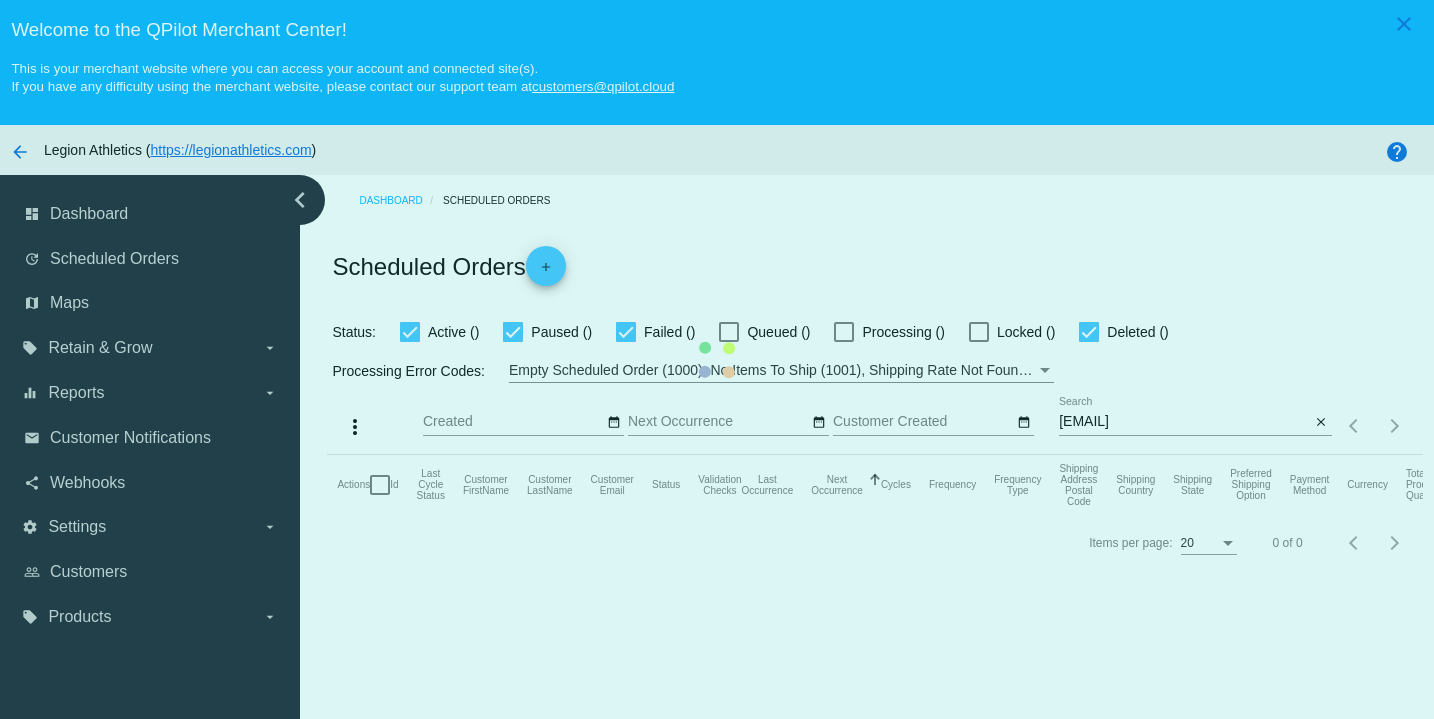 scroll, scrollTop: 0, scrollLeft: 0, axis: both 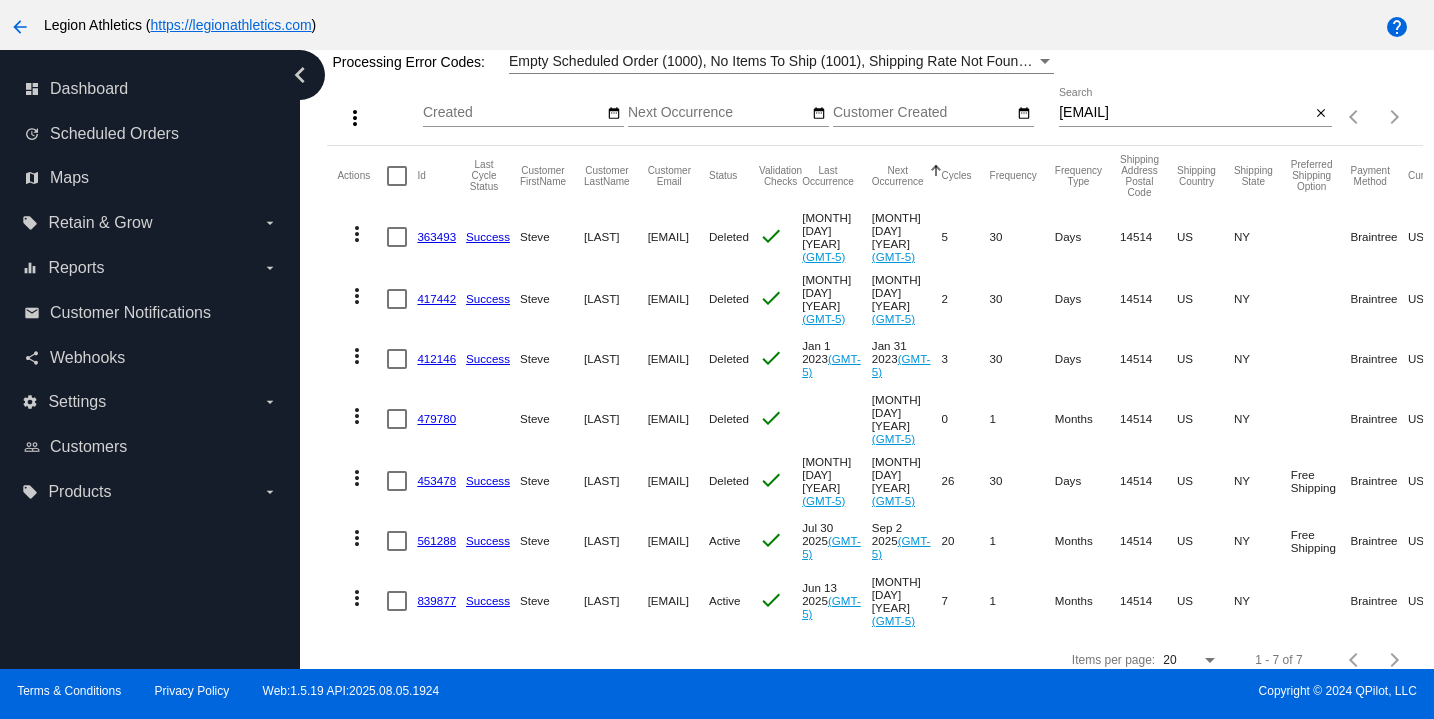 click on "stevehogan007@gmail.com" at bounding box center (1185, 113) 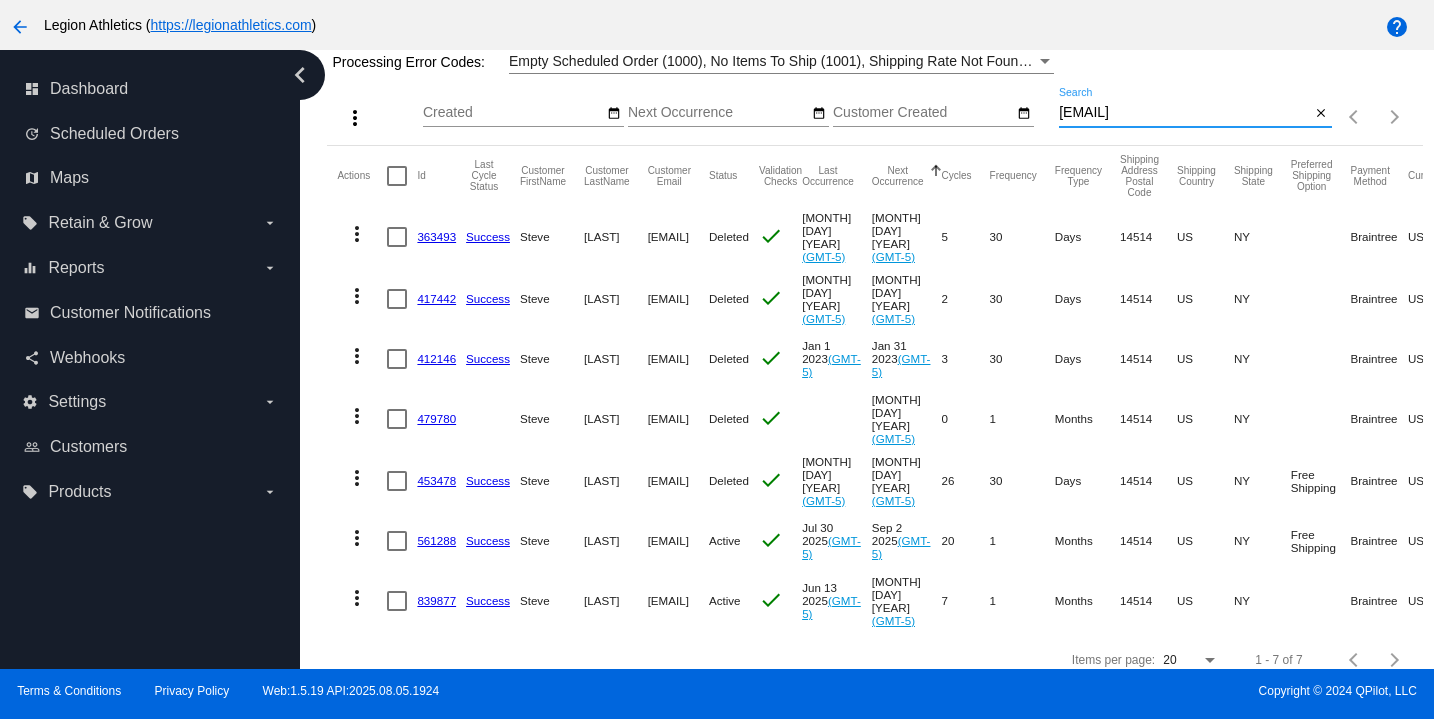 click on "stevehogan007@gmail.com" at bounding box center (1185, 113) 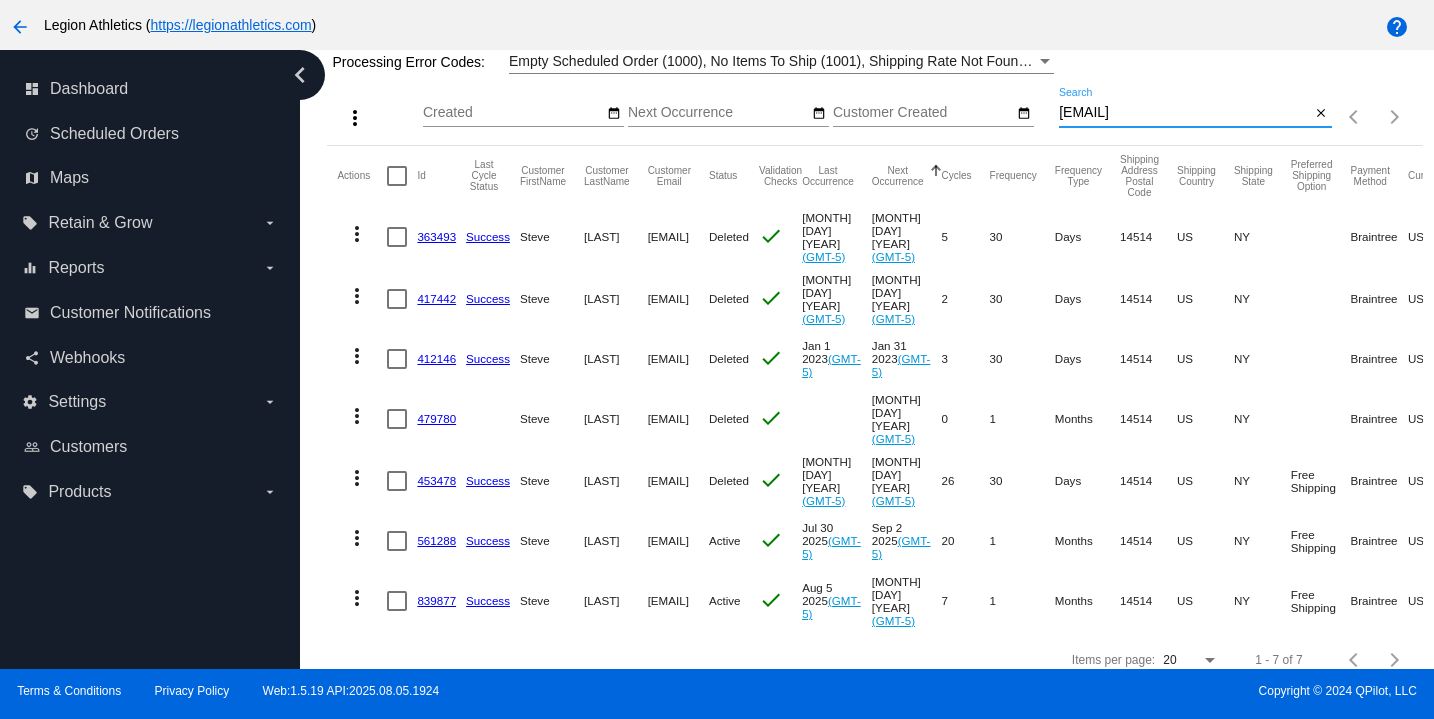 click on "stevehogan007@gmail.com" at bounding box center [1185, 113] 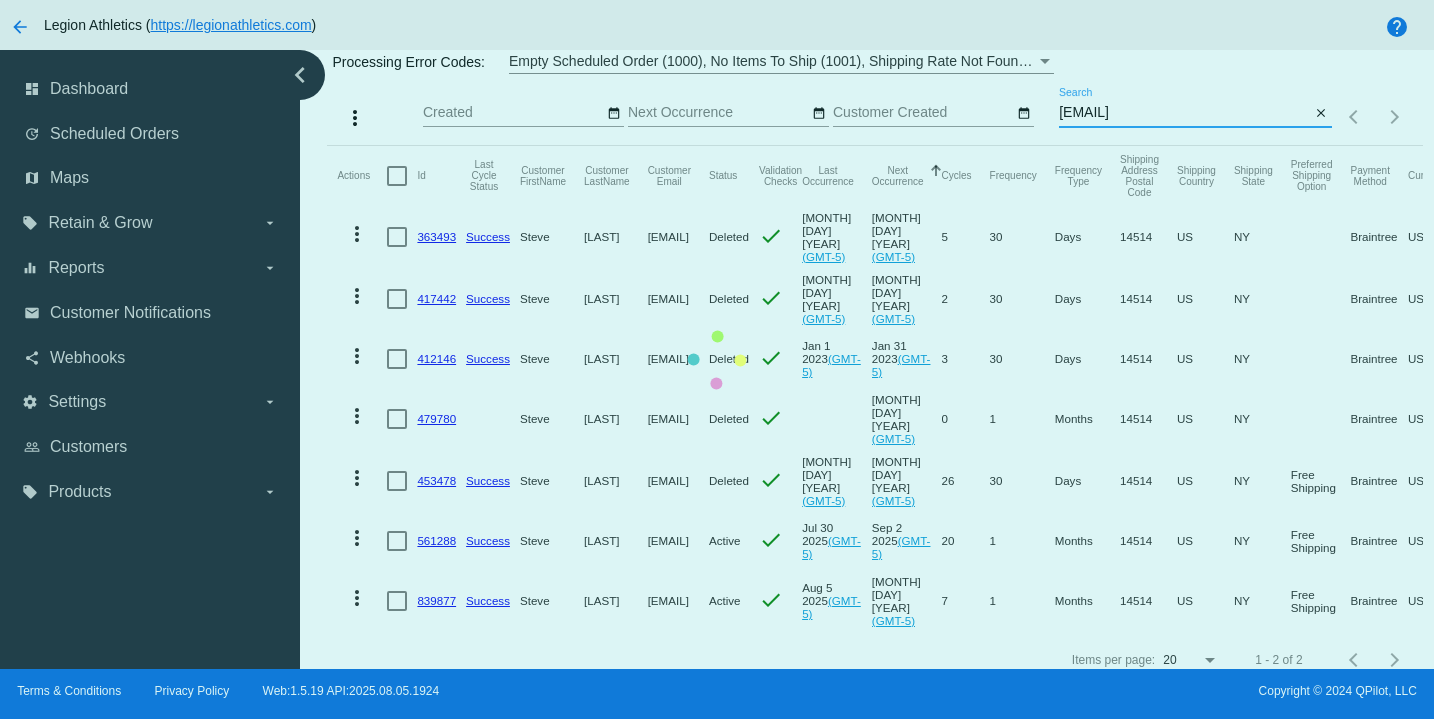 scroll, scrollTop: 0, scrollLeft: 0, axis: both 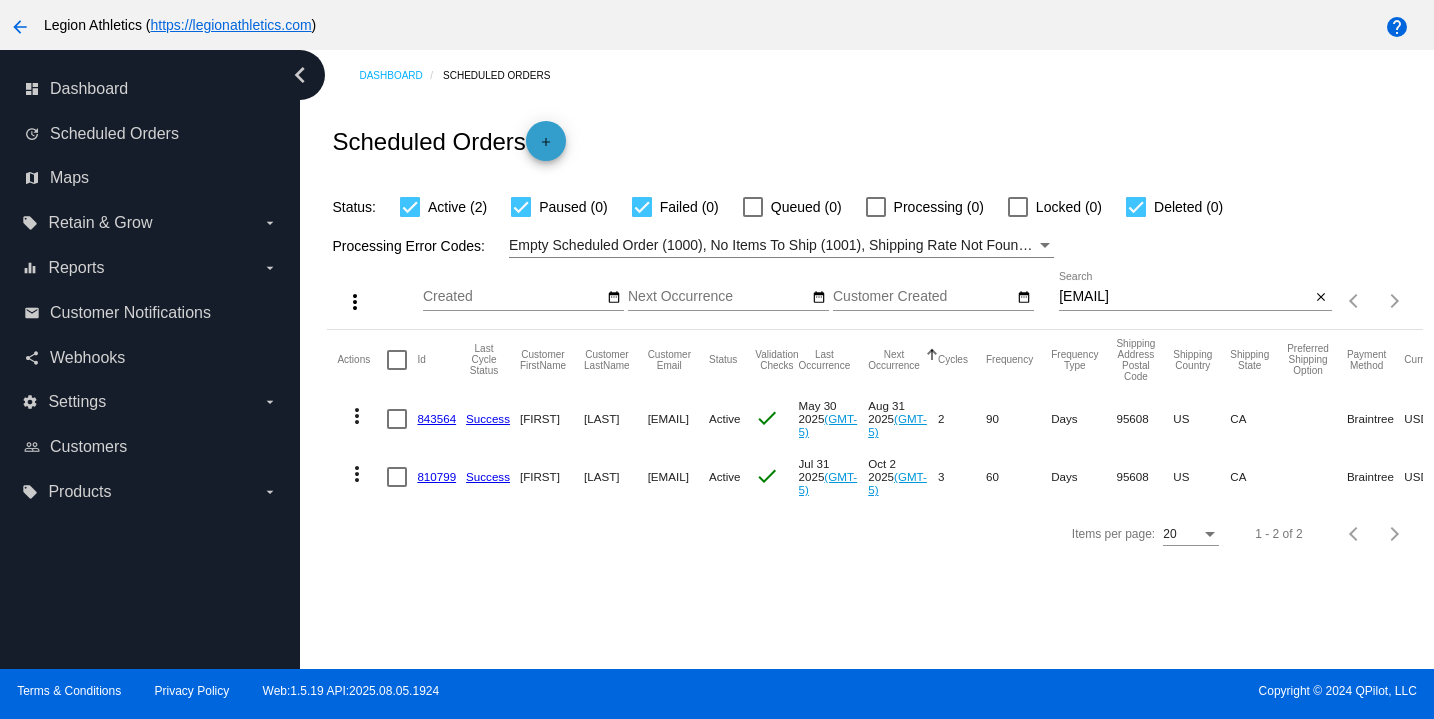 click on "add" 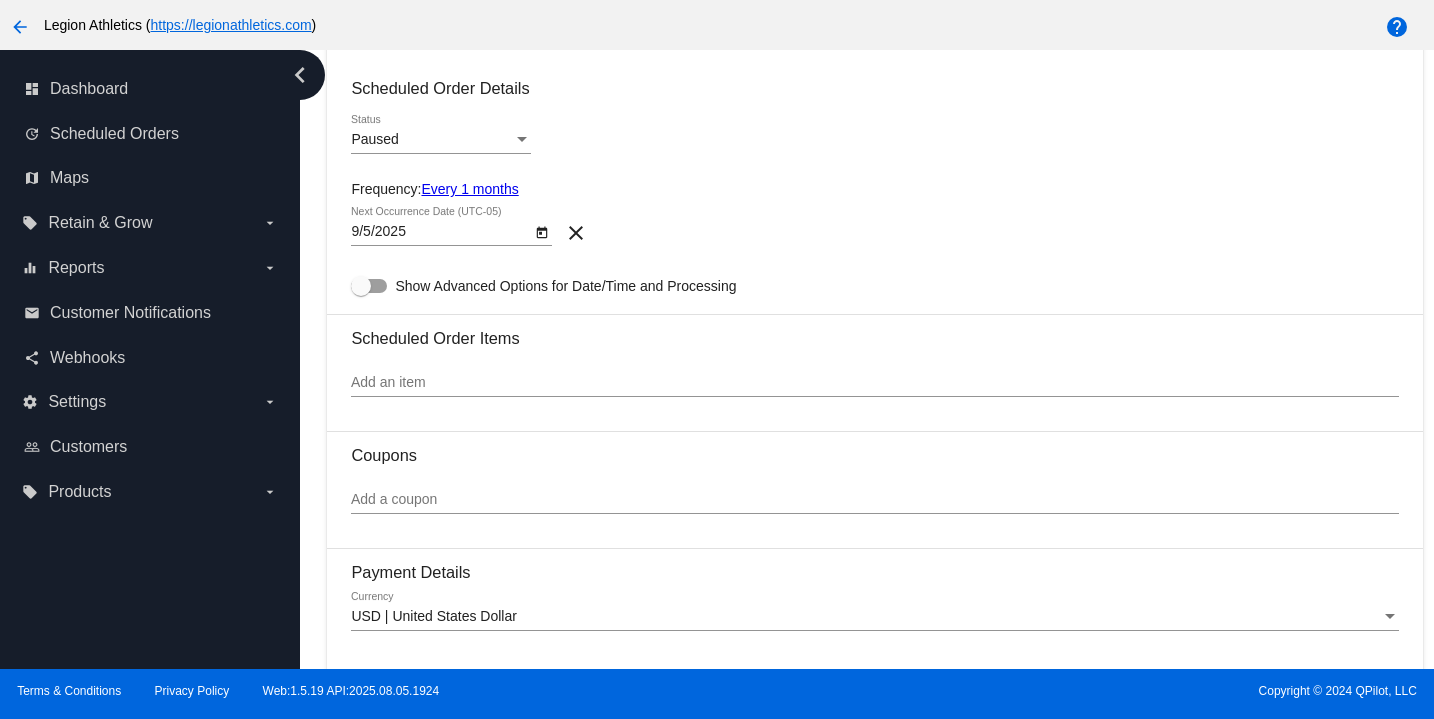 scroll, scrollTop: 0, scrollLeft: 0, axis: both 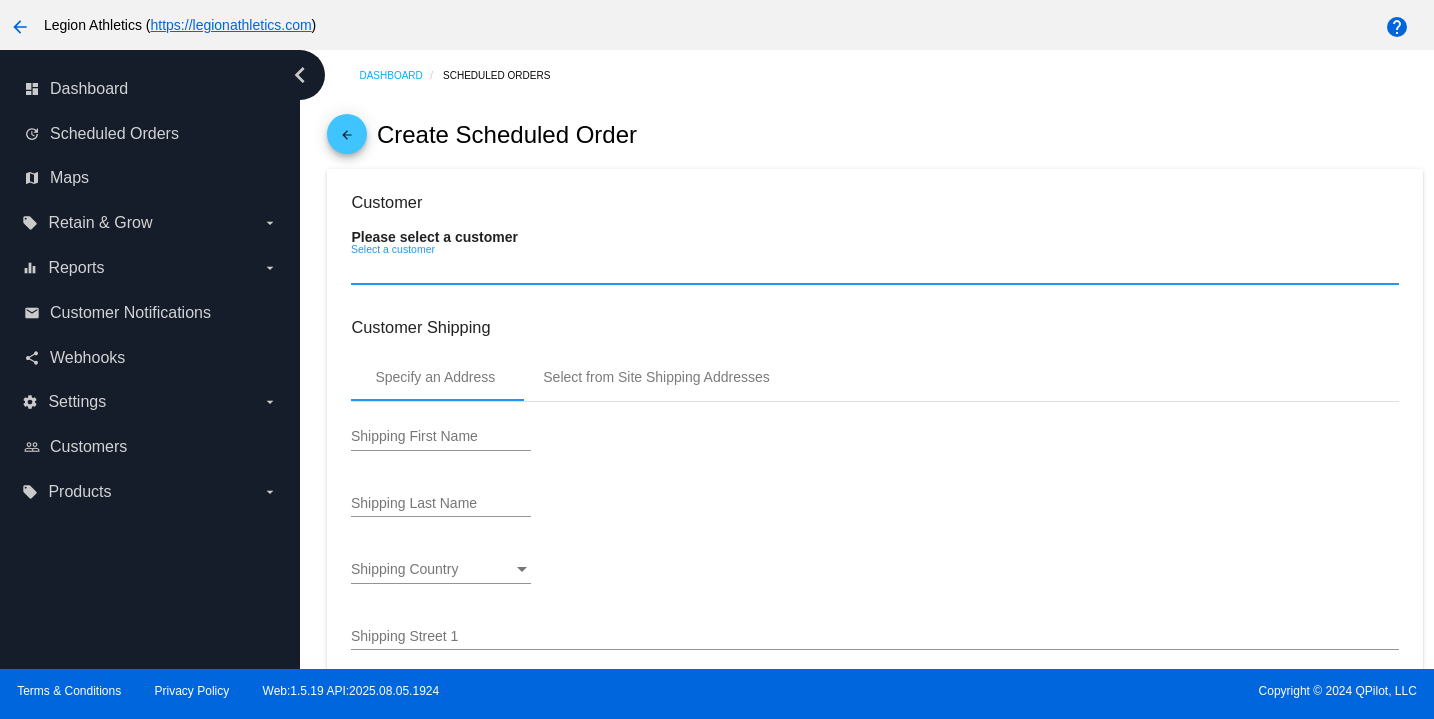 click on "Select a customer" at bounding box center [874, 270] 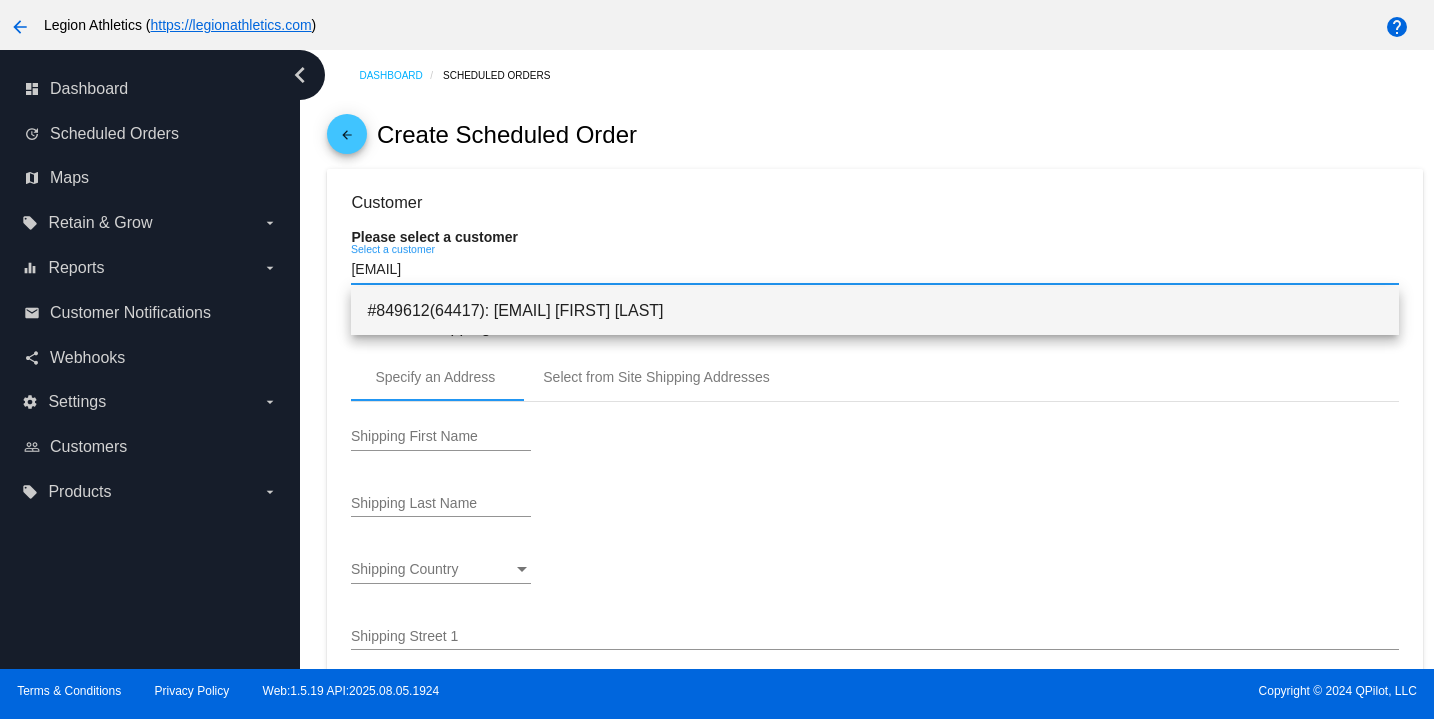 type on "arashrazavii@gmail.com" 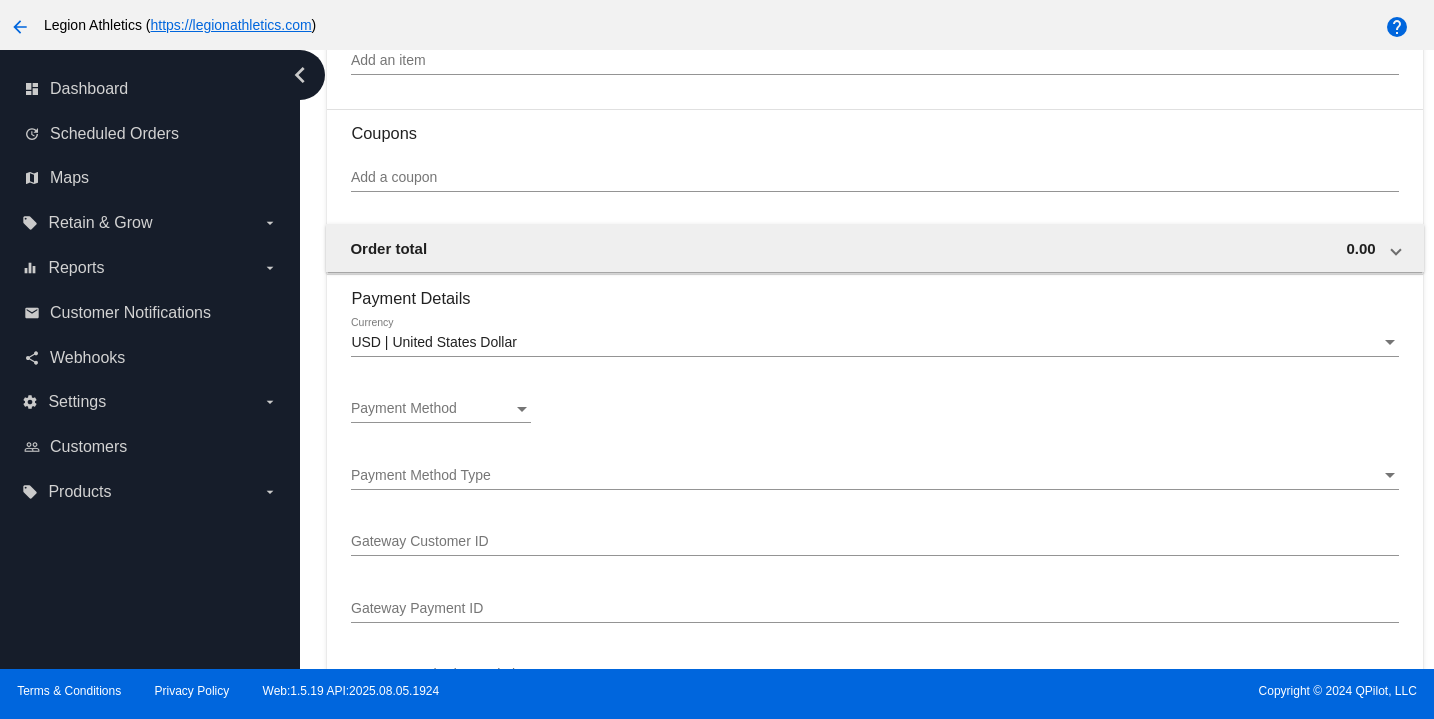 scroll, scrollTop: 1182, scrollLeft: 0, axis: vertical 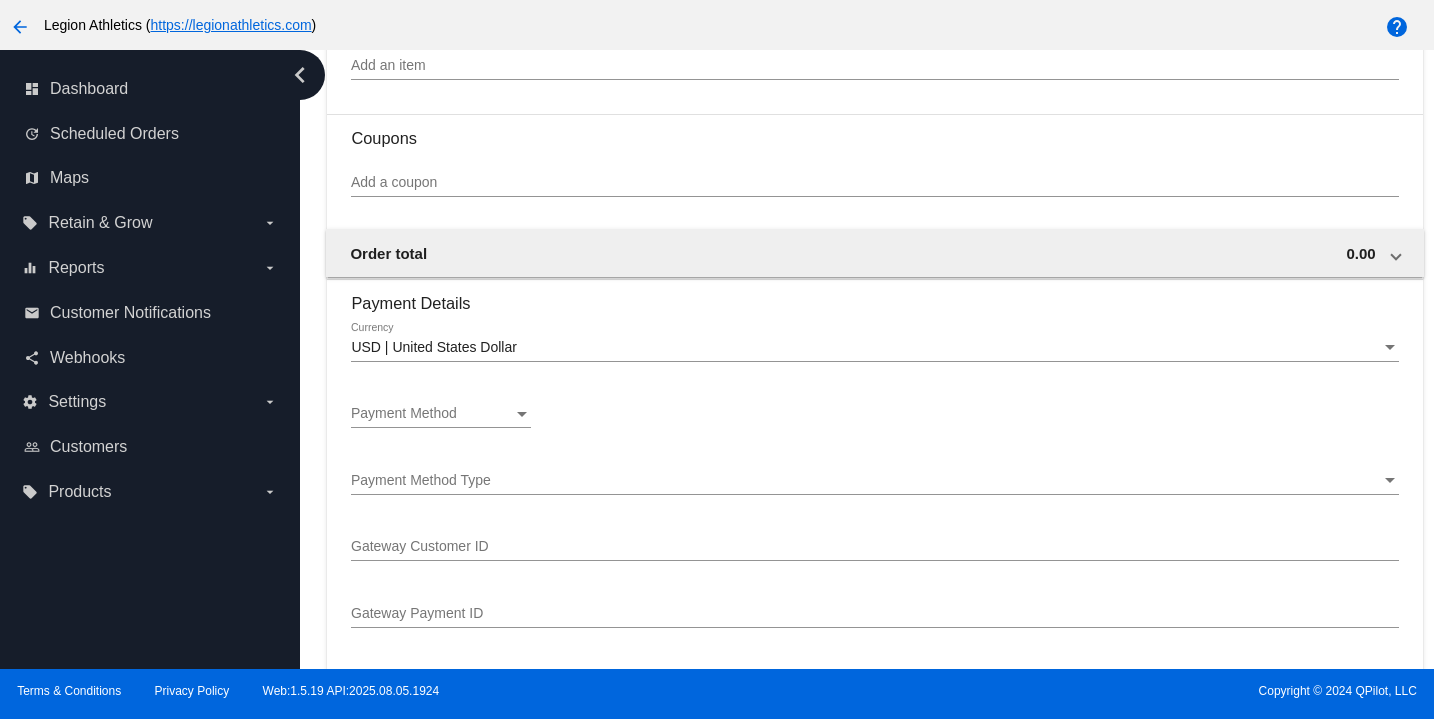 click on "Payment Method
Payment Method" 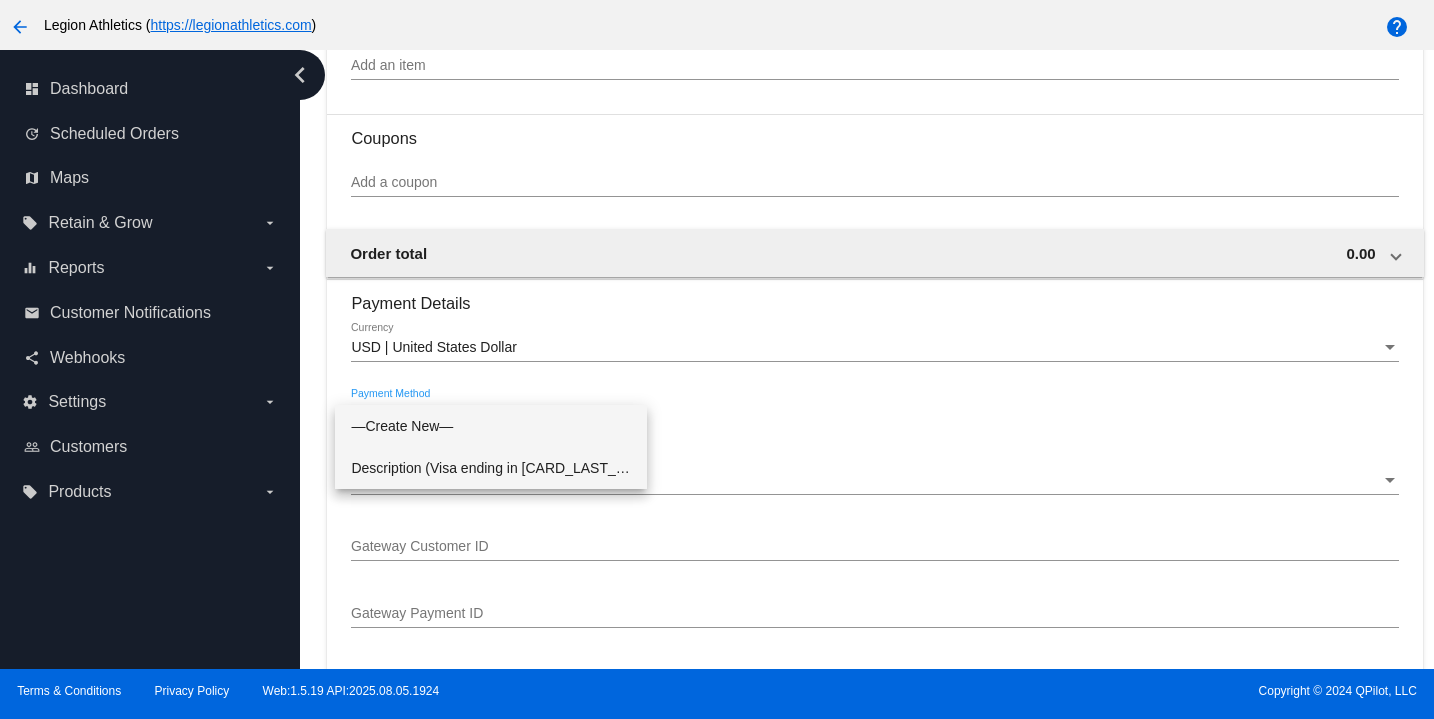 click on "Description (Visa ending in 4471 (expires 0329)) GatewayCustomerId (4228444874)
GatewayPaymentId (cgfxaw7s)" at bounding box center [491, 468] 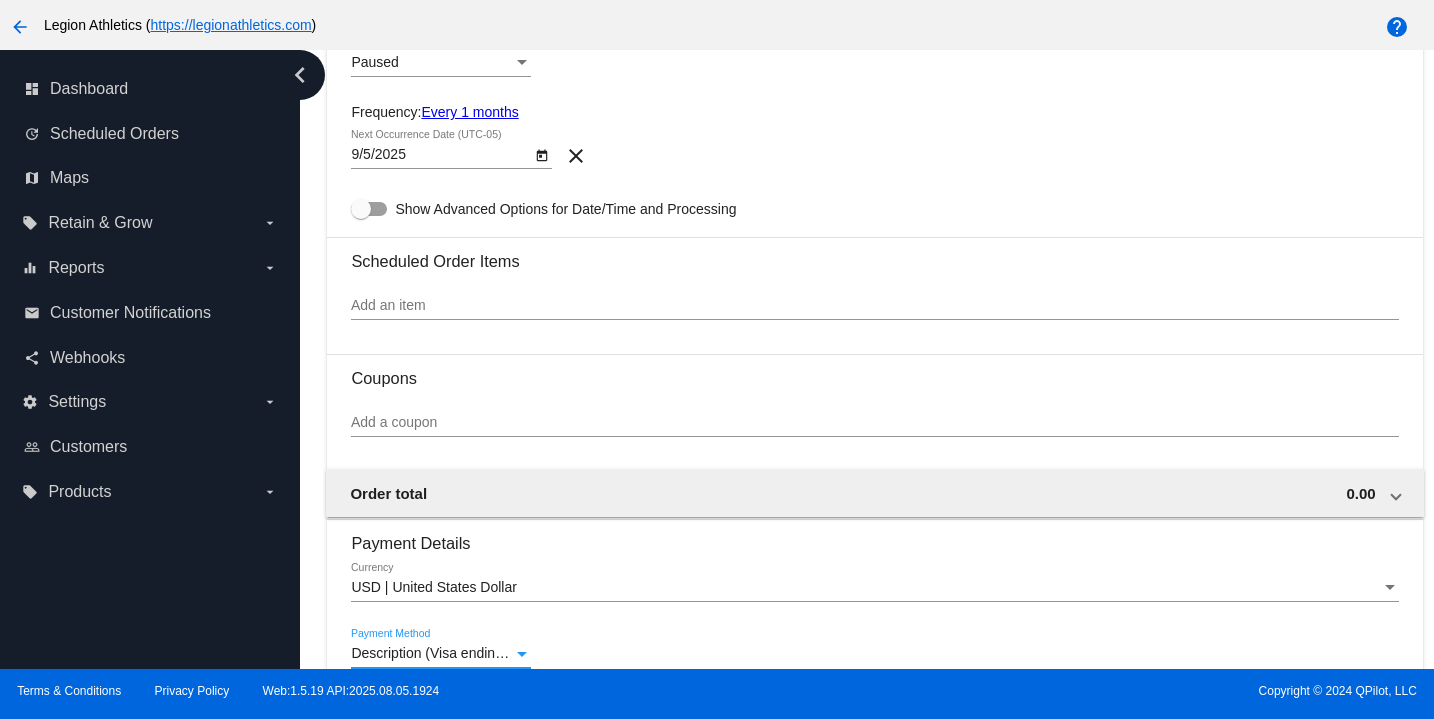 scroll, scrollTop: 940, scrollLeft: 0, axis: vertical 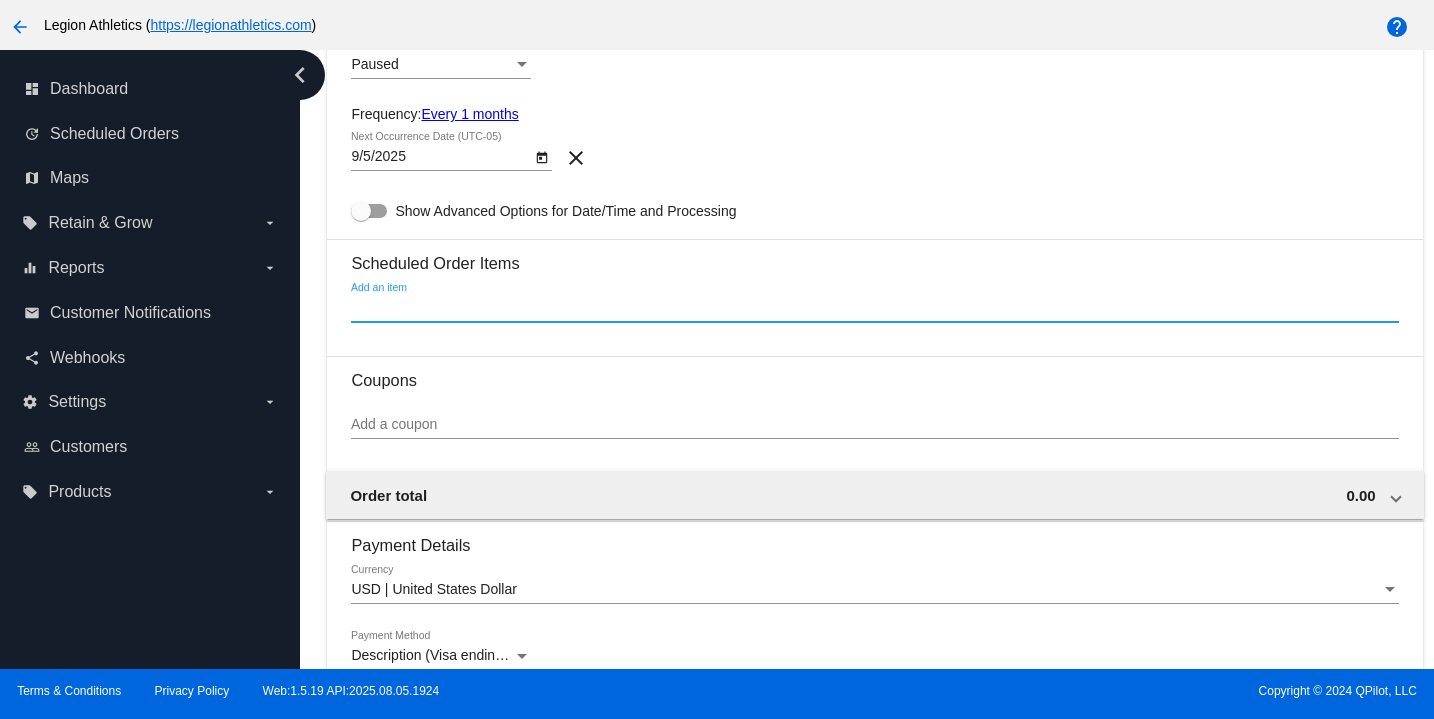click on "Add an item" at bounding box center (874, 308) 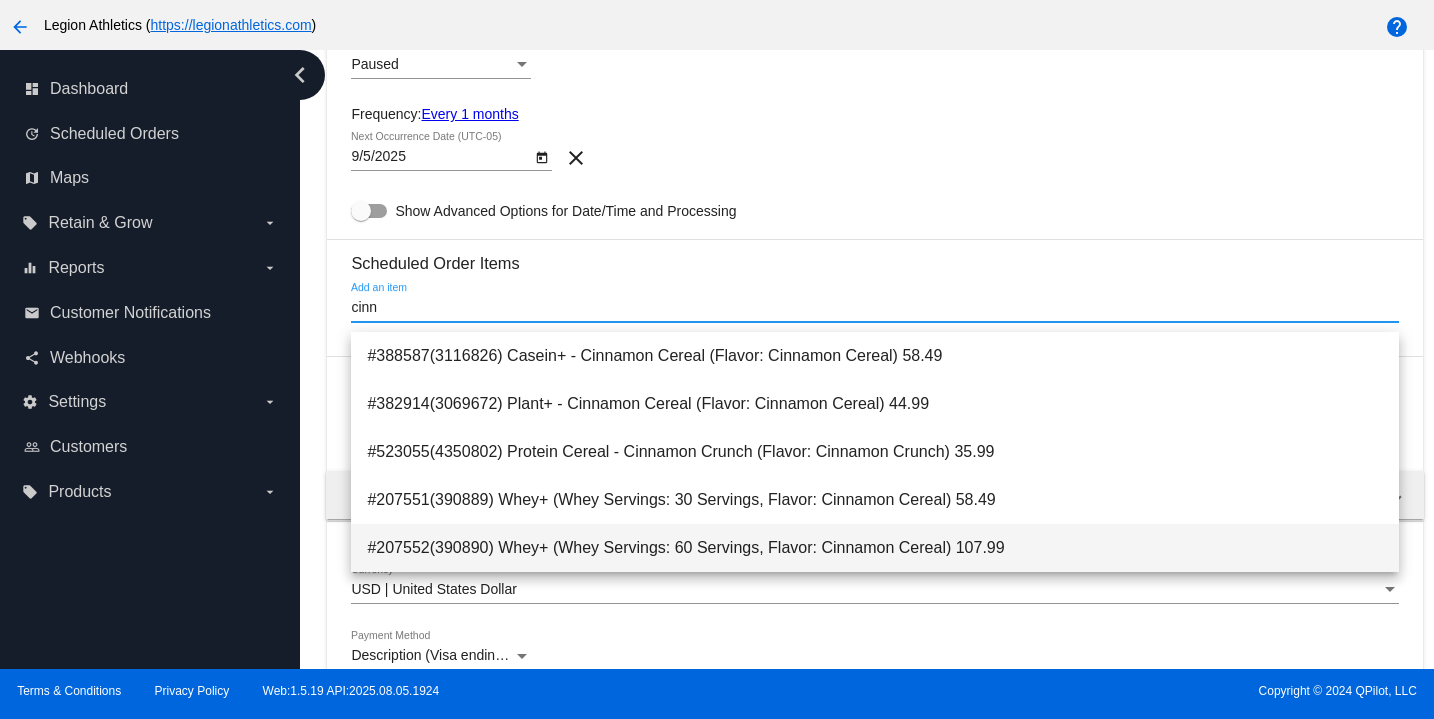 type on "cinn" 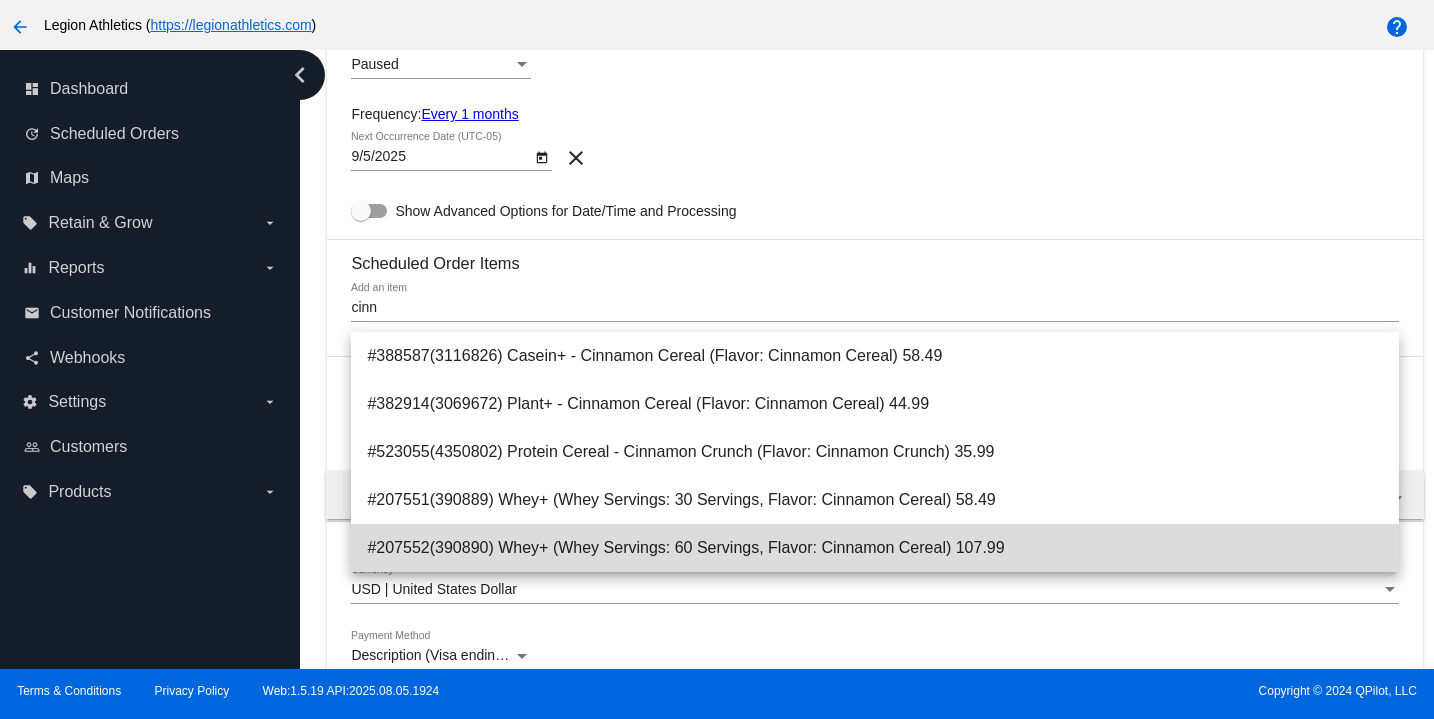 click on "#207552(390890)
Whey+ (Whey Servings: 60 Servings, Flavor: Cinnamon Cereal)
107.99" at bounding box center [874, 548] 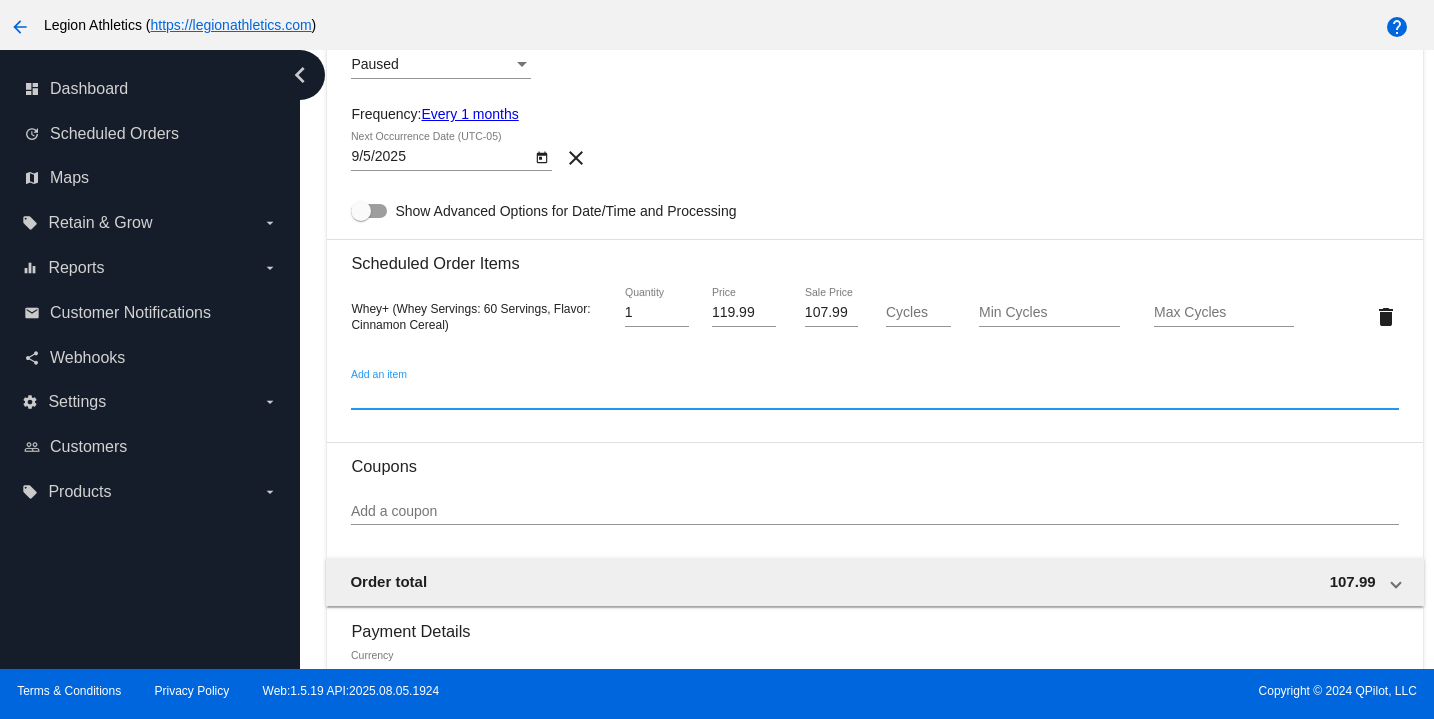 click on "107.99" at bounding box center (831, 313) 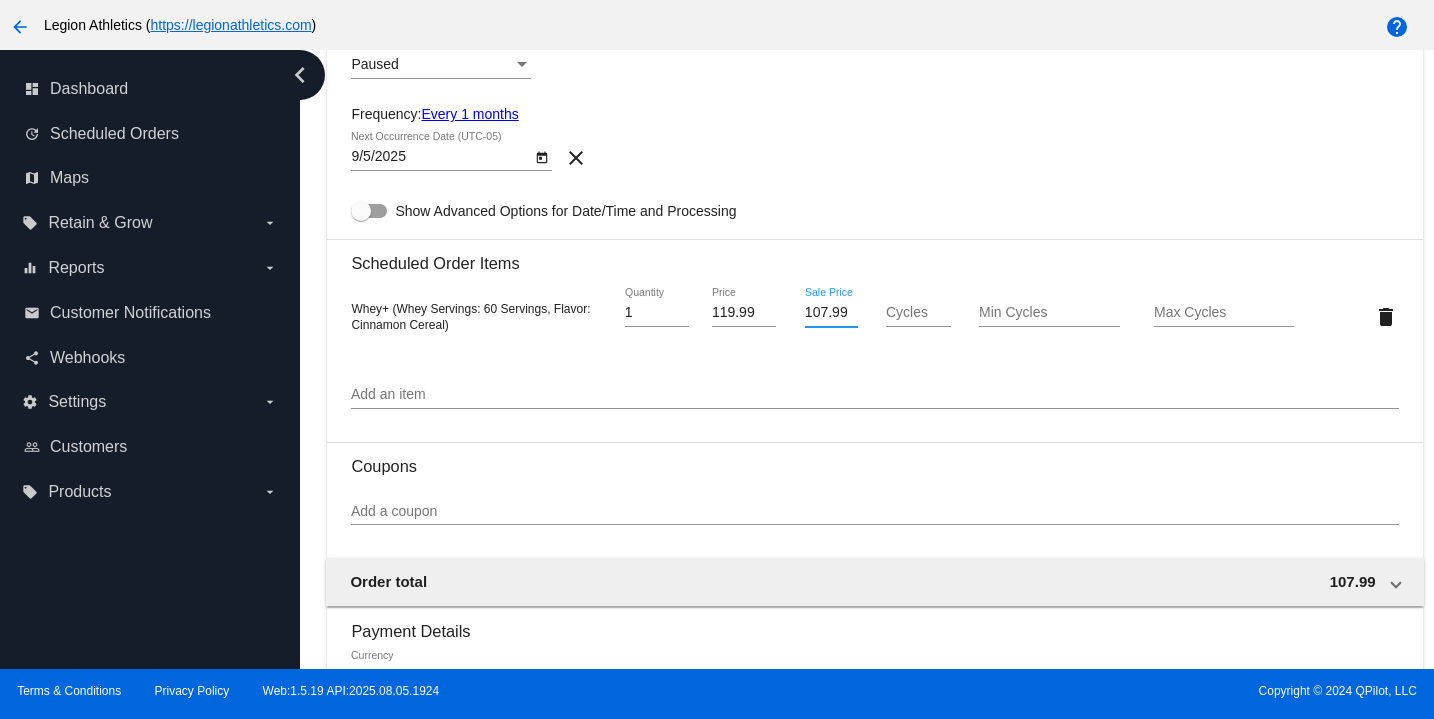 click on "107.99" at bounding box center [831, 313] 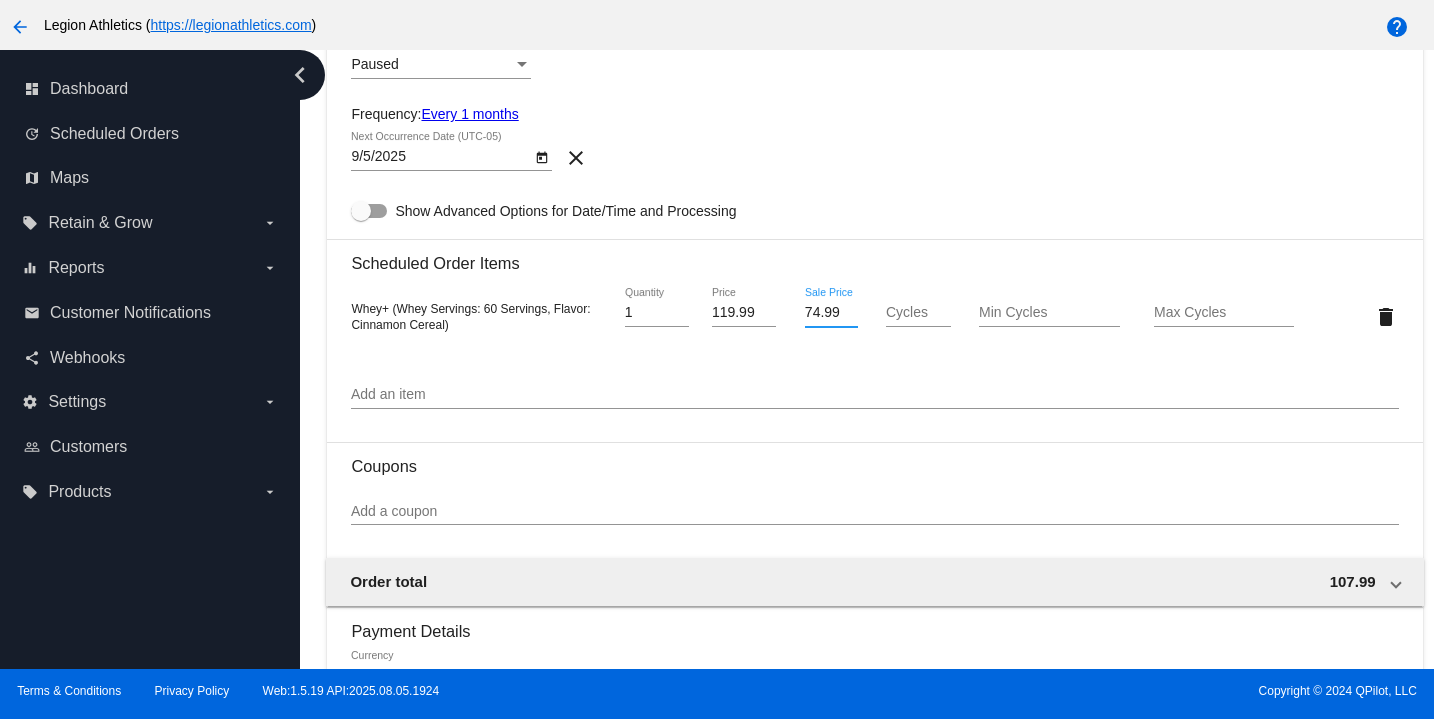 type on "74.99" 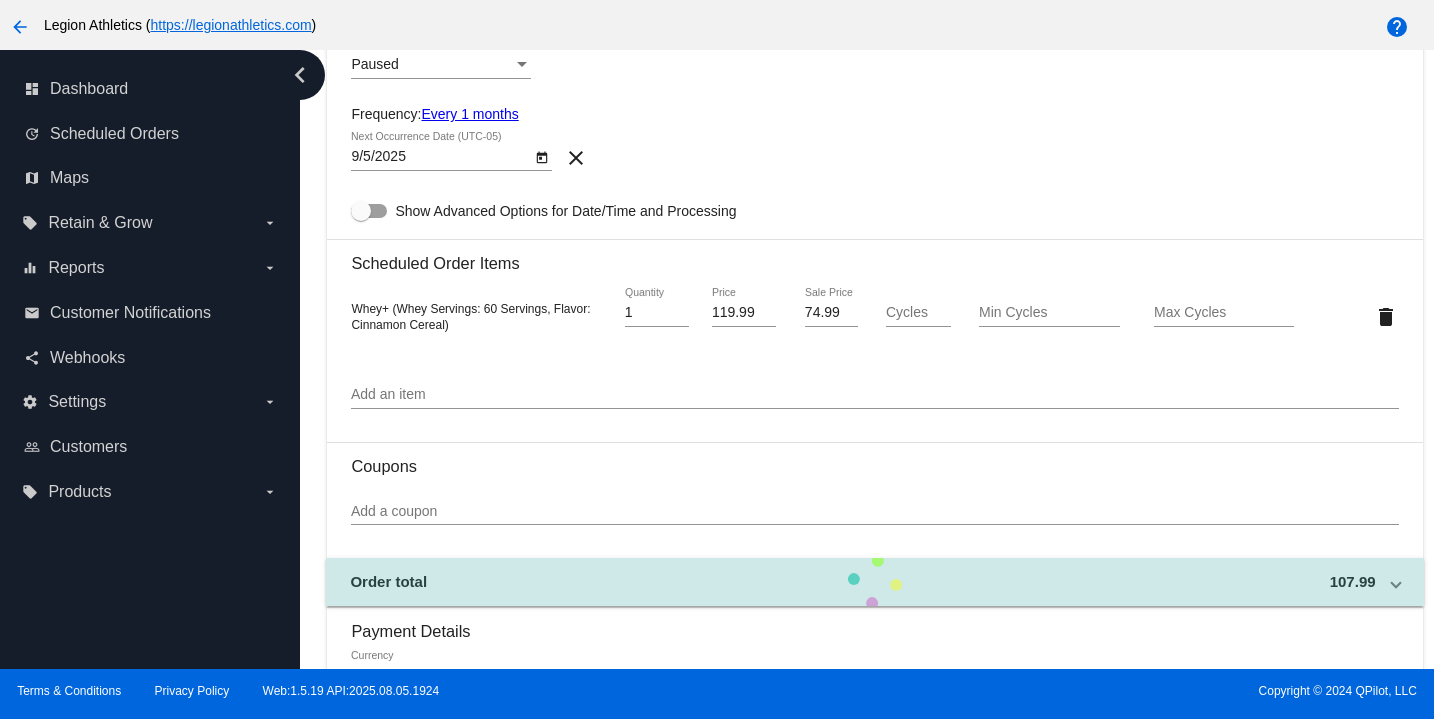 click on "Scheduled Order Items" 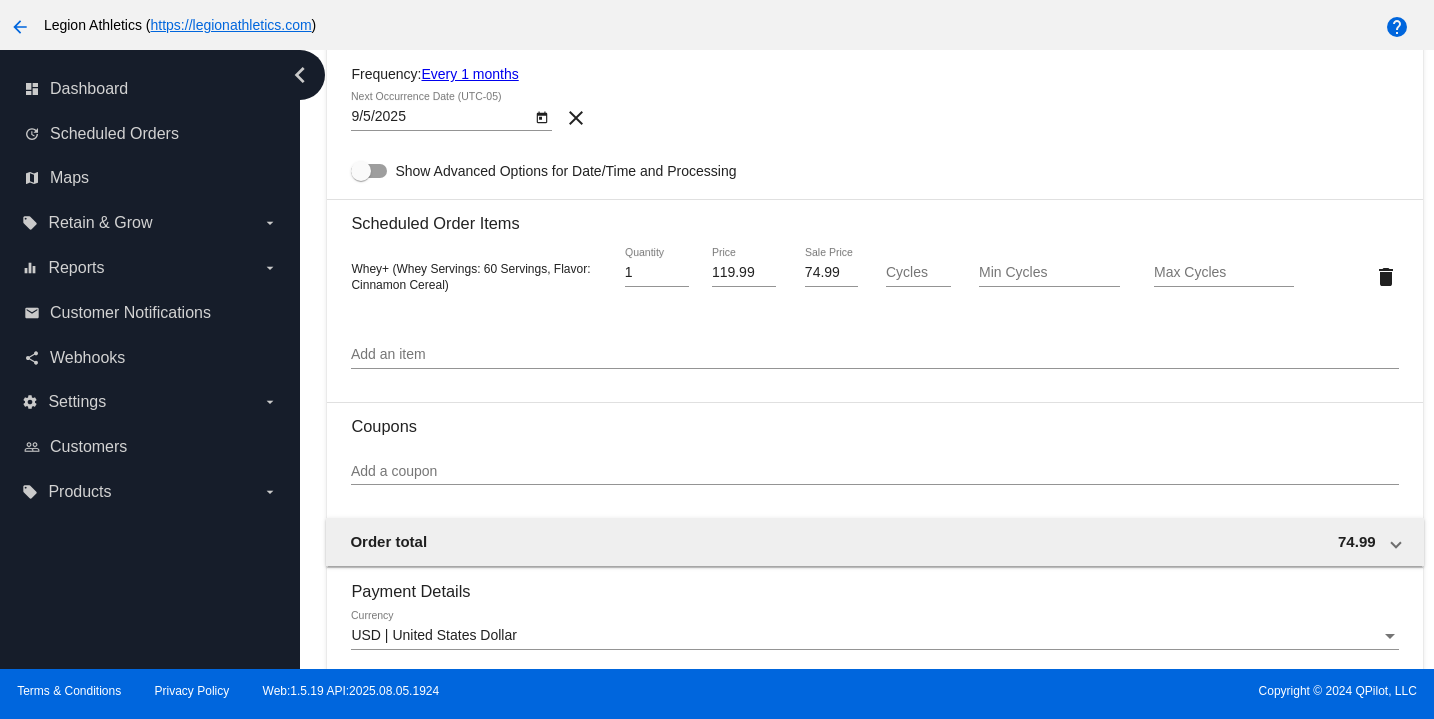 scroll, scrollTop: 988, scrollLeft: 0, axis: vertical 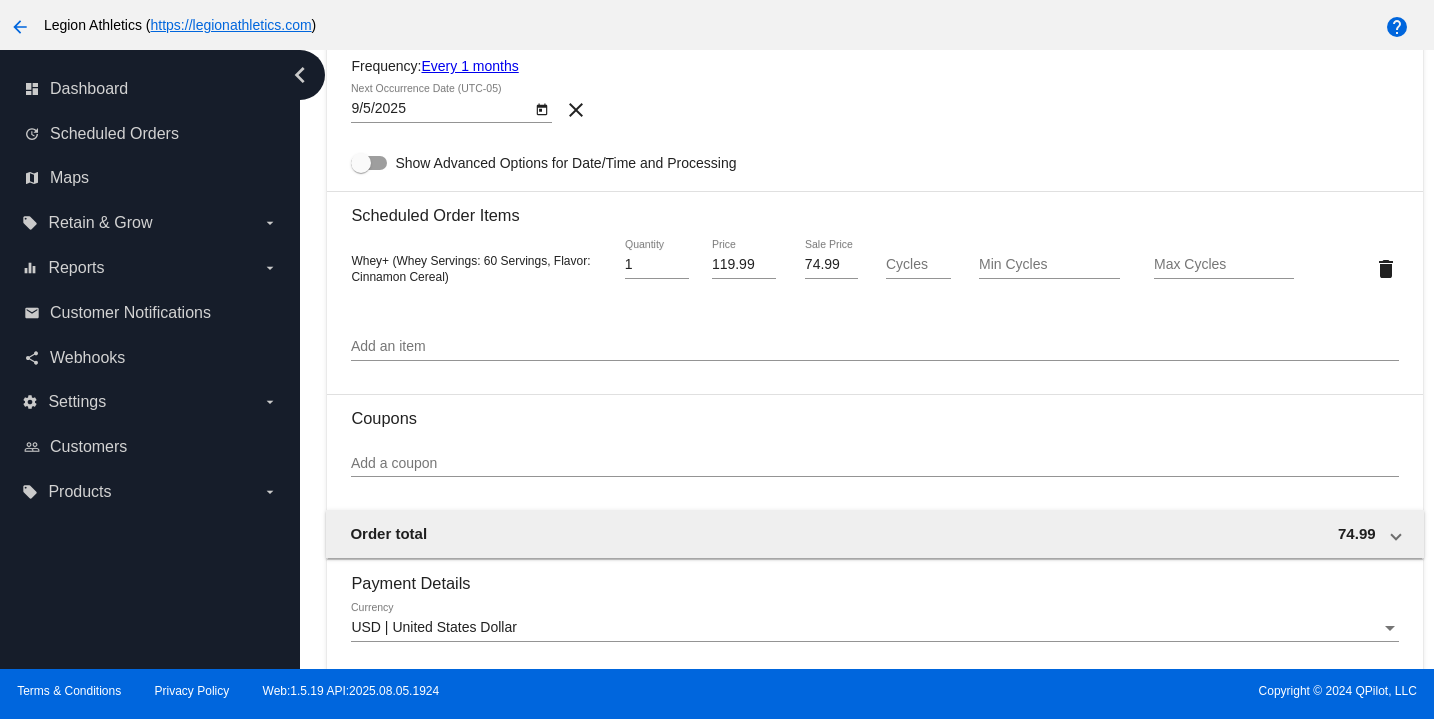 click on "close
Welcome to the QPilot Merchant Center!
This is your merchant website where you can access your account and connected site(s).
If you have any difficulty using the merchant website, please contact our support team at  customers@example.com
arrow_back
Legion Athletics ( https://legionathletics.com )
help
chevron_left
dashboard
Dashboard
update
Scheduled Orders
map
Maps
local_offer" at bounding box center (717, 359) 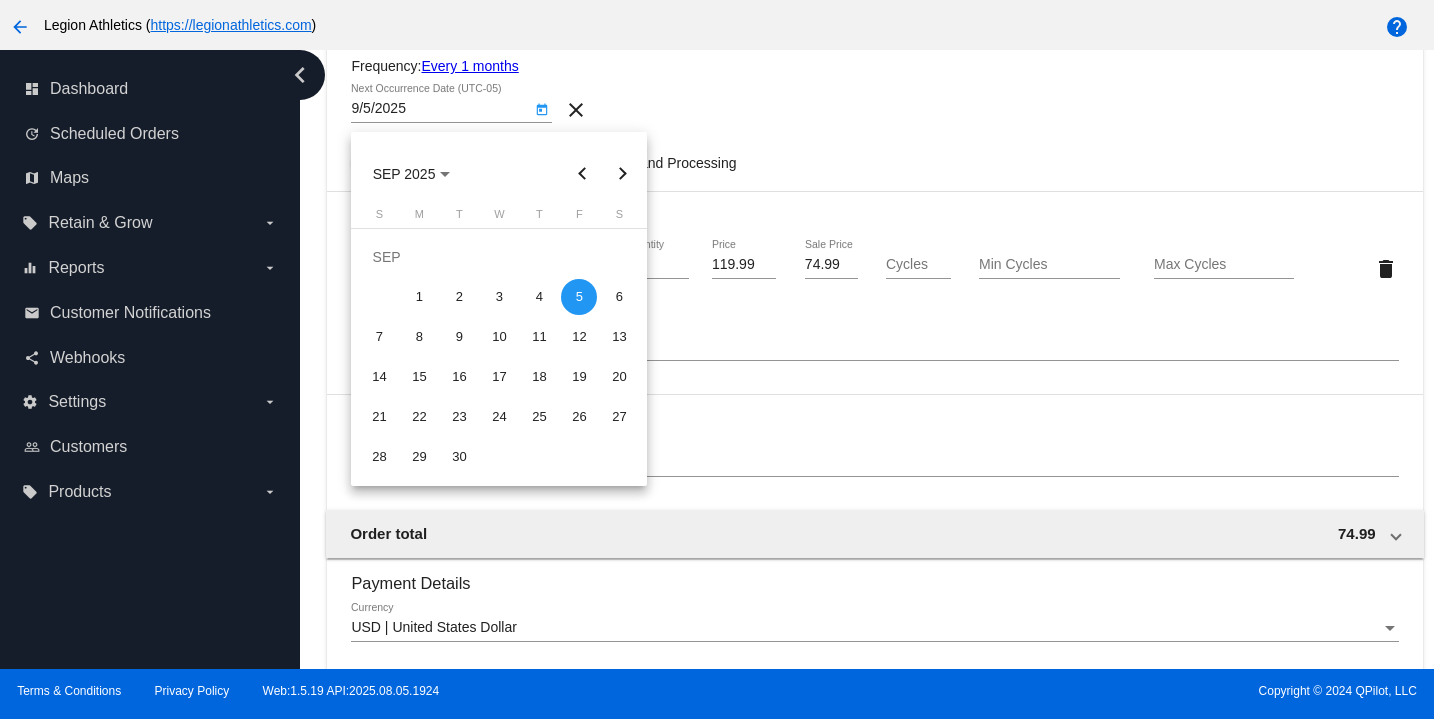 click at bounding box center [582, 174] 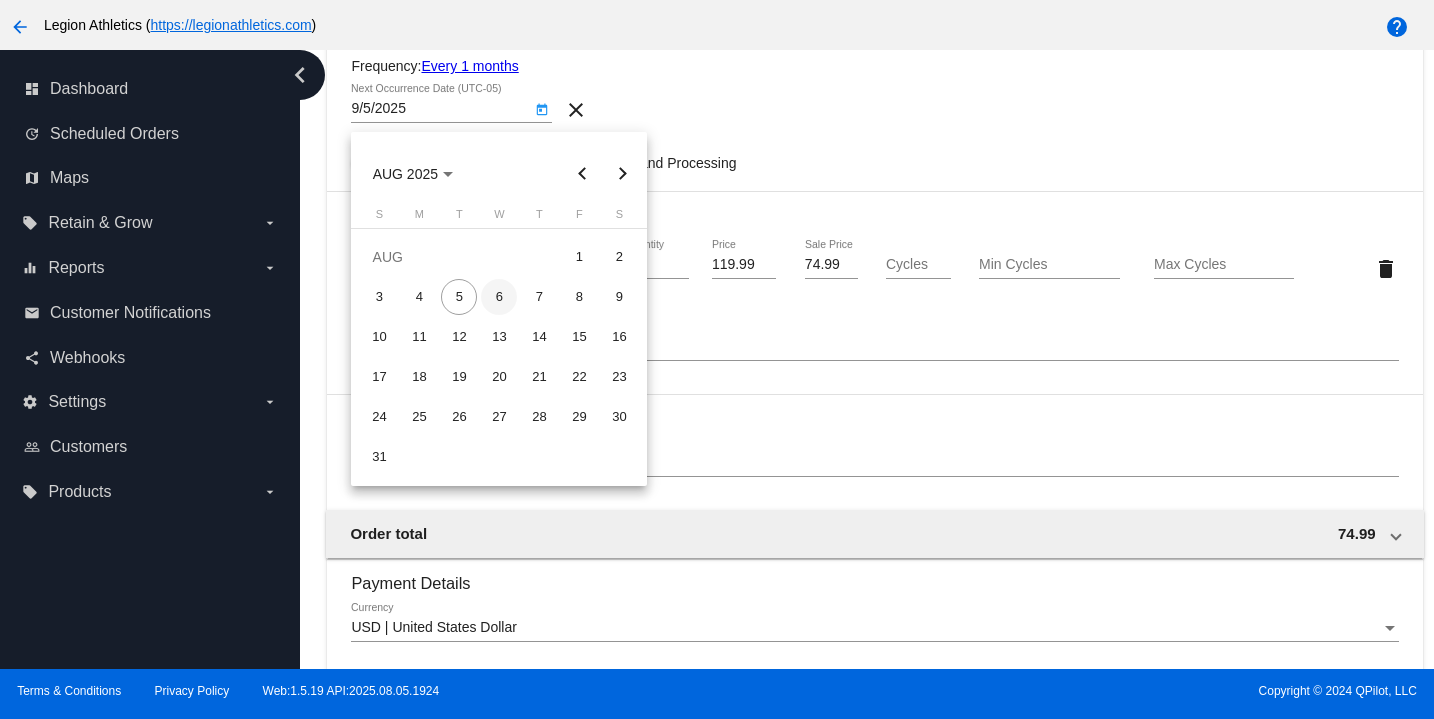 click on "6" at bounding box center (499, 297) 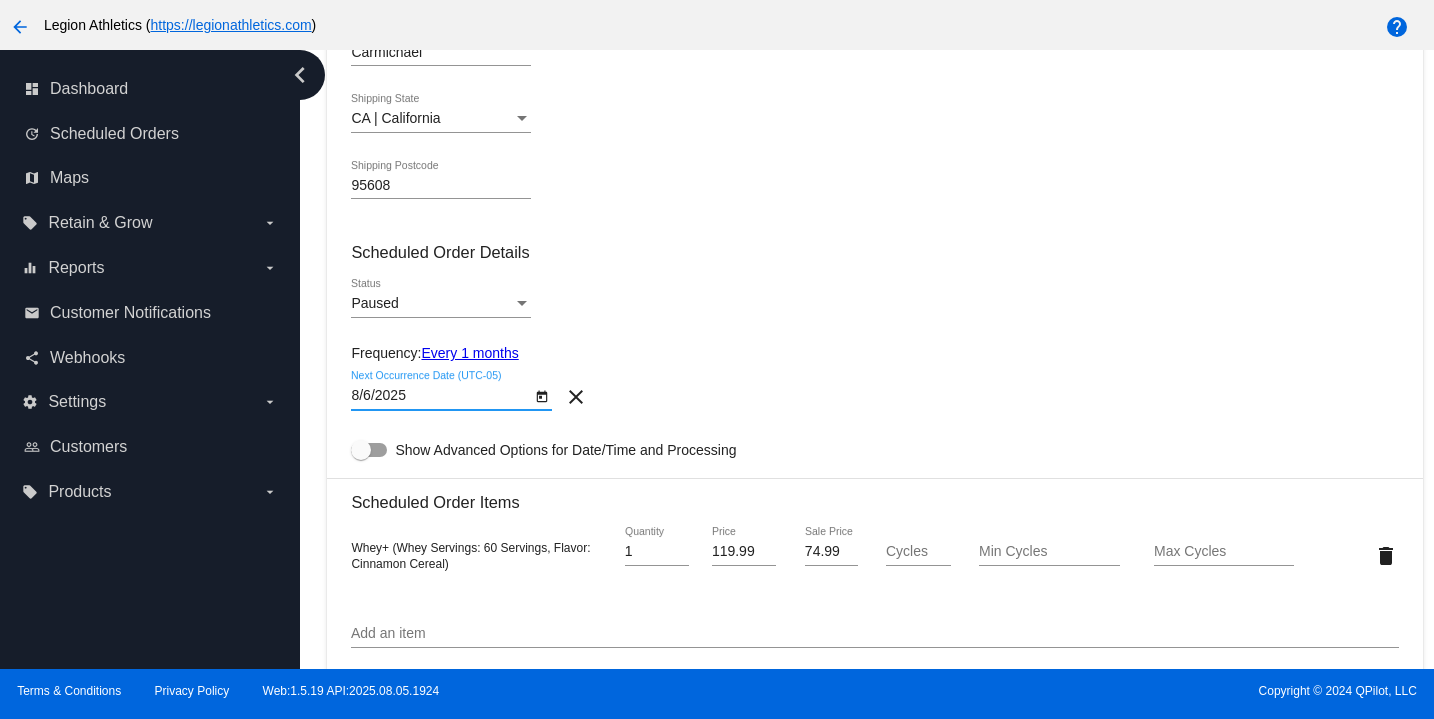 scroll, scrollTop: 698, scrollLeft: 0, axis: vertical 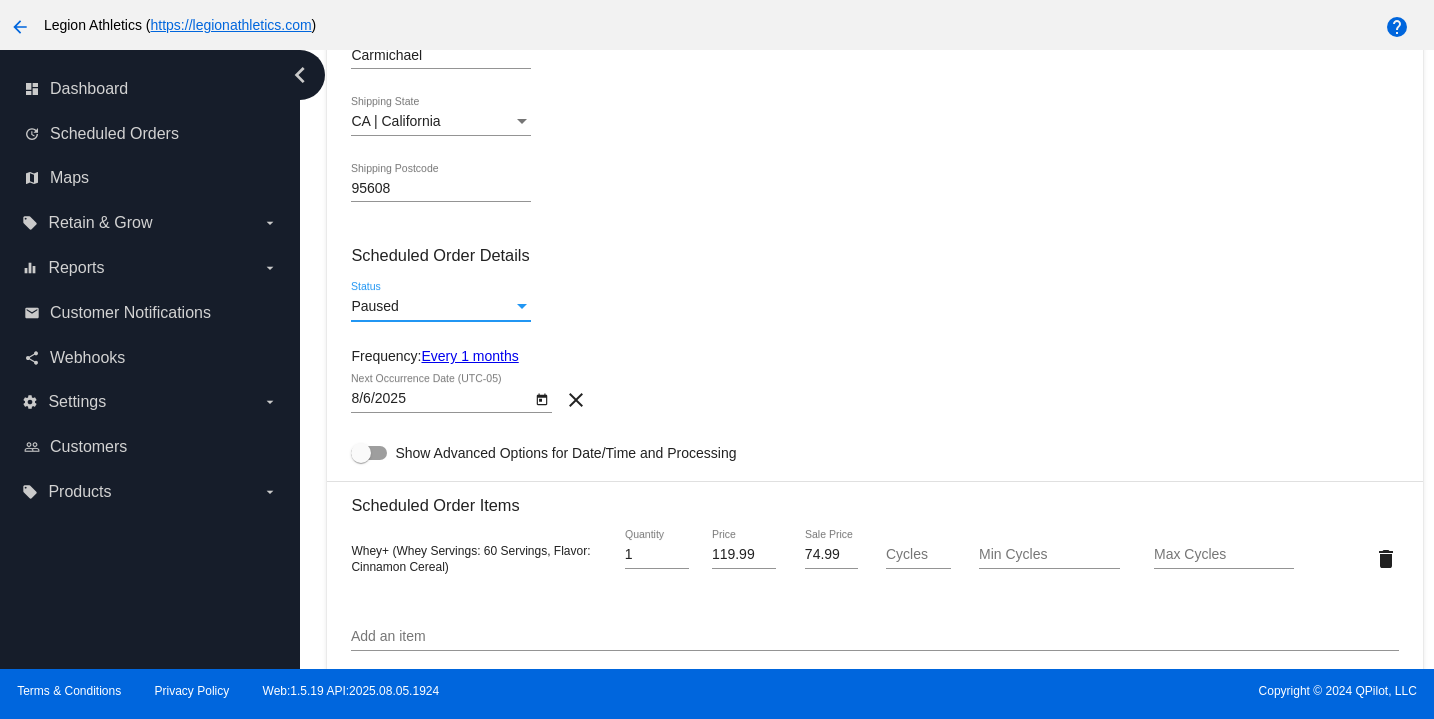 click on "Paused" at bounding box center (432, 307) 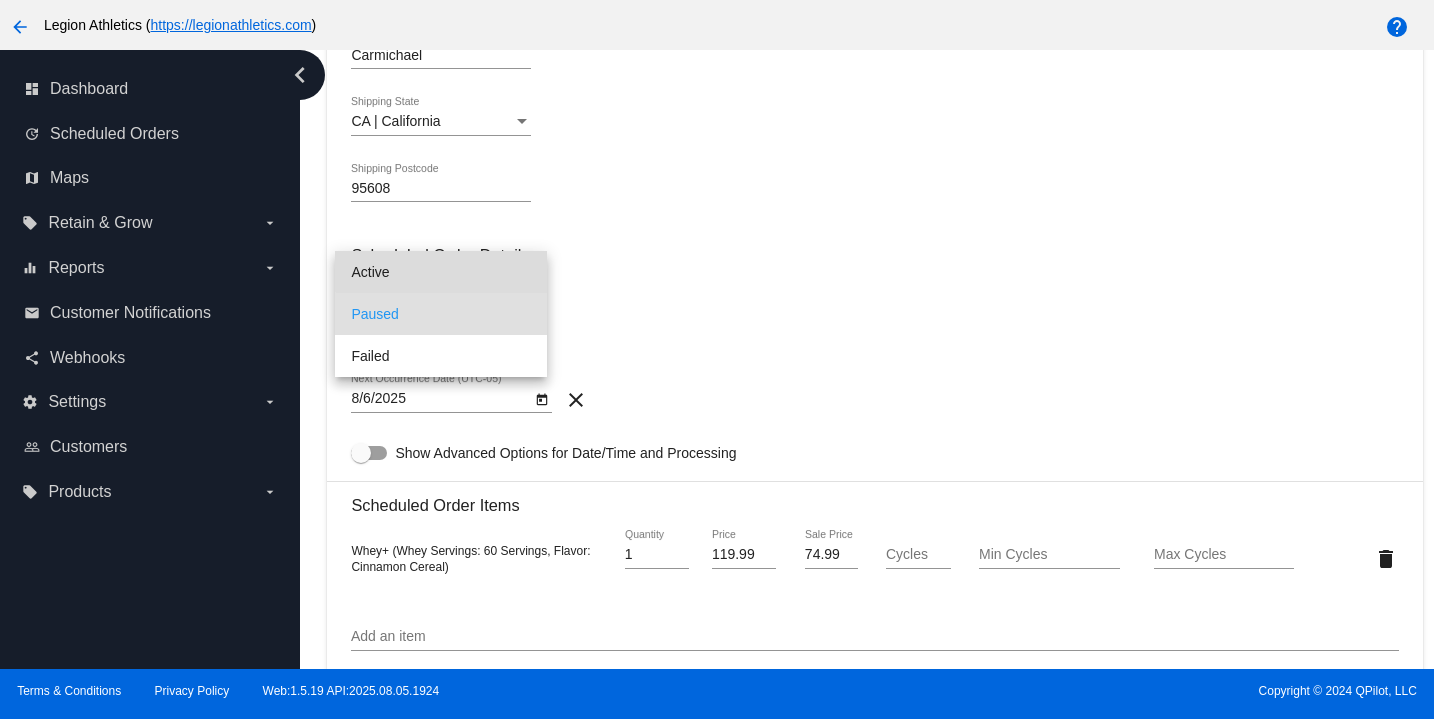 click on "Active" at bounding box center [441, 272] 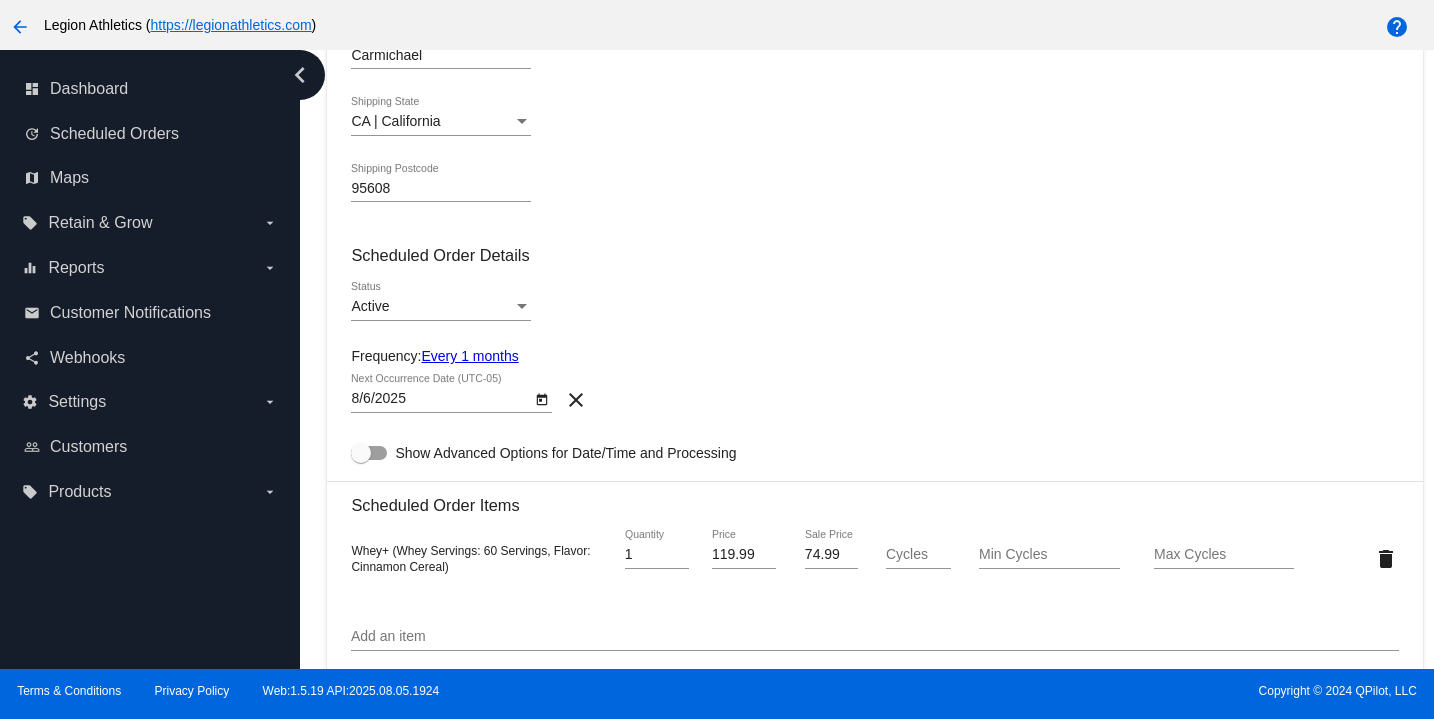 click on "Every 1 months" 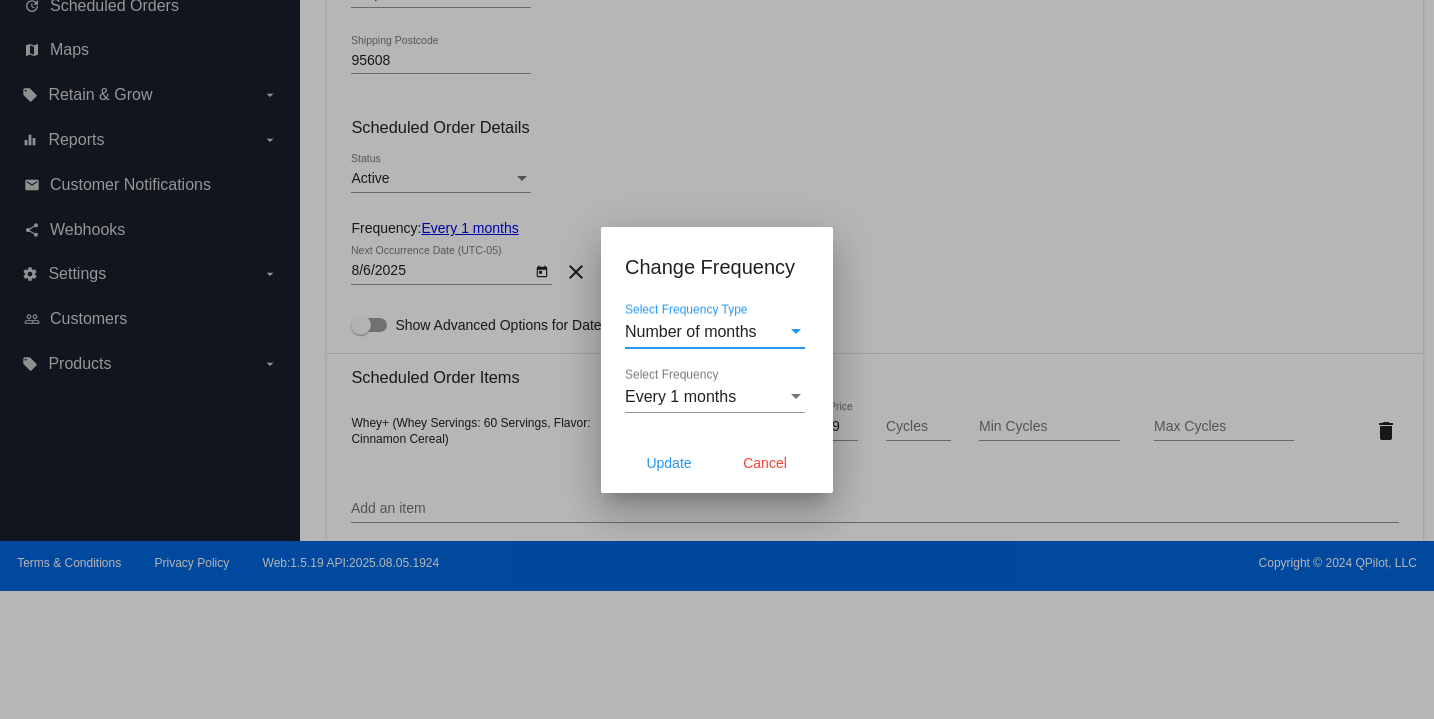 click on "Every 1 months" at bounding box center [706, 397] 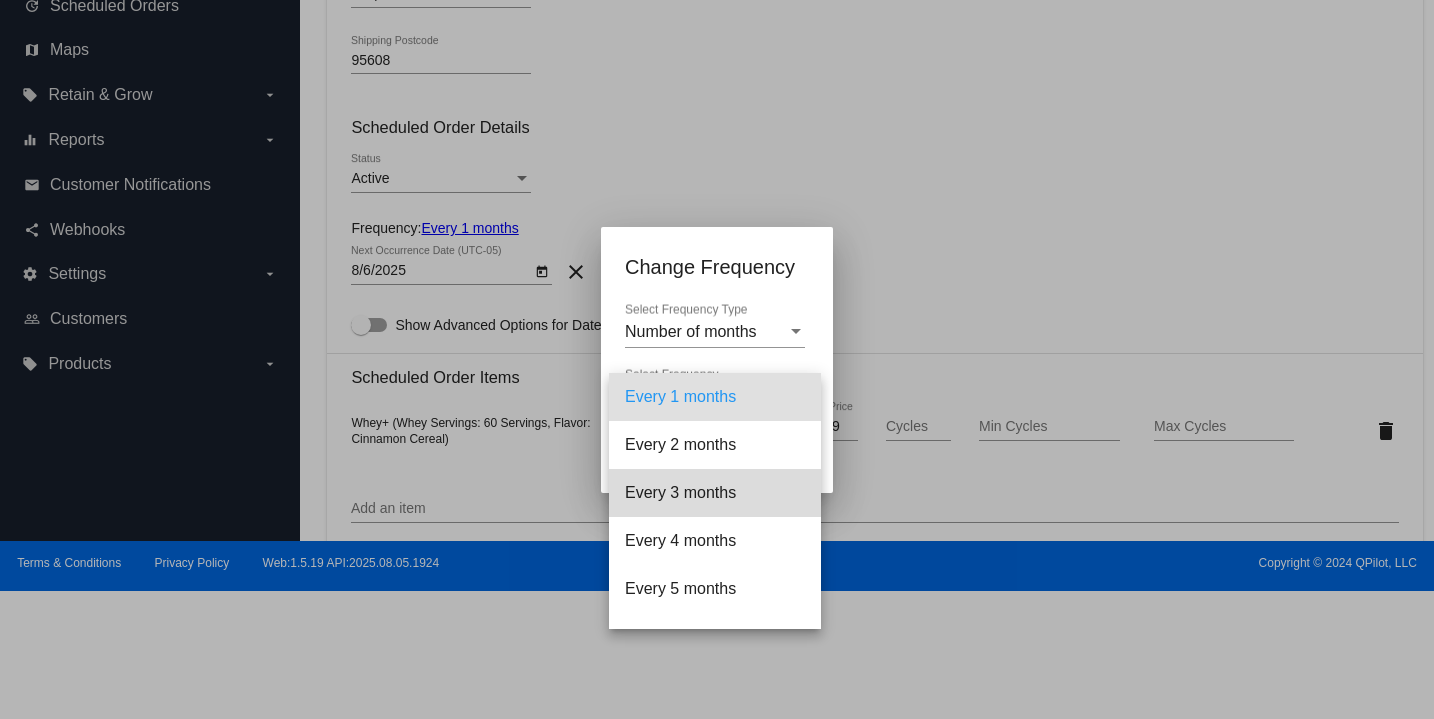 click on "Every 3 months" at bounding box center [715, 493] 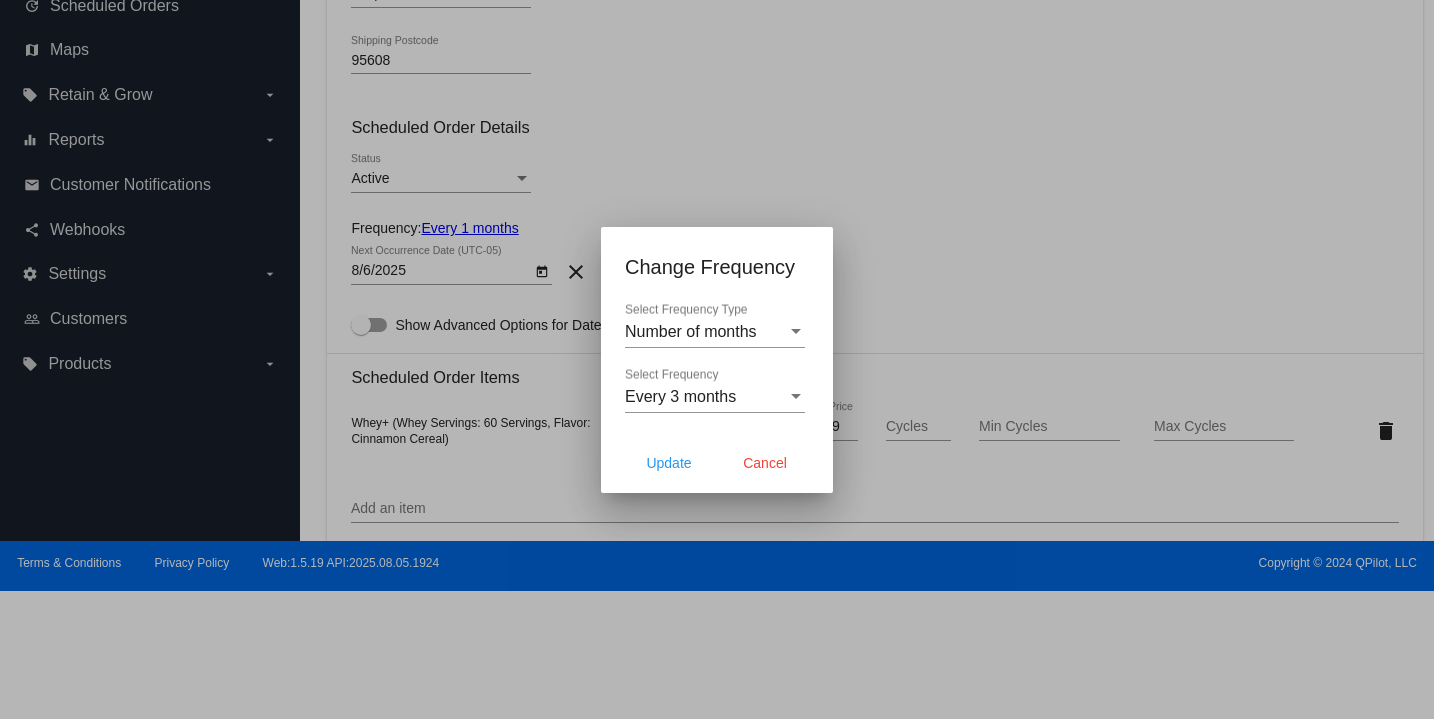 click on "Update
Cancel" 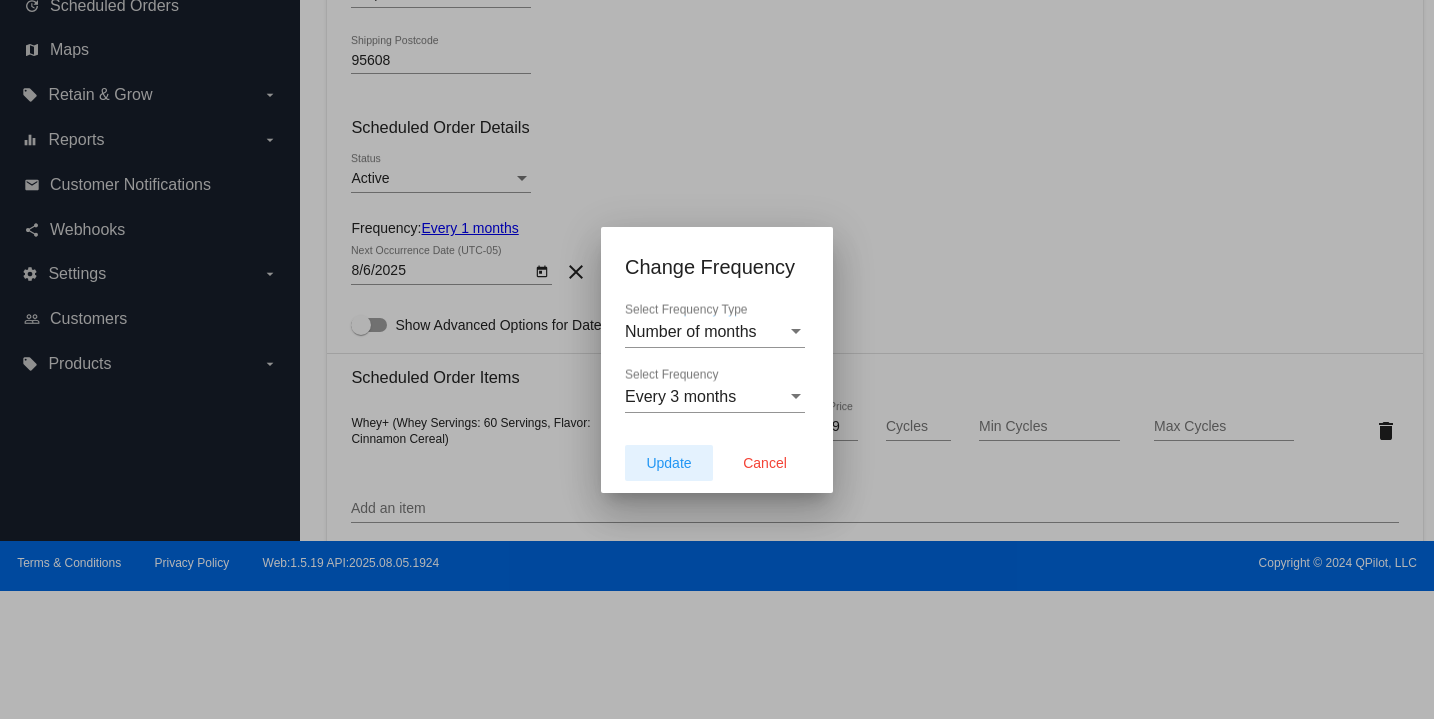 click on "Update" 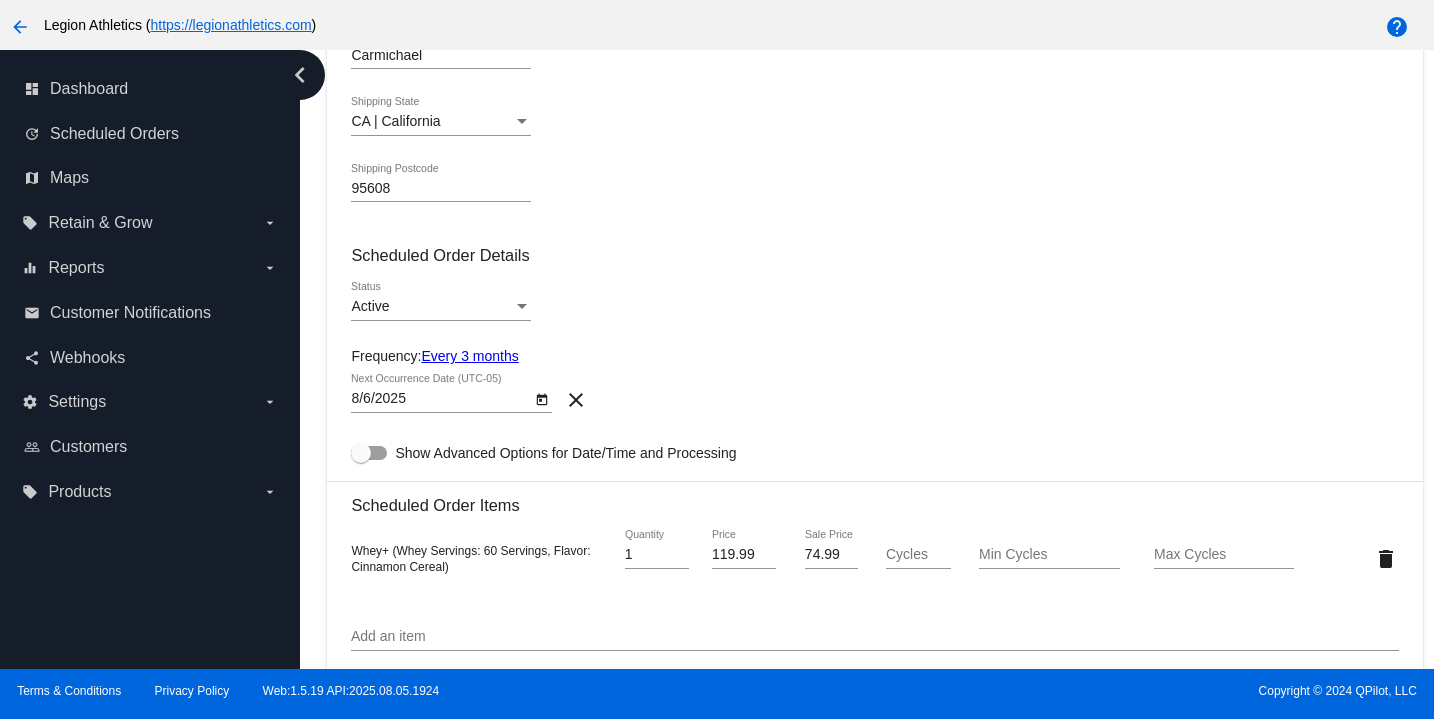 type on "11/4/2025" 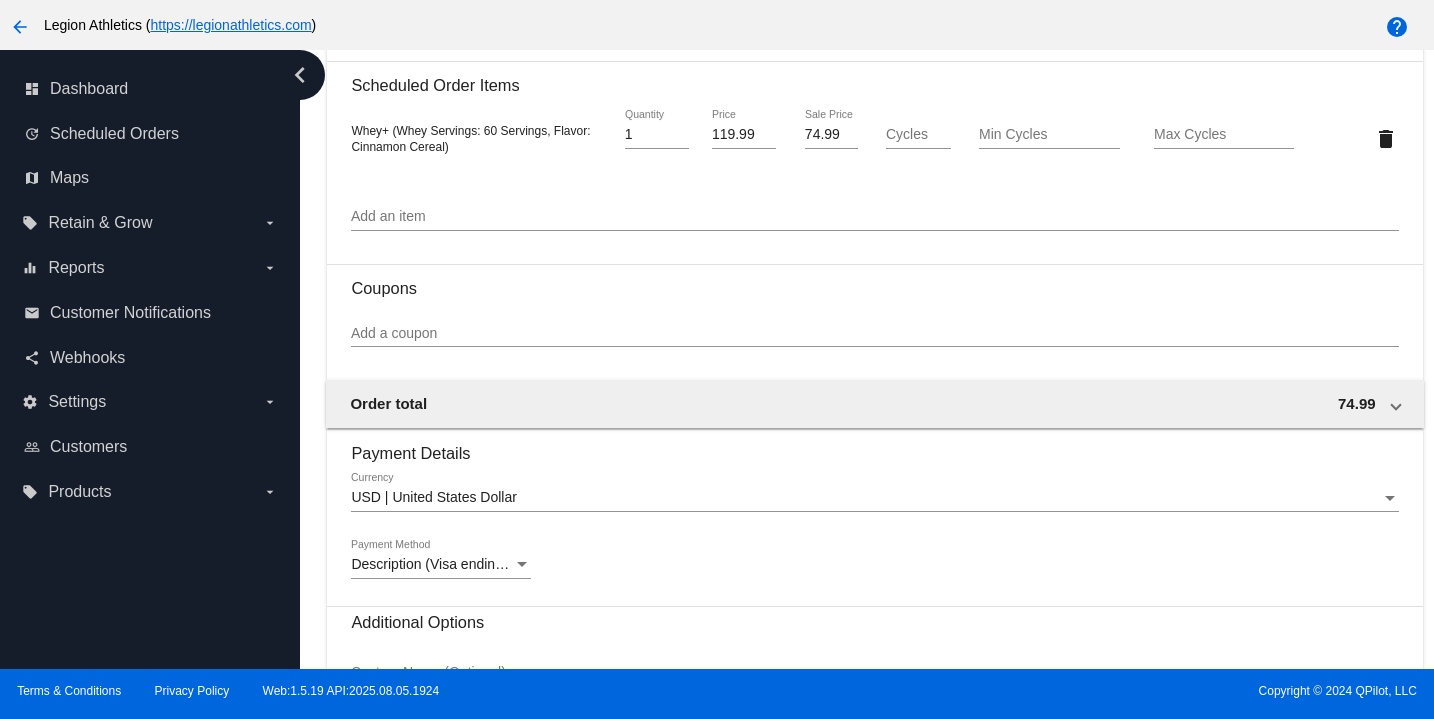 scroll, scrollTop: 1318, scrollLeft: 0, axis: vertical 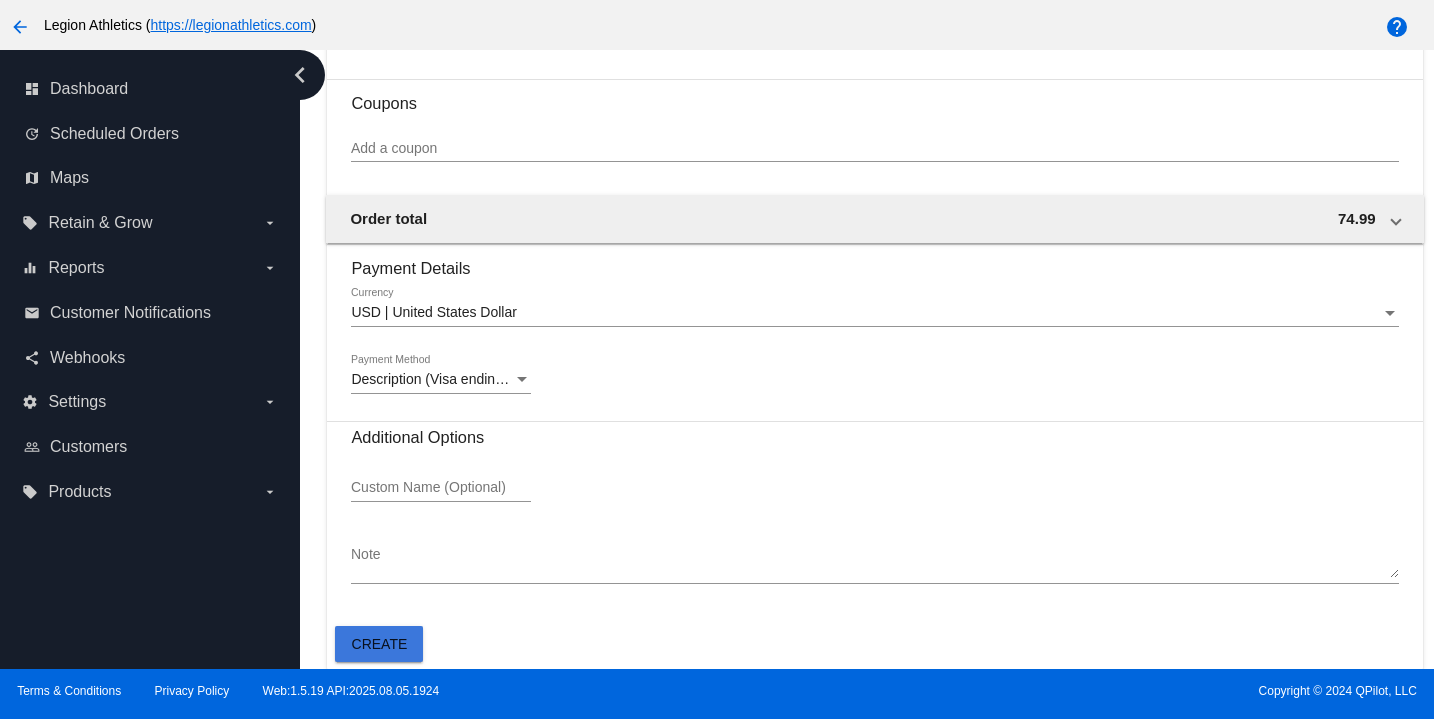 click on "Create" 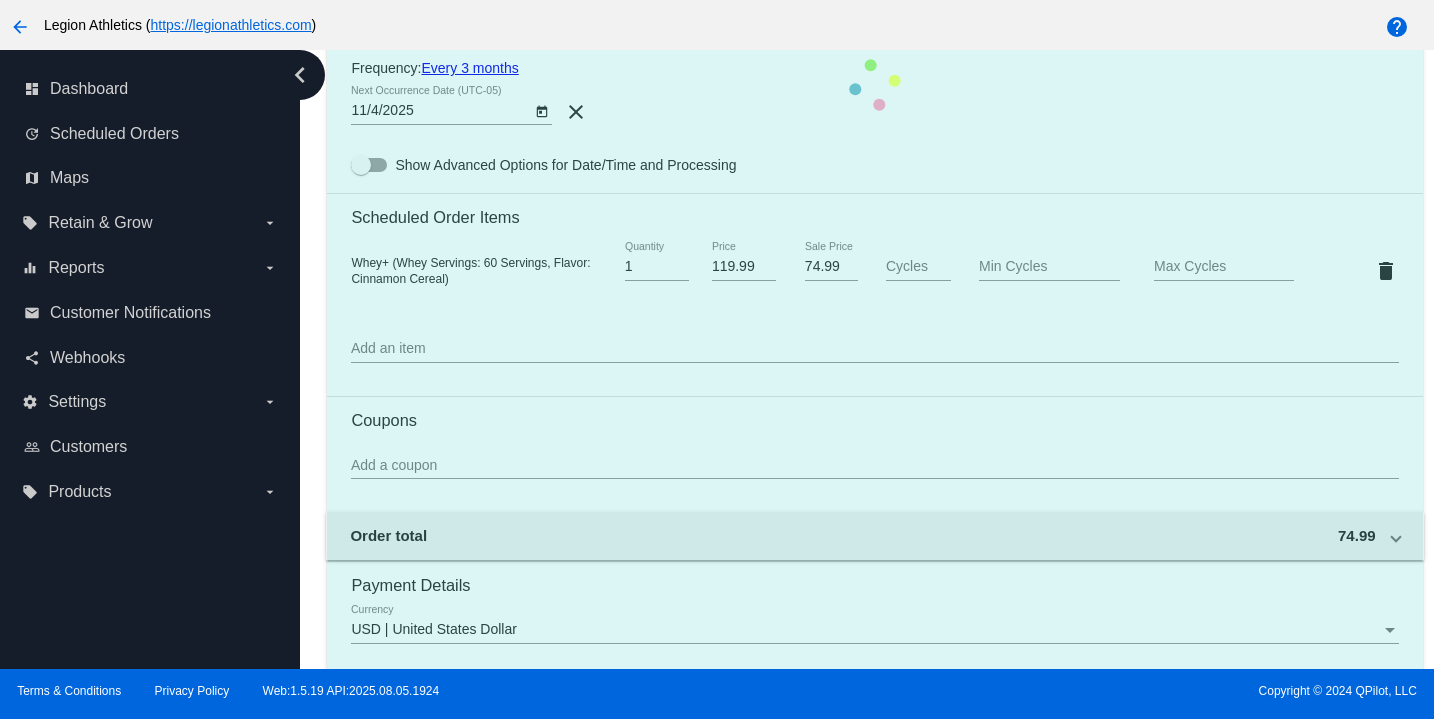 scroll, scrollTop: 0, scrollLeft: 0, axis: both 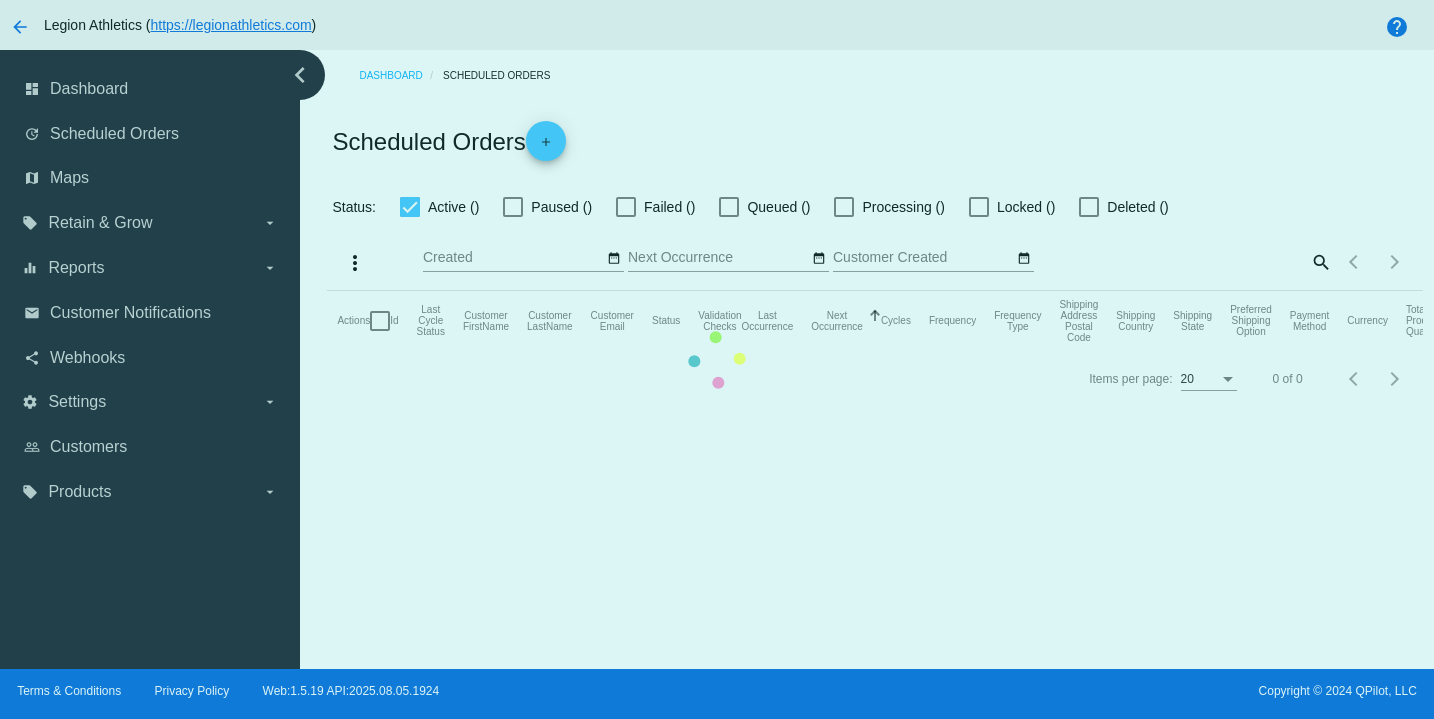 checkbox on "true" 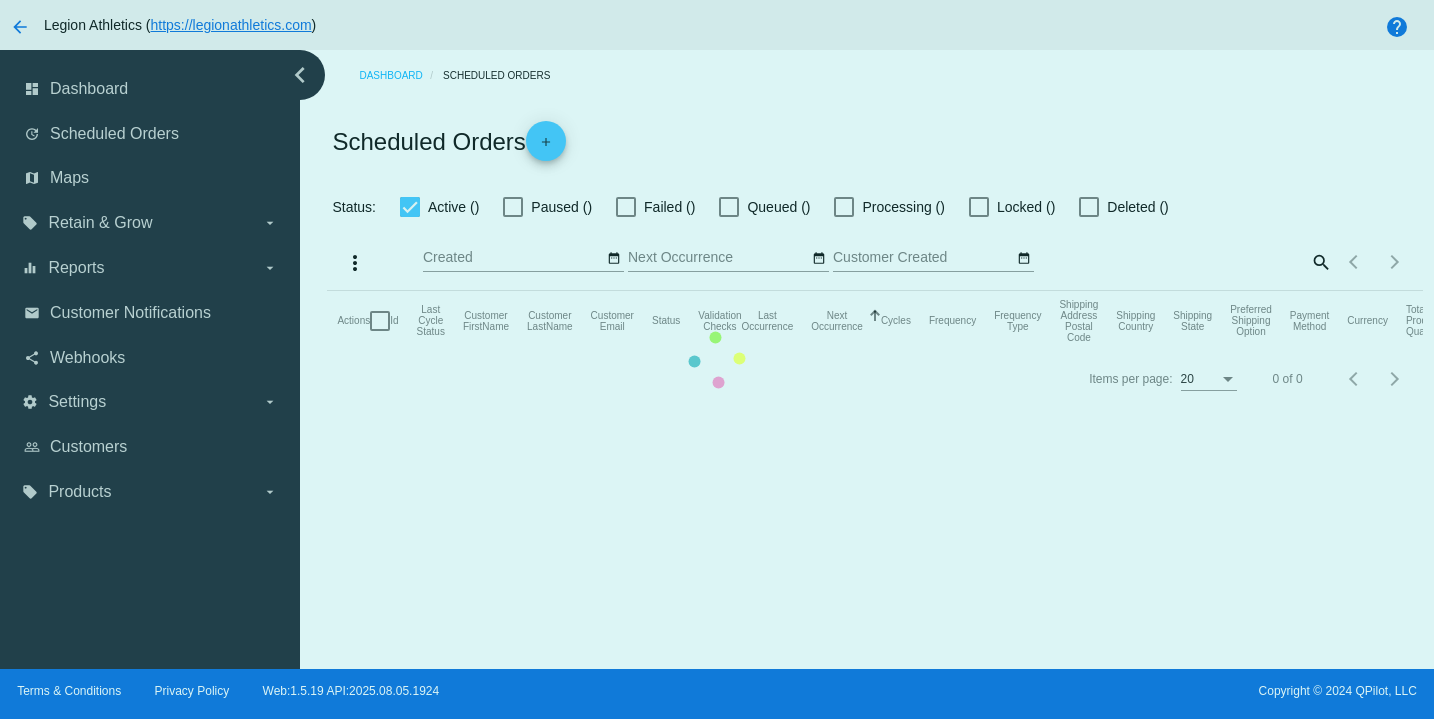 checkbox on "true" 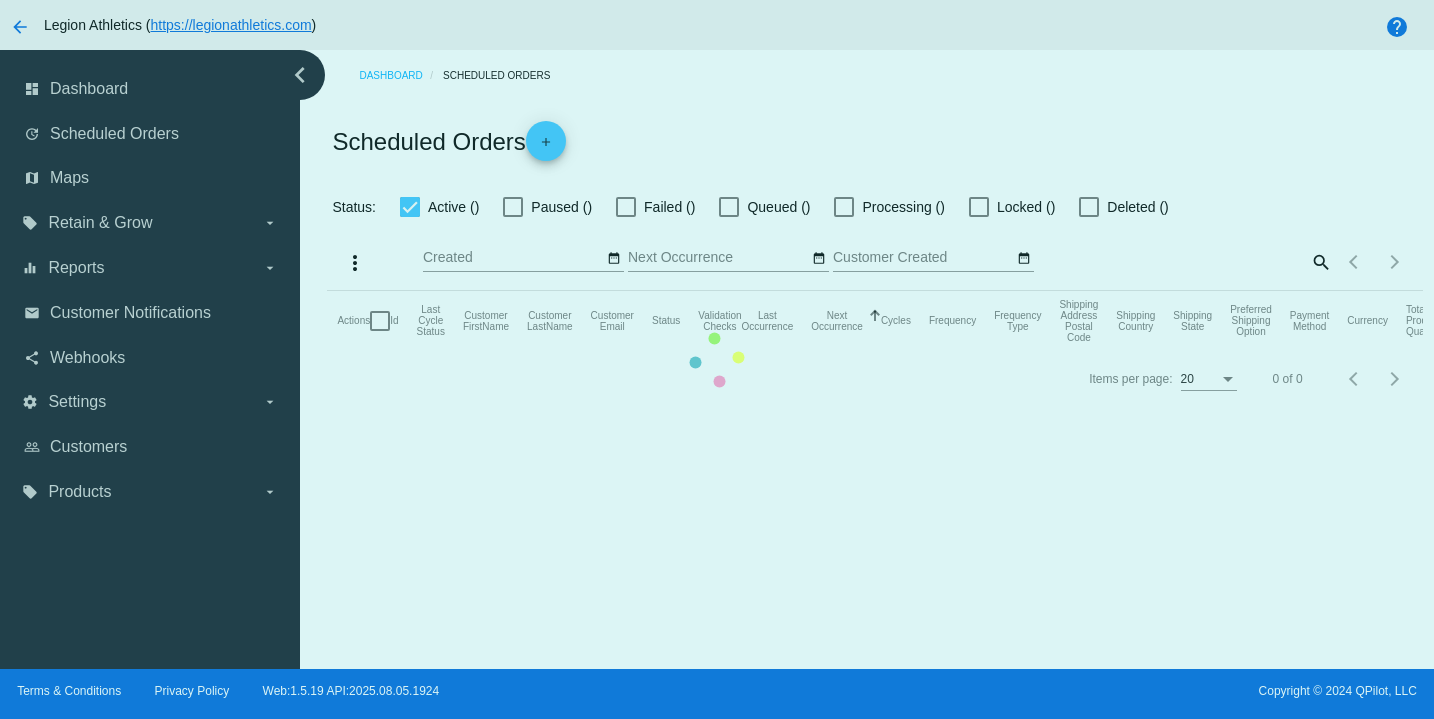 checkbox on "true" 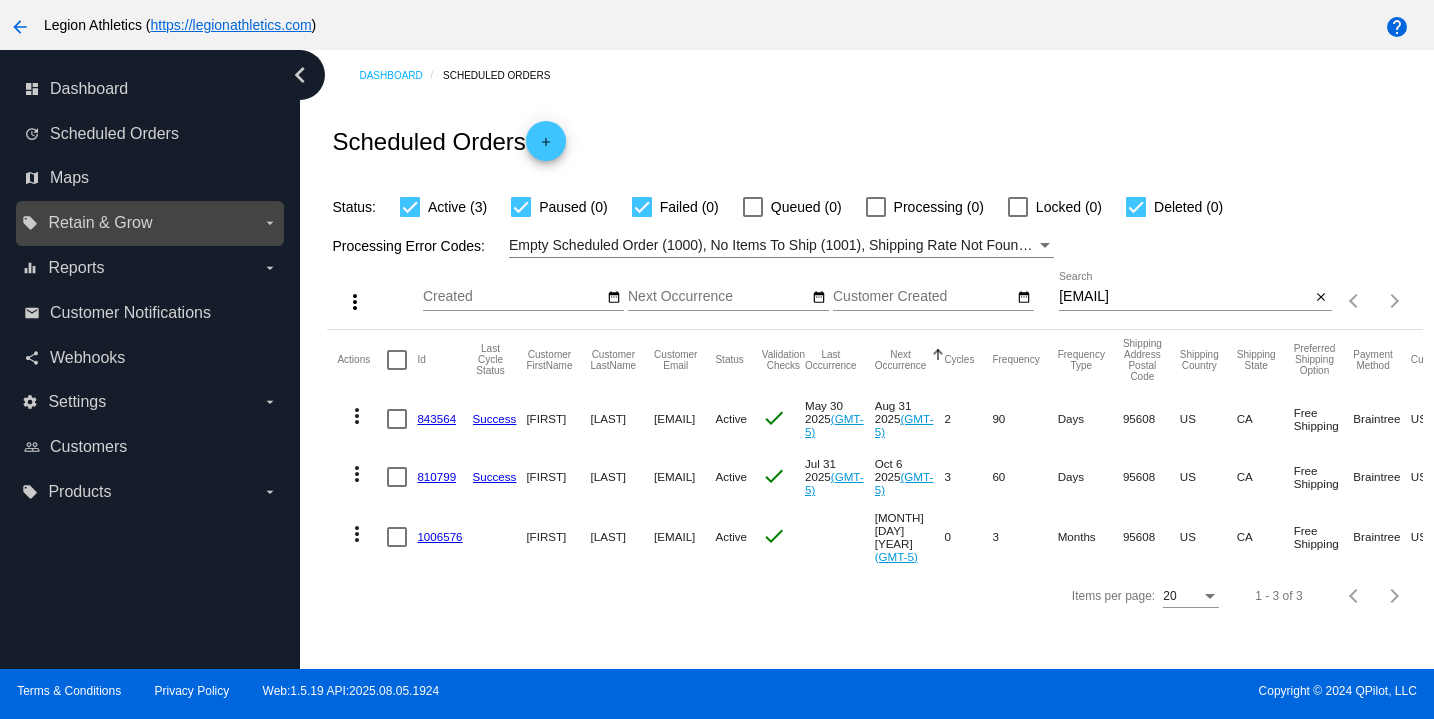 click on "Retain & Grow" at bounding box center [100, 223] 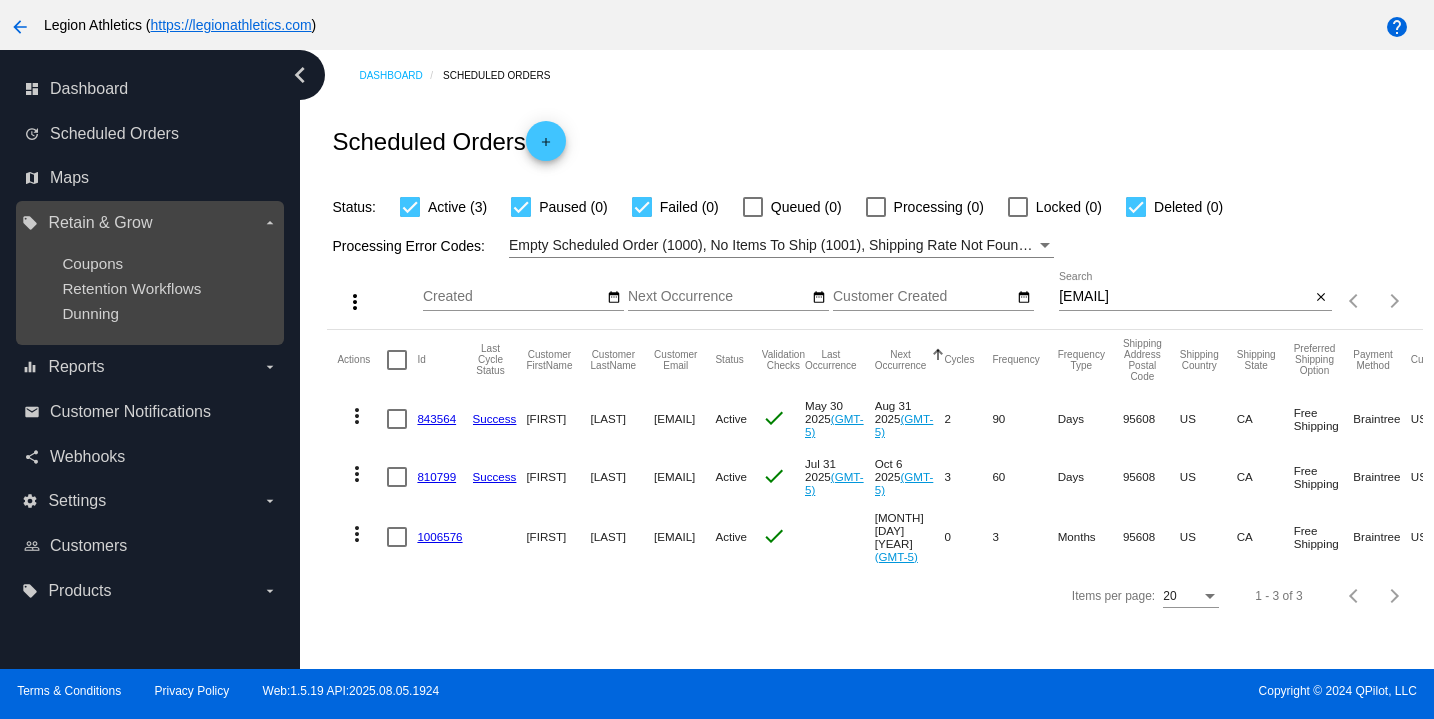 click on "Coupons" at bounding box center [165, 263] 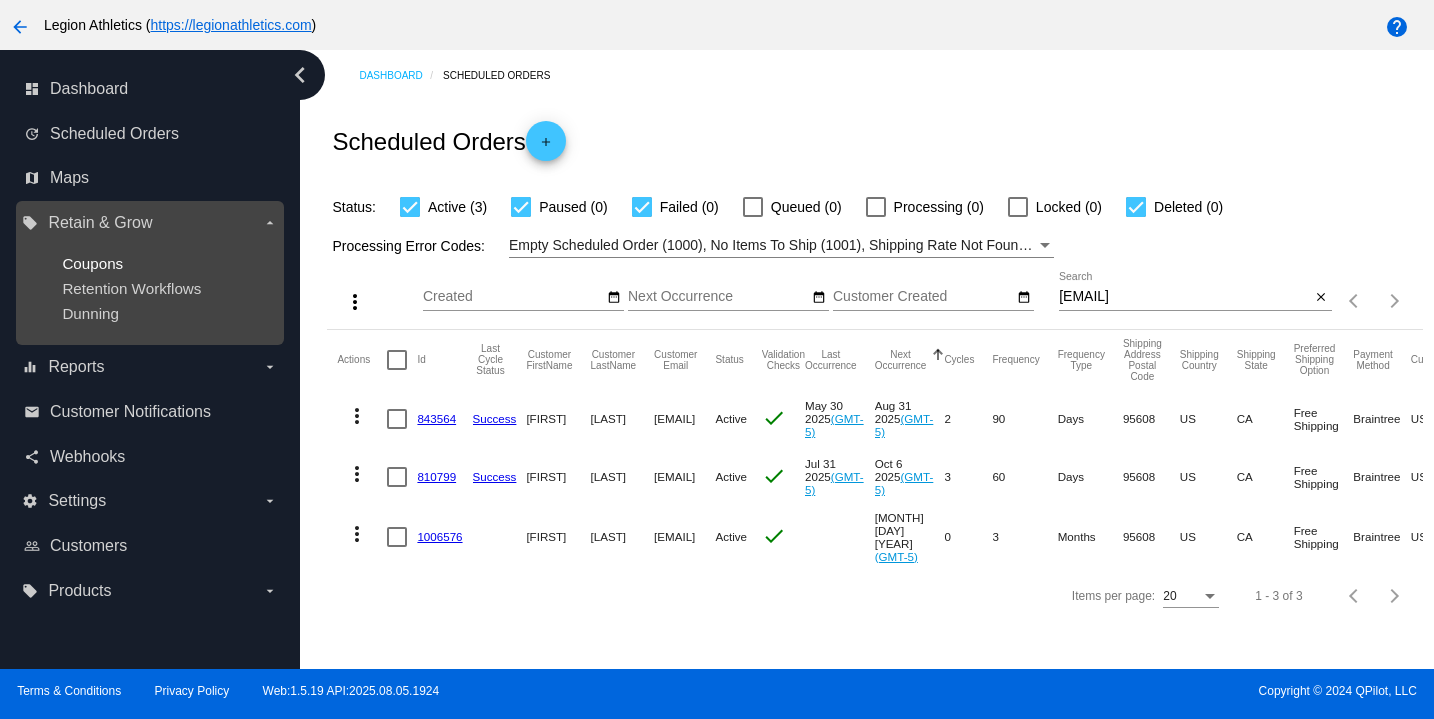 click on "Coupons" at bounding box center [92, 263] 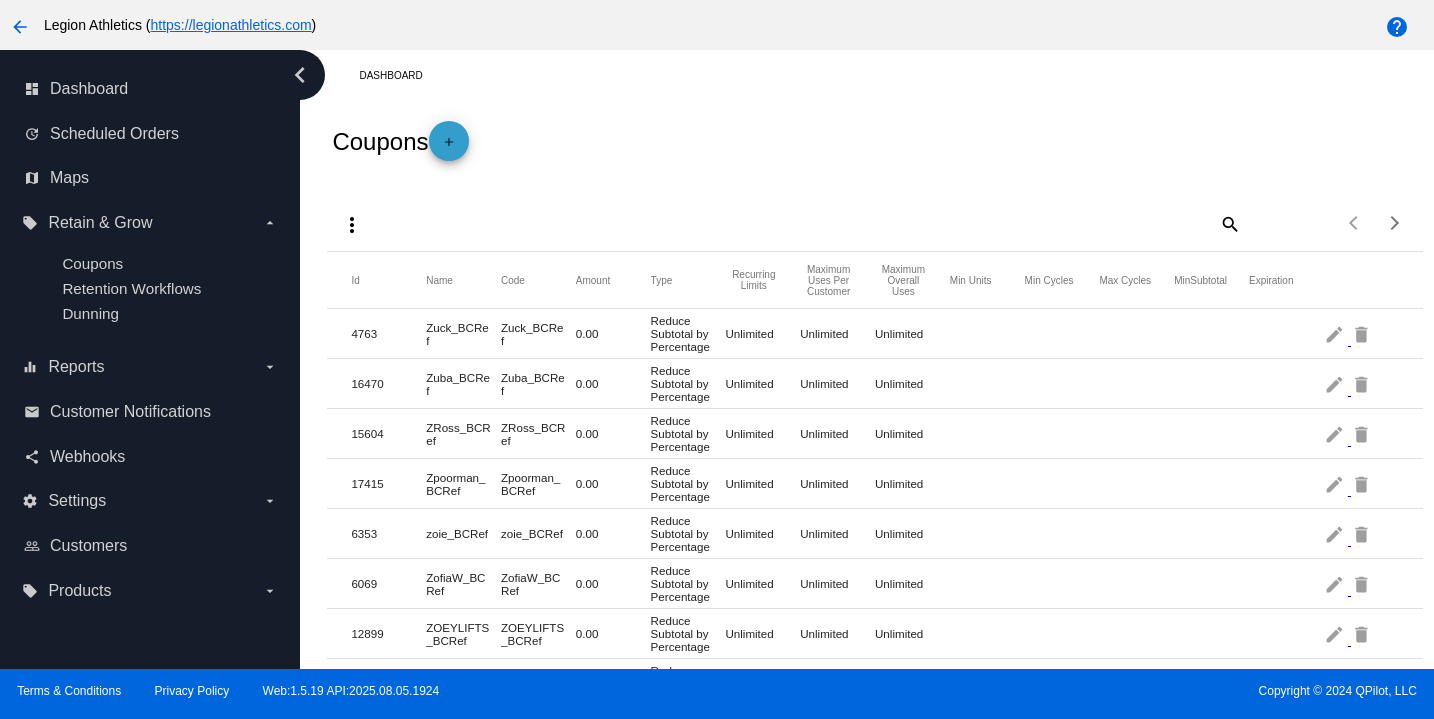 click on "add" 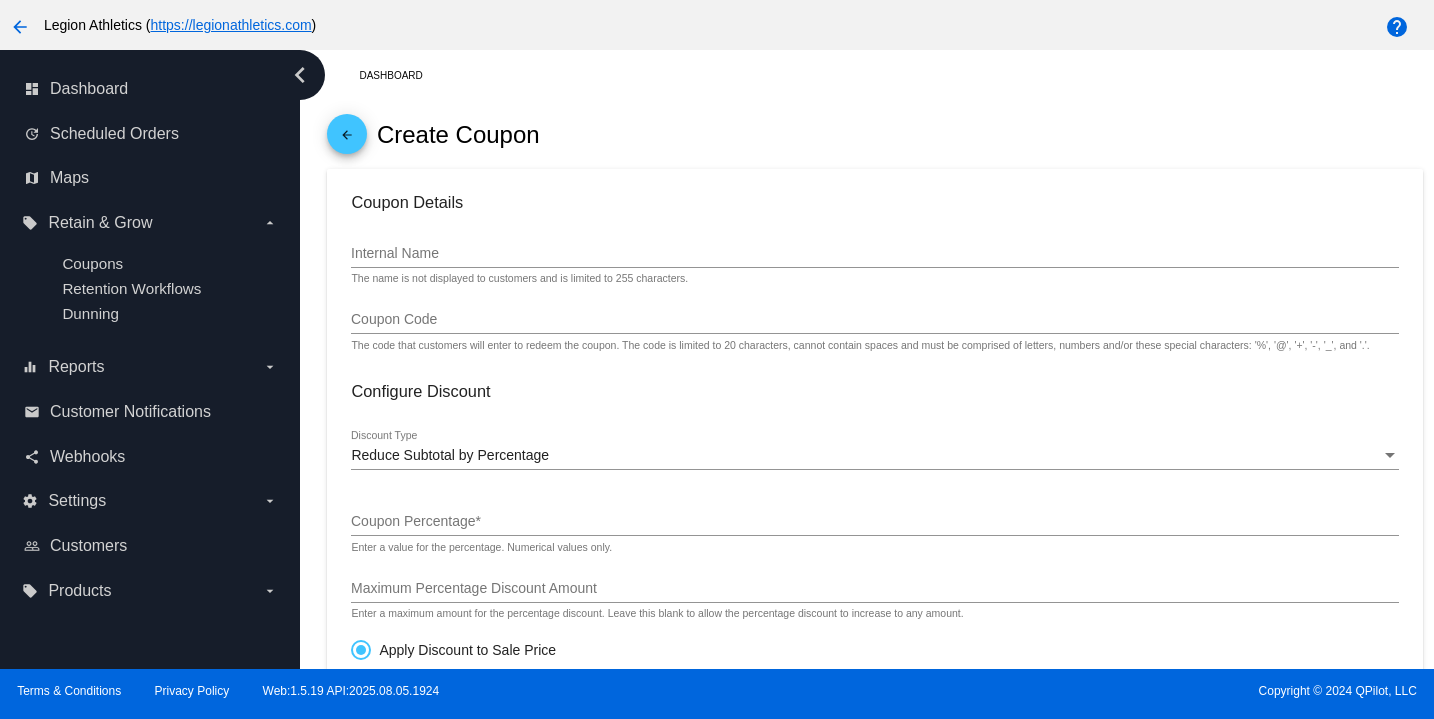 click on "Internal Name" 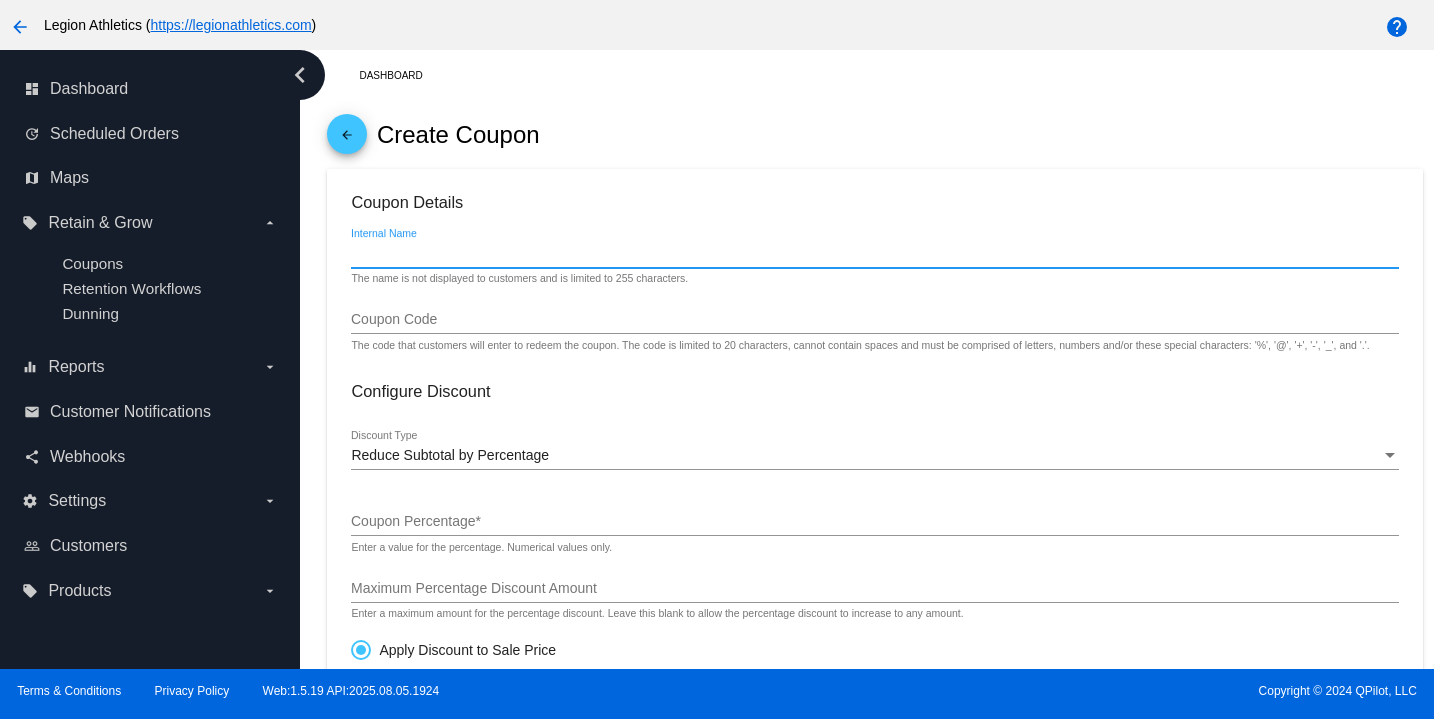 click on "Internal Name" at bounding box center [874, 254] 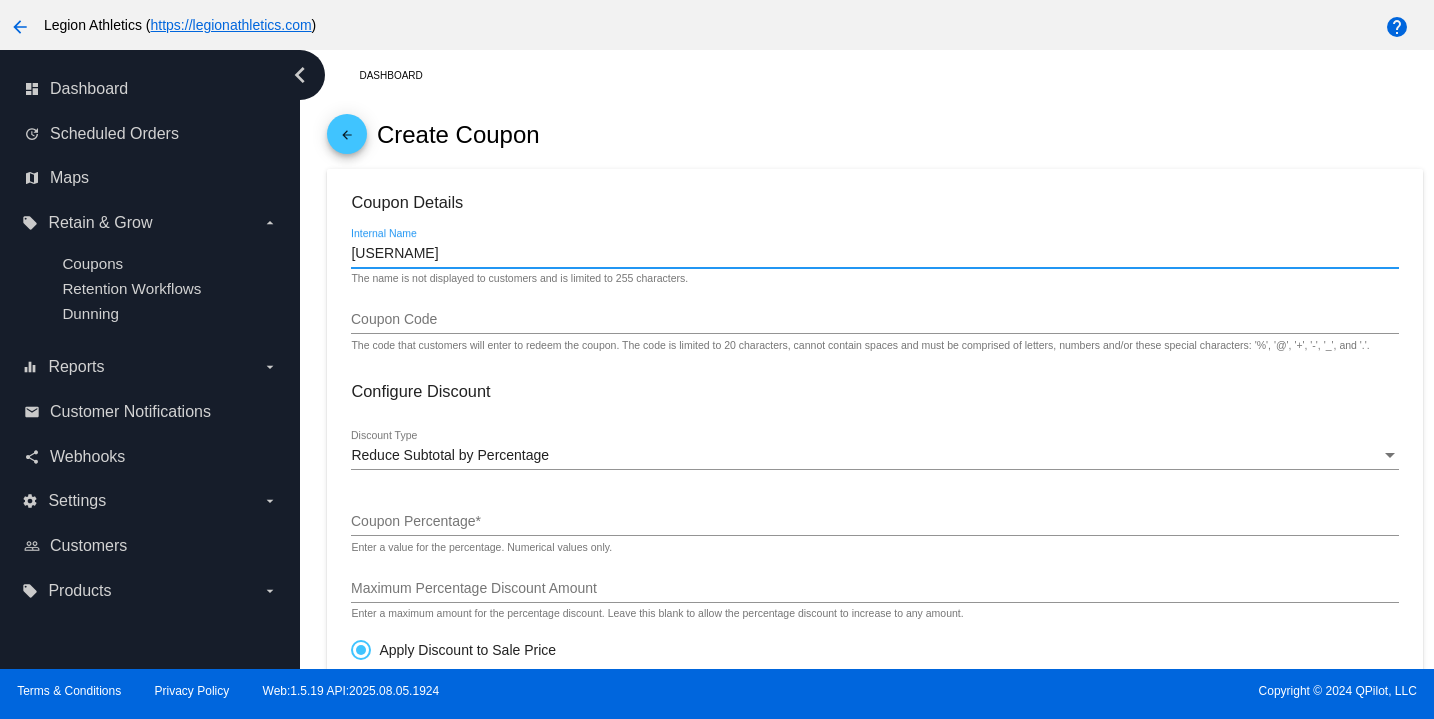 type on "arash31" 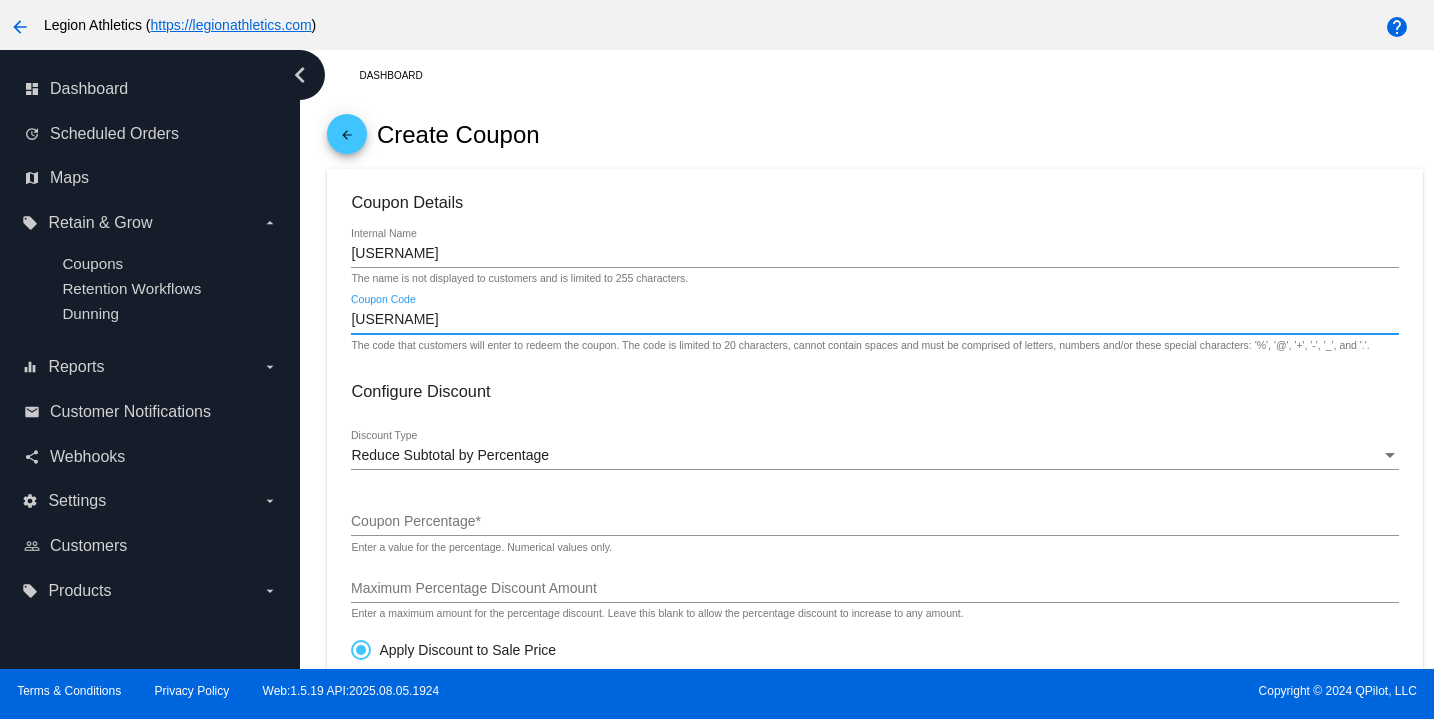 type on "arash3" 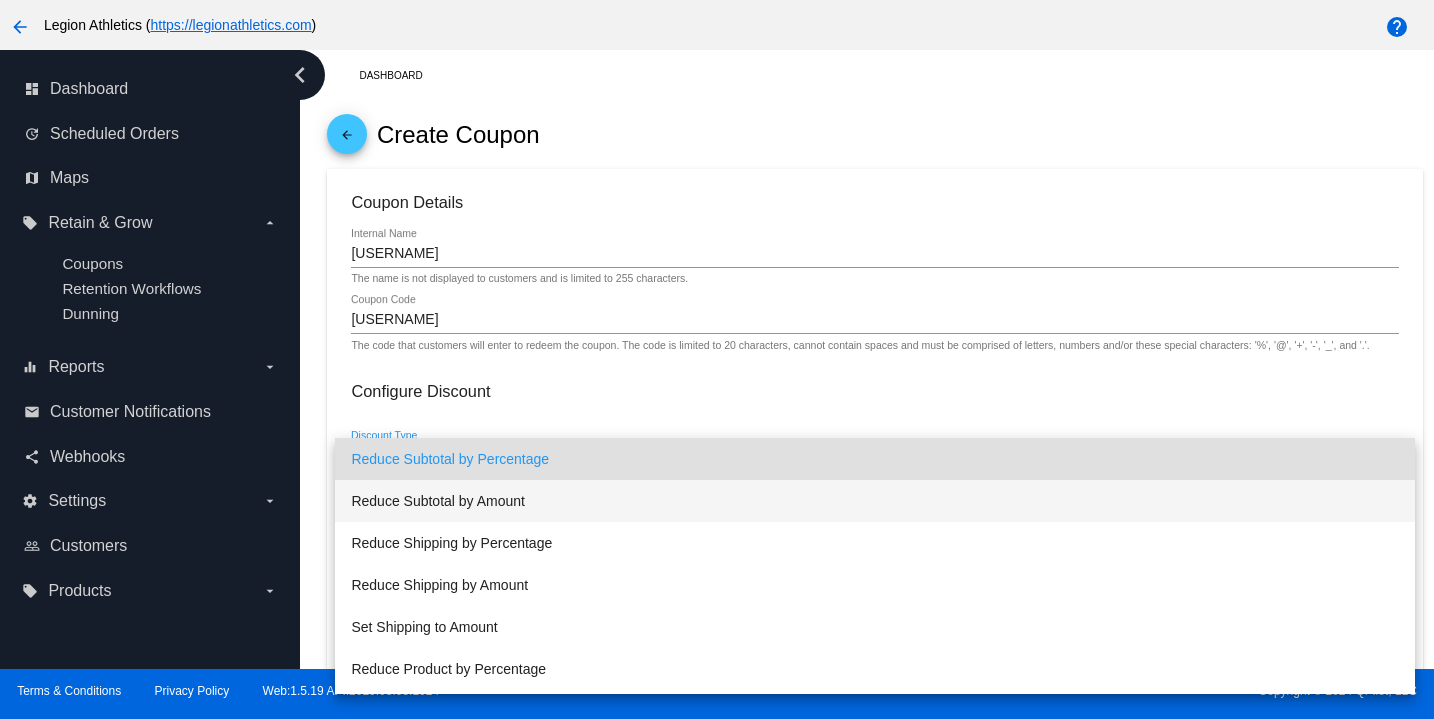 click on "Reduce Subtotal by Amount" at bounding box center [874, 501] 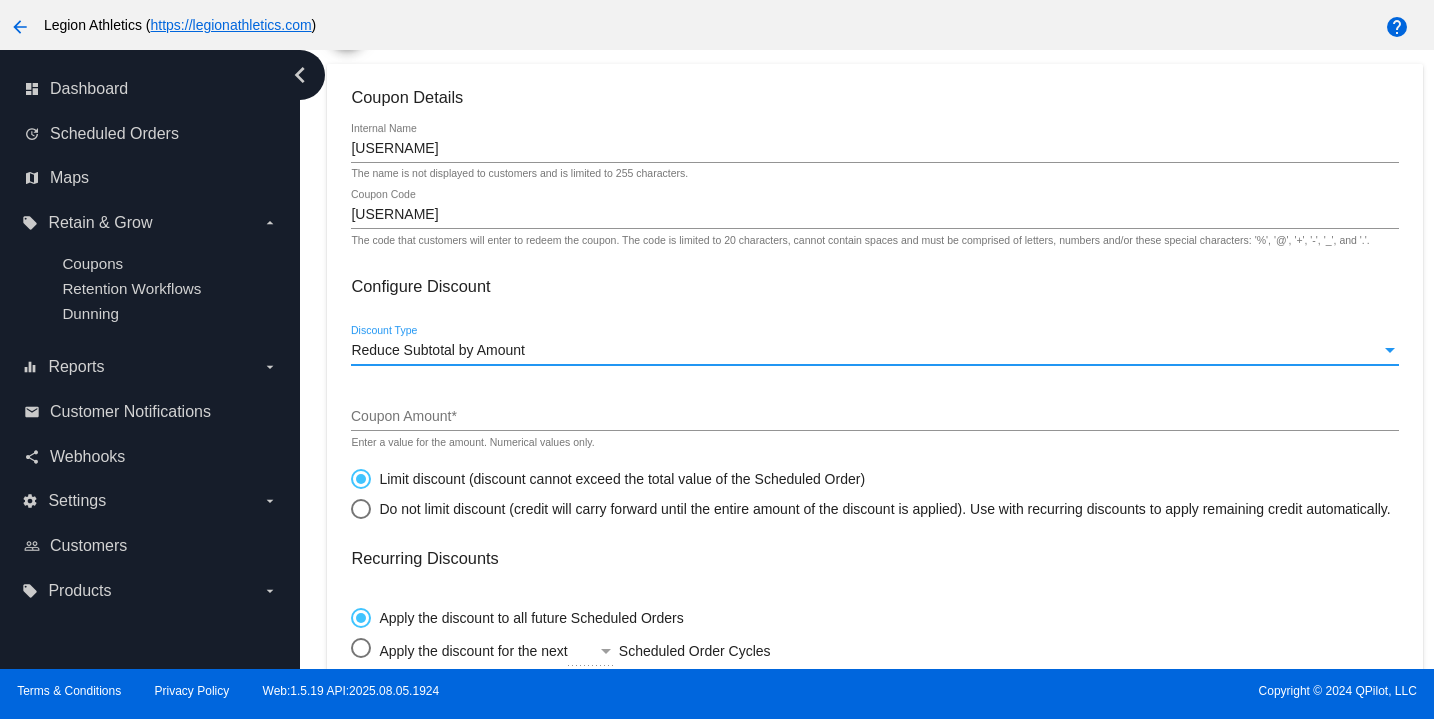 scroll, scrollTop: 106, scrollLeft: 0, axis: vertical 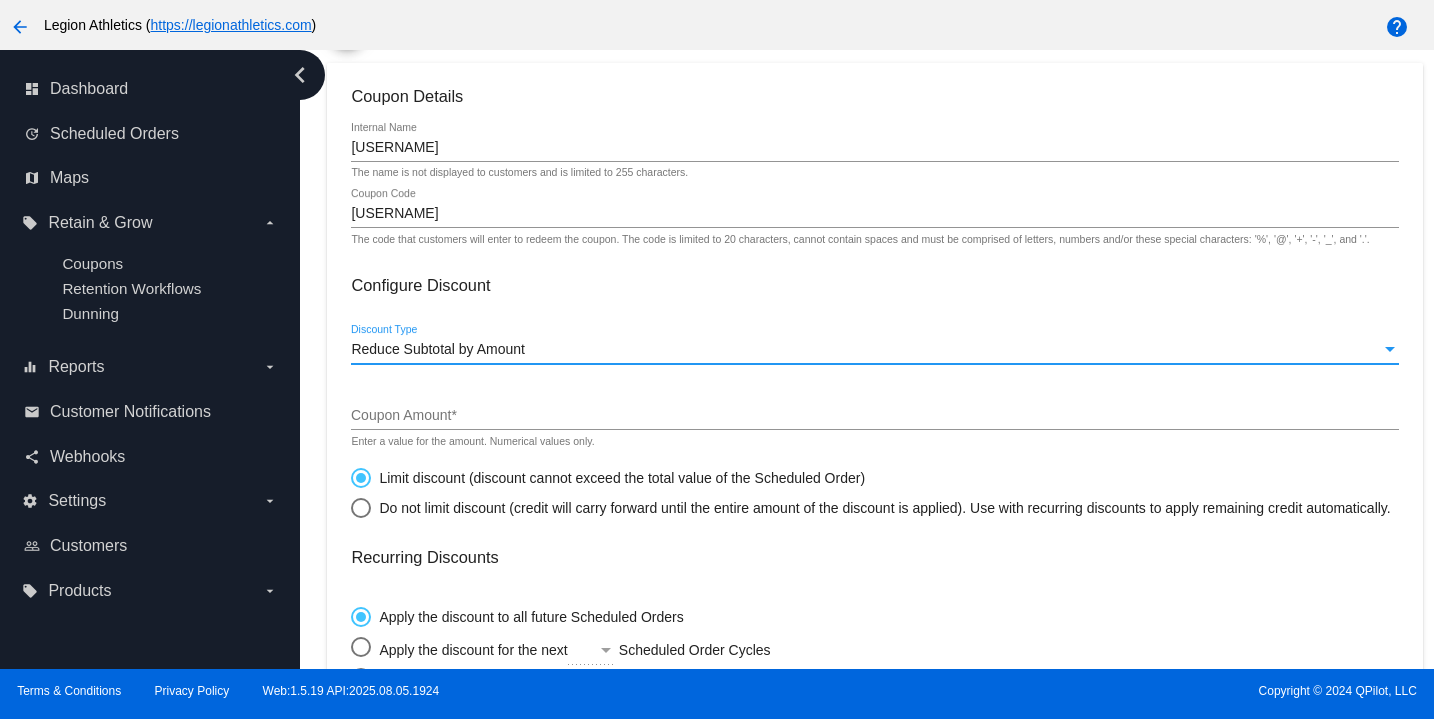 click on "Coupon Amount  *" 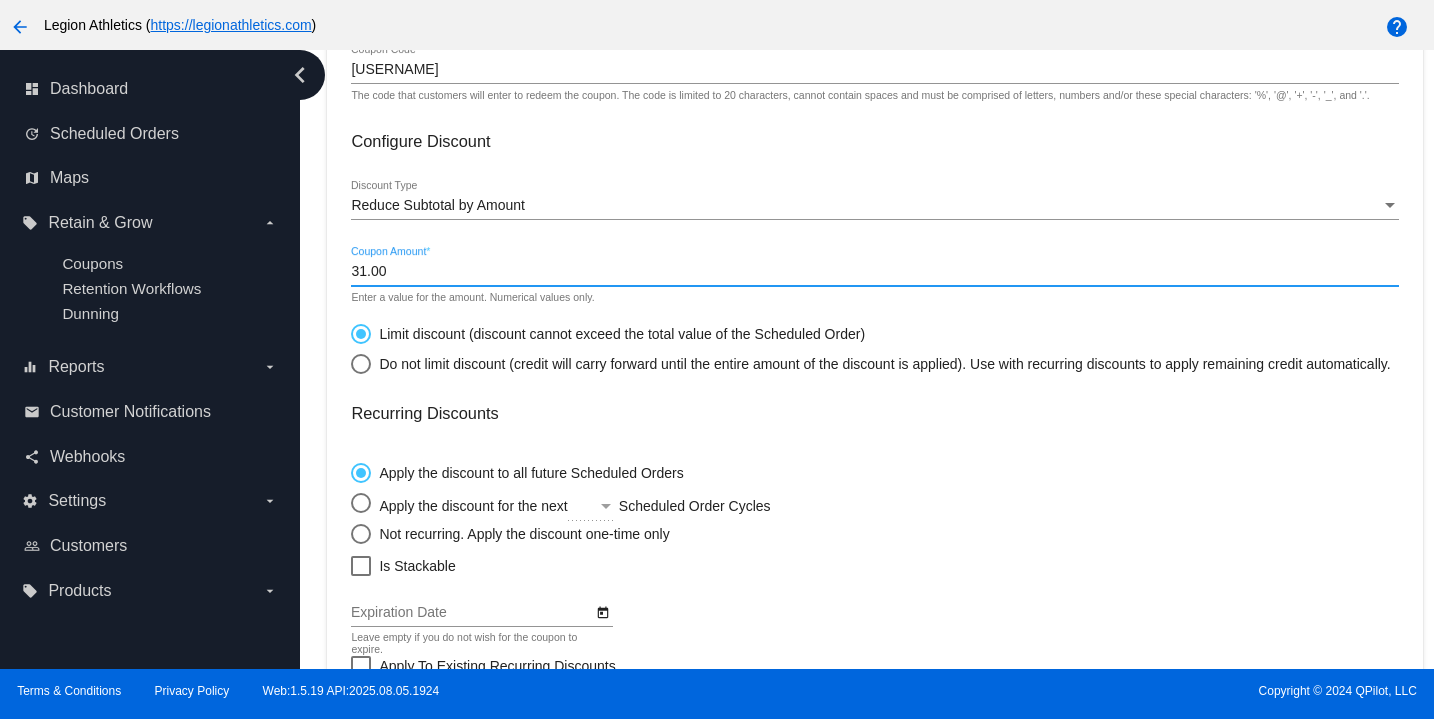 scroll, scrollTop: 255, scrollLeft: 0, axis: vertical 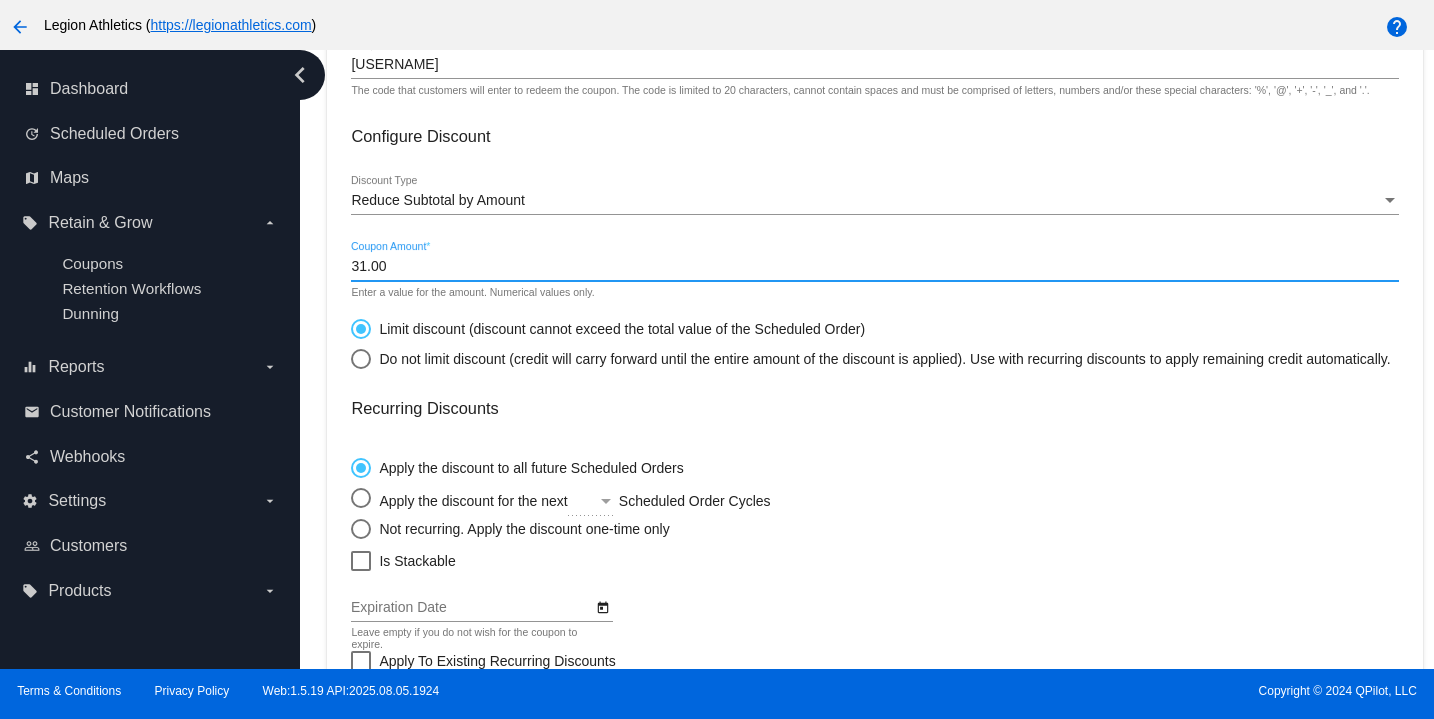 type on "31.00" 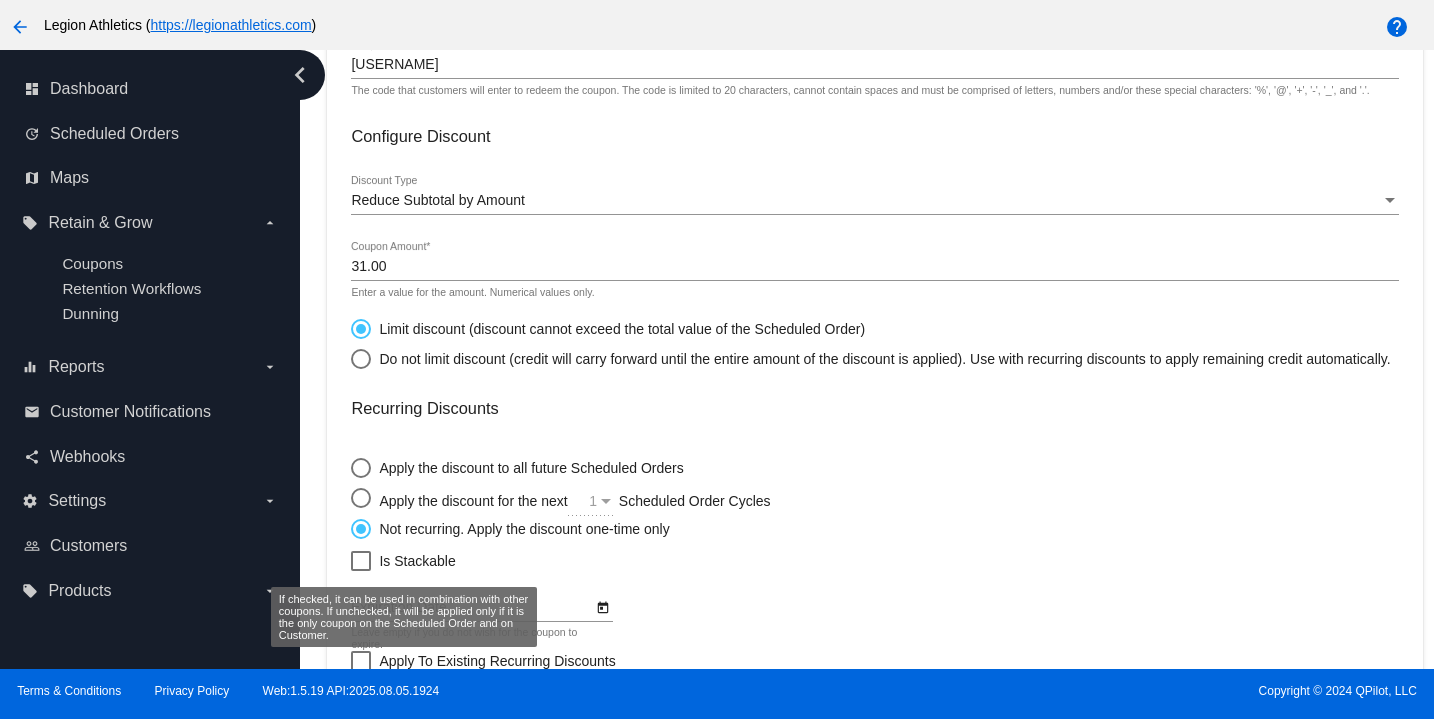 click at bounding box center (361, 561) 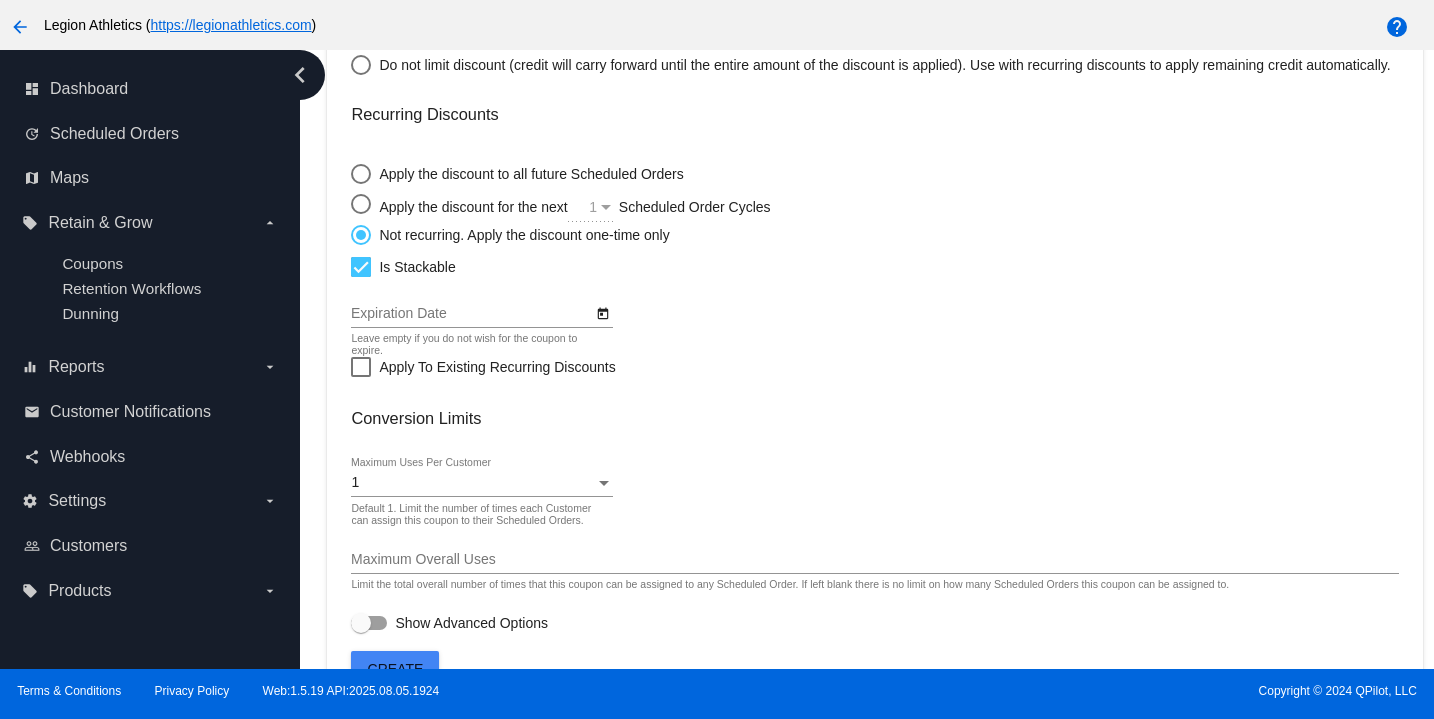 scroll, scrollTop: 599, scrollLeft: 0, axis: vertical 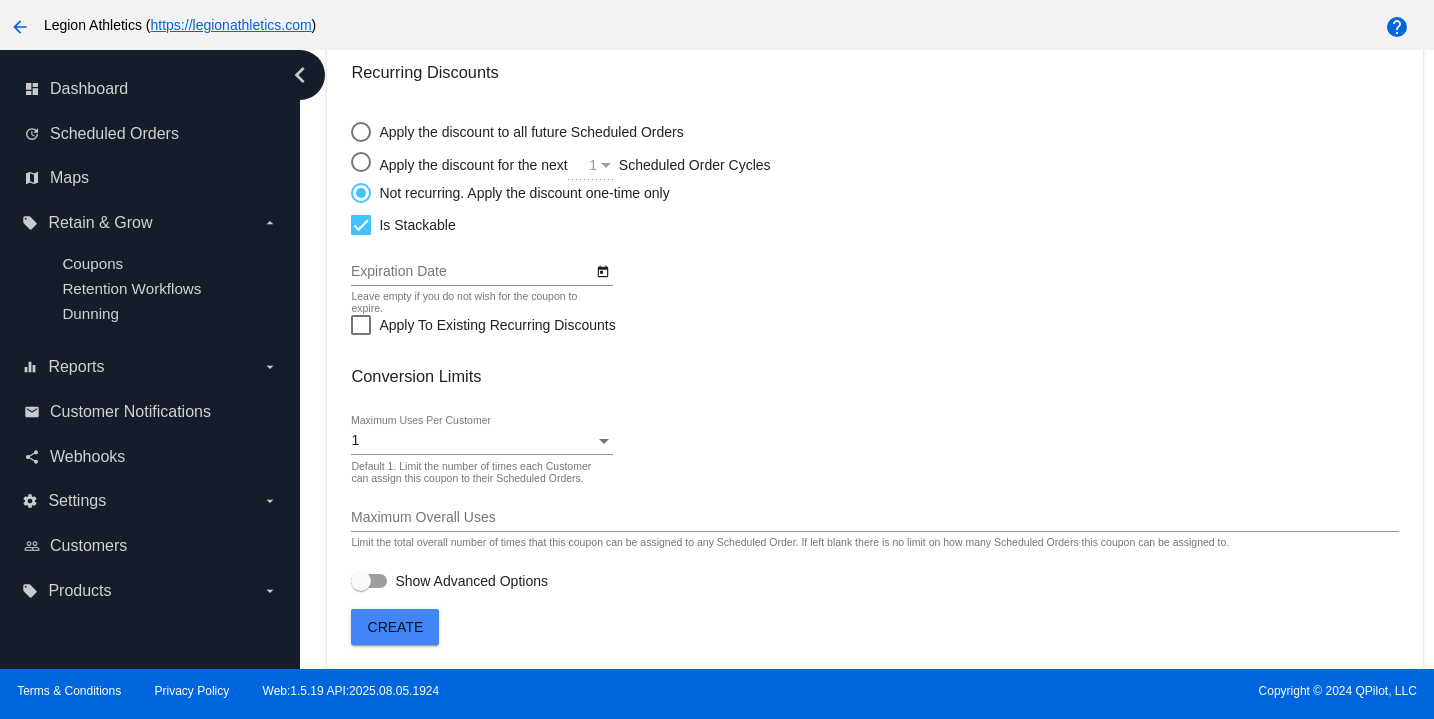 click on "Create" 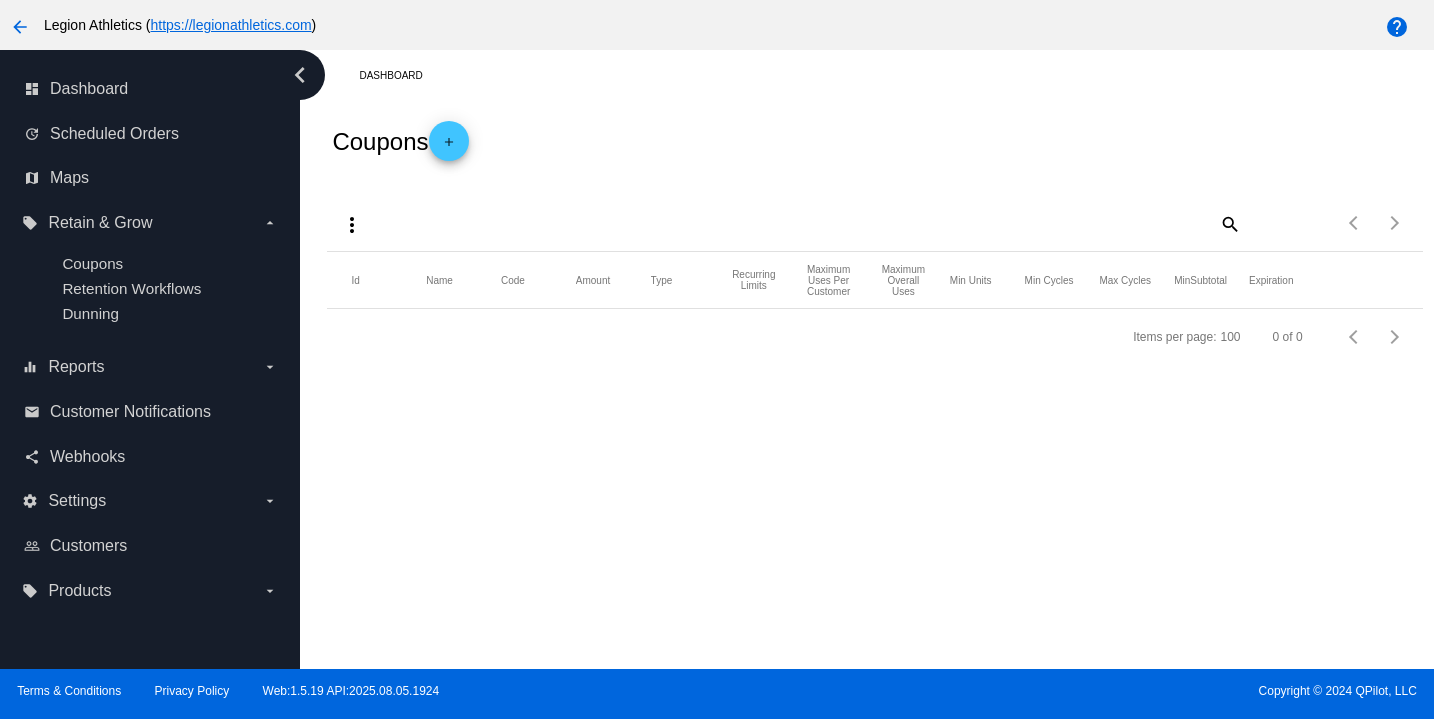 scroll, scrollTop: 0, scrollLeft: 0, axis: both 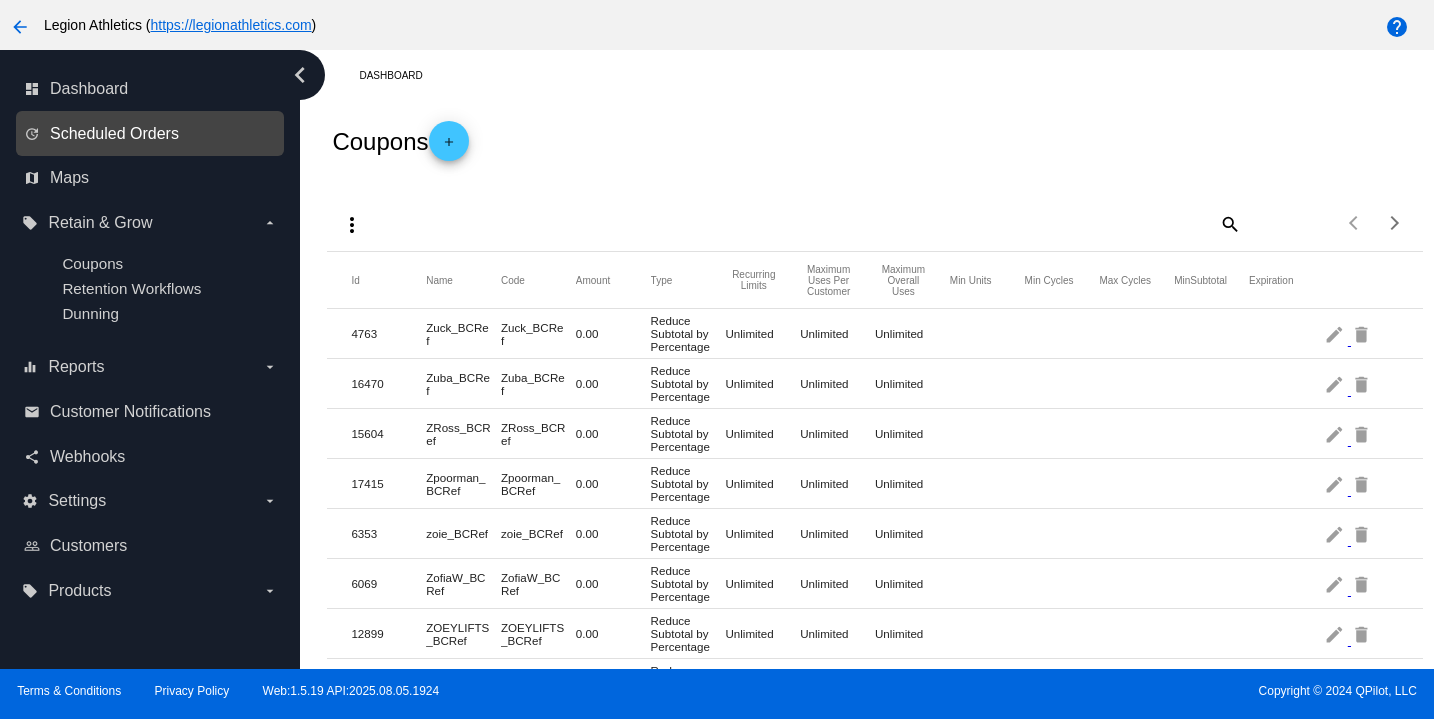 click on "Scheduled Orders" at bounding box center [114, 134] 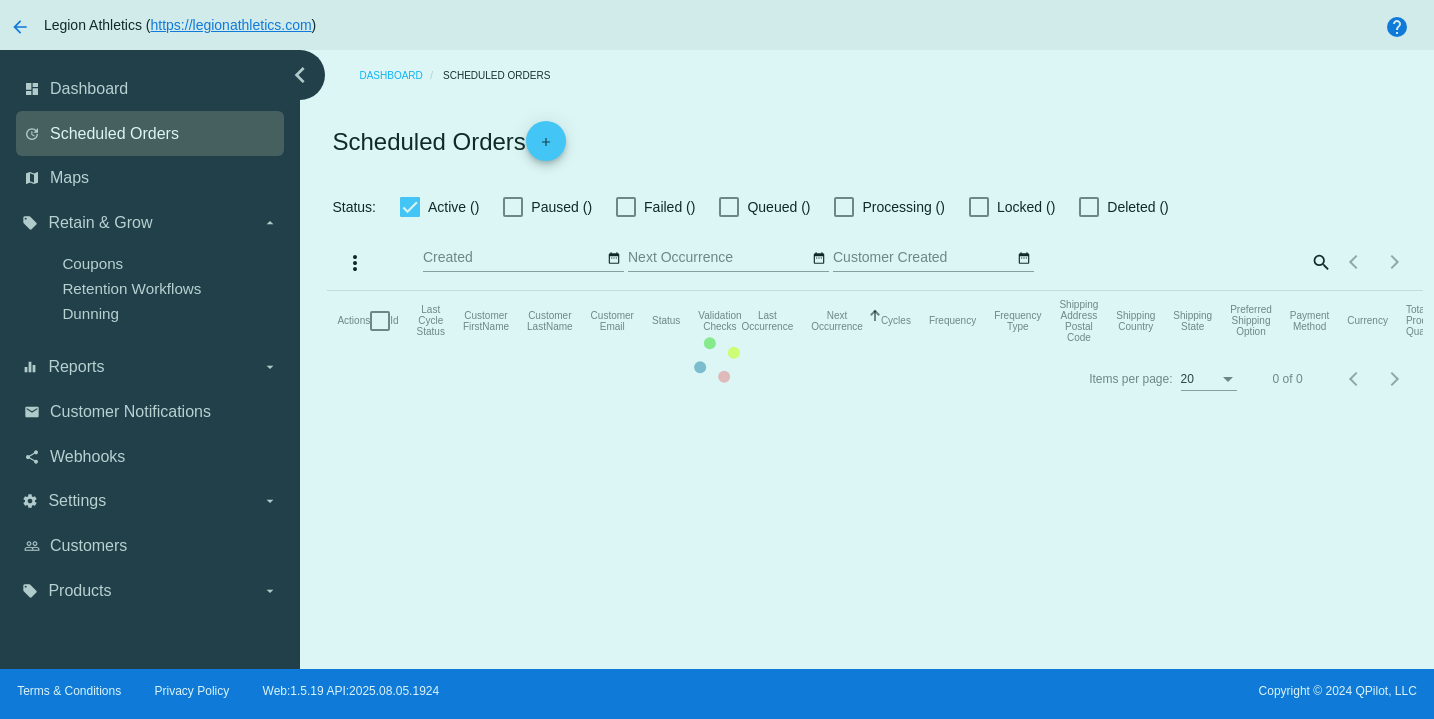 checkbox on "true" 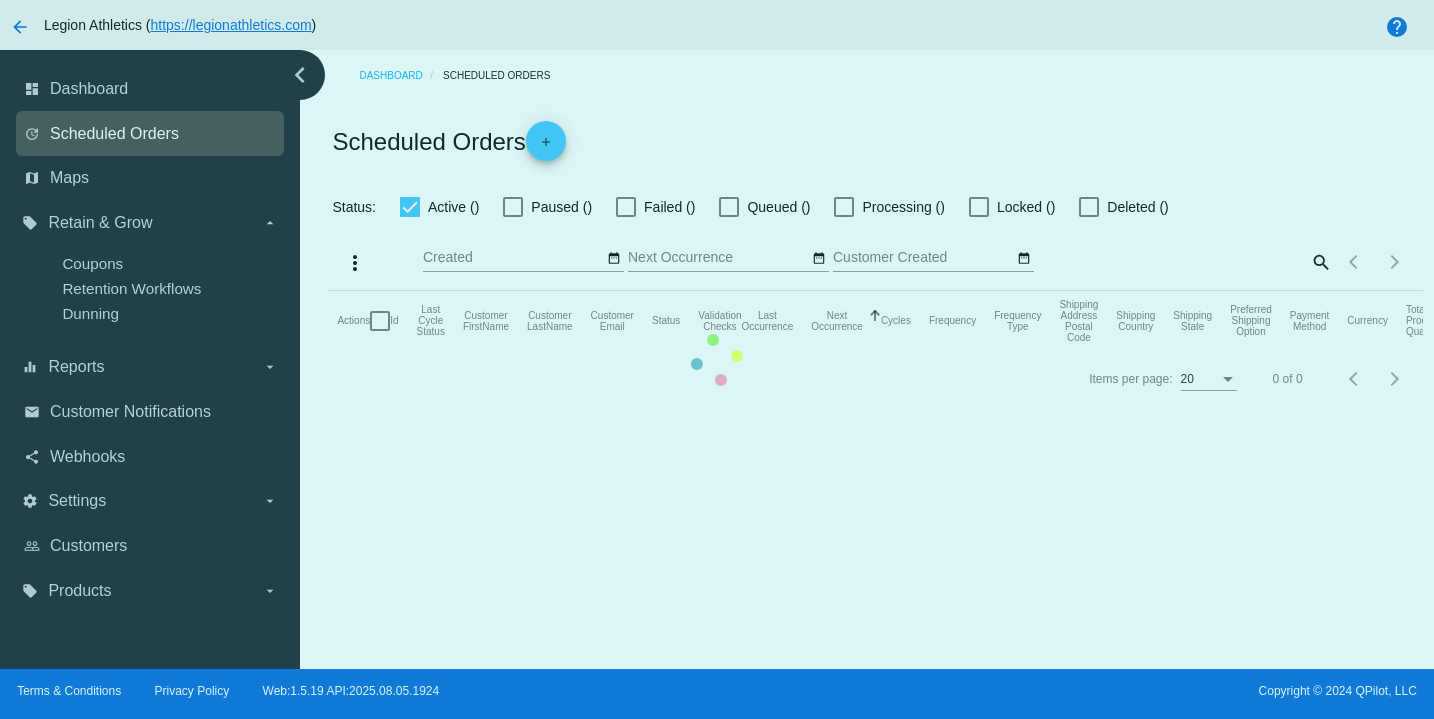 checkbox on "true" 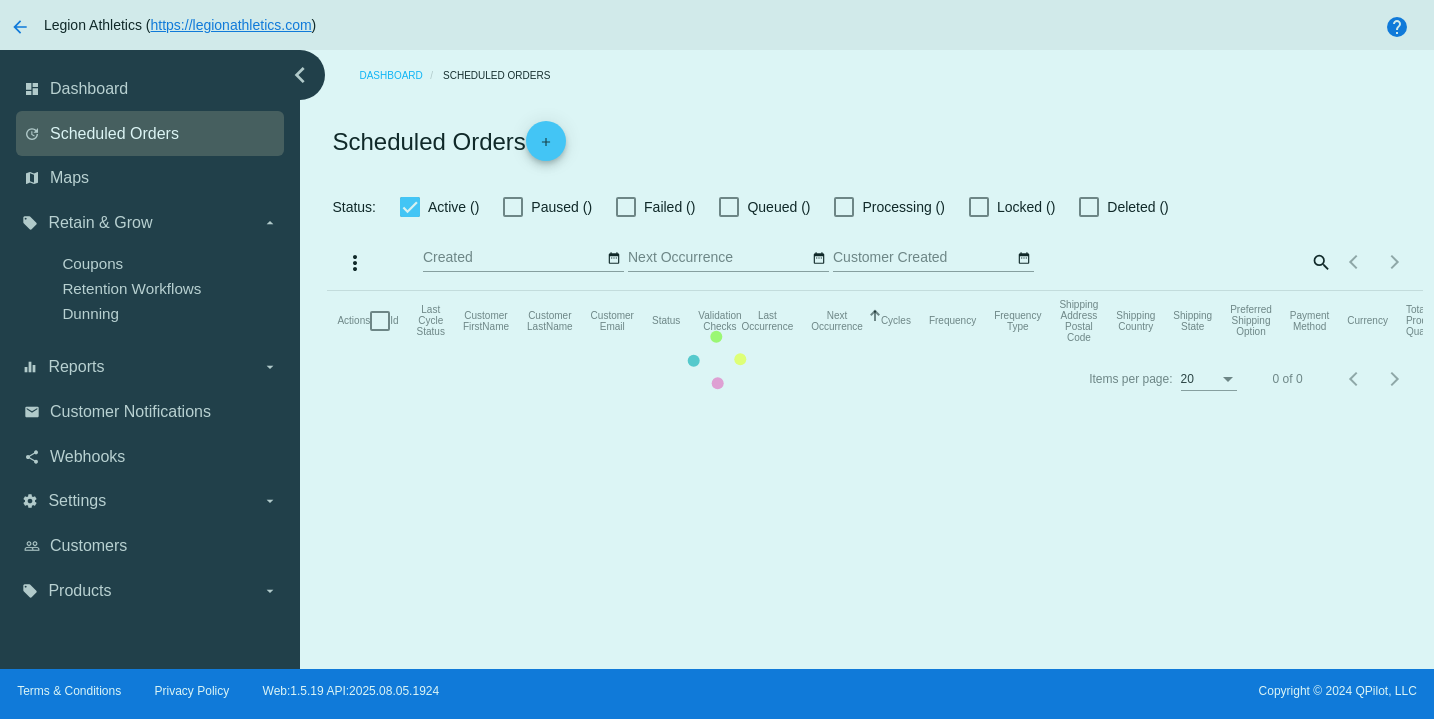 checkbox on "true" 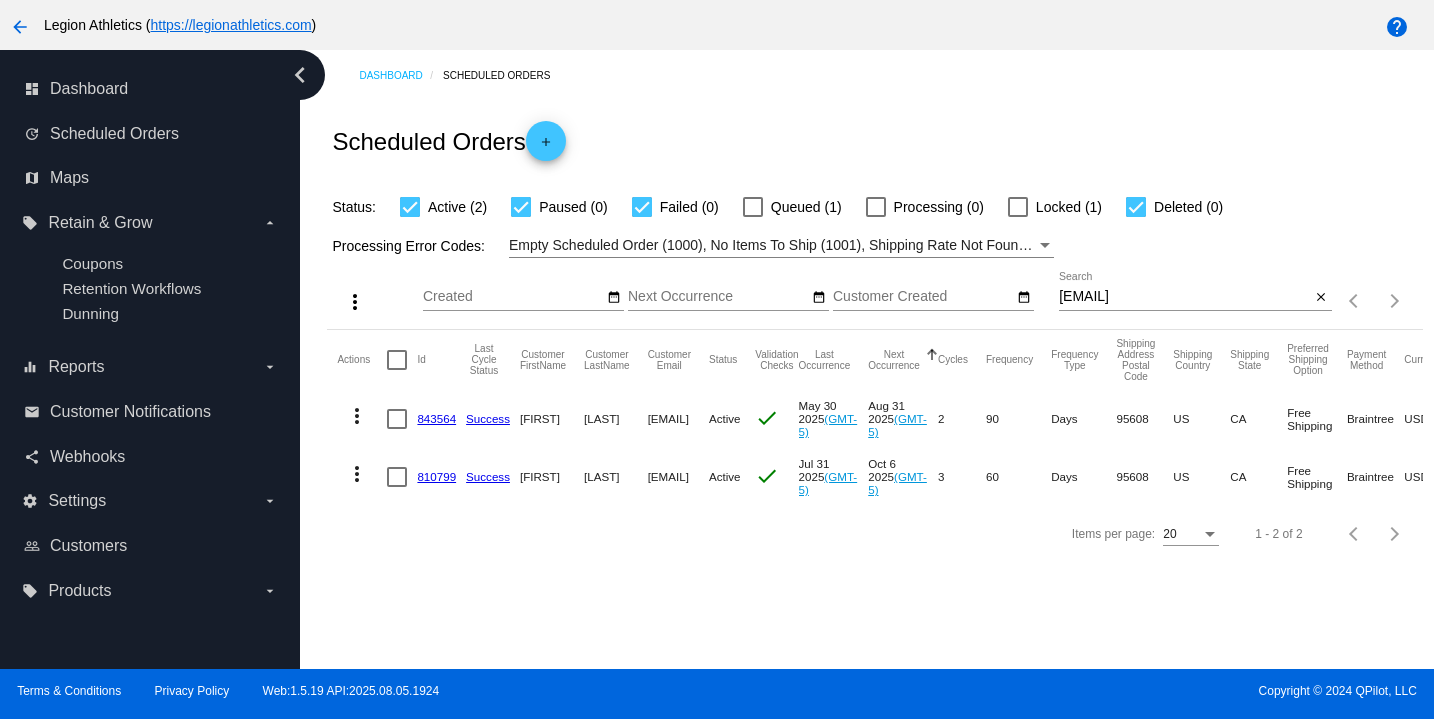 click on "arashrazavii@gmail.com
Search" 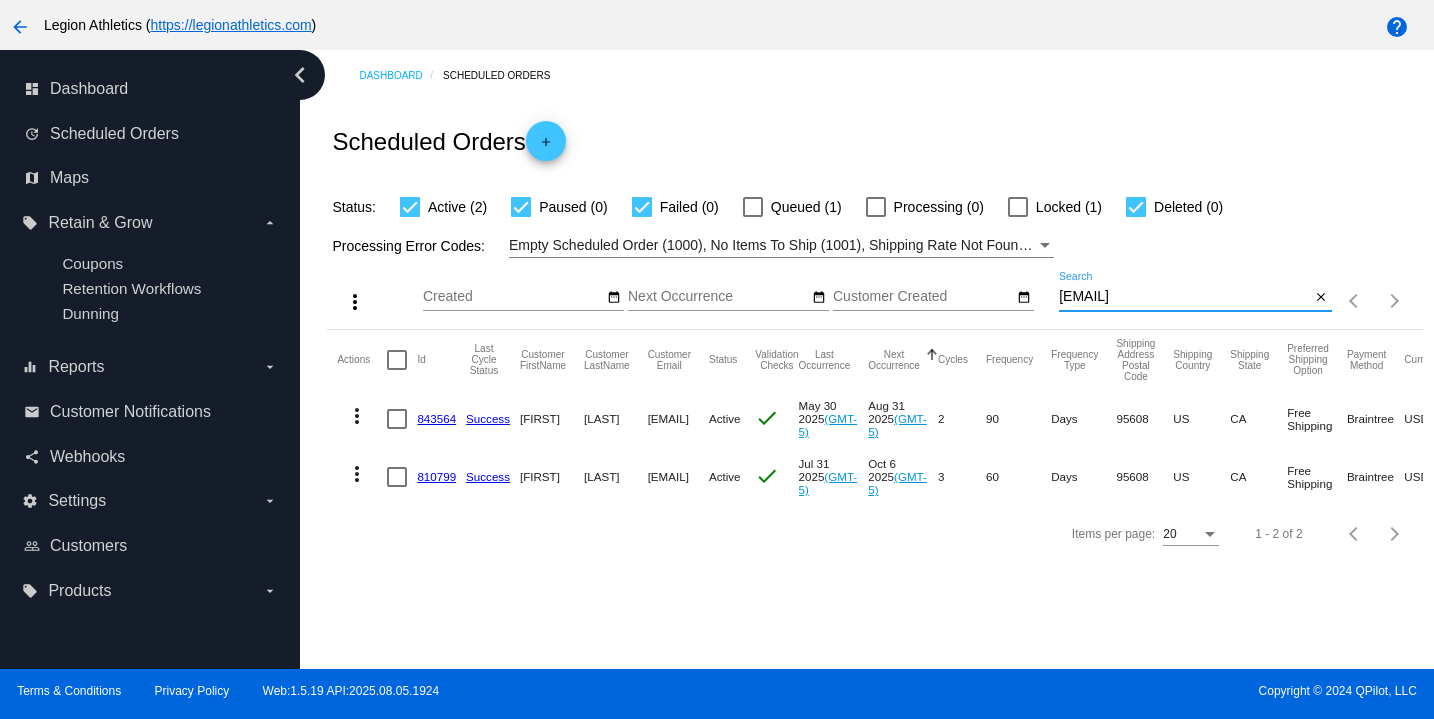 click on "arashrazavii@gmail.com" at bounding box center [1185, 297] 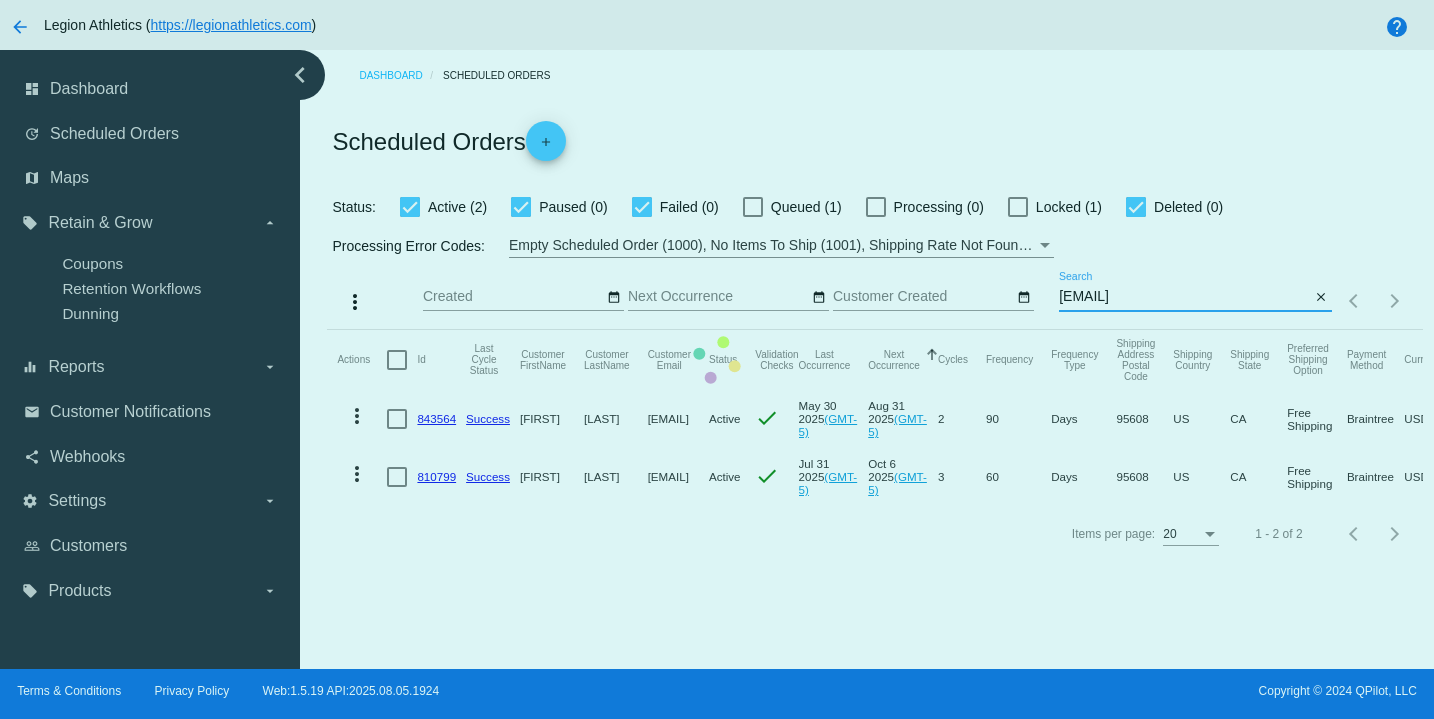 type on "arashrazavii@gmail.arashrazavii@gmail.com" 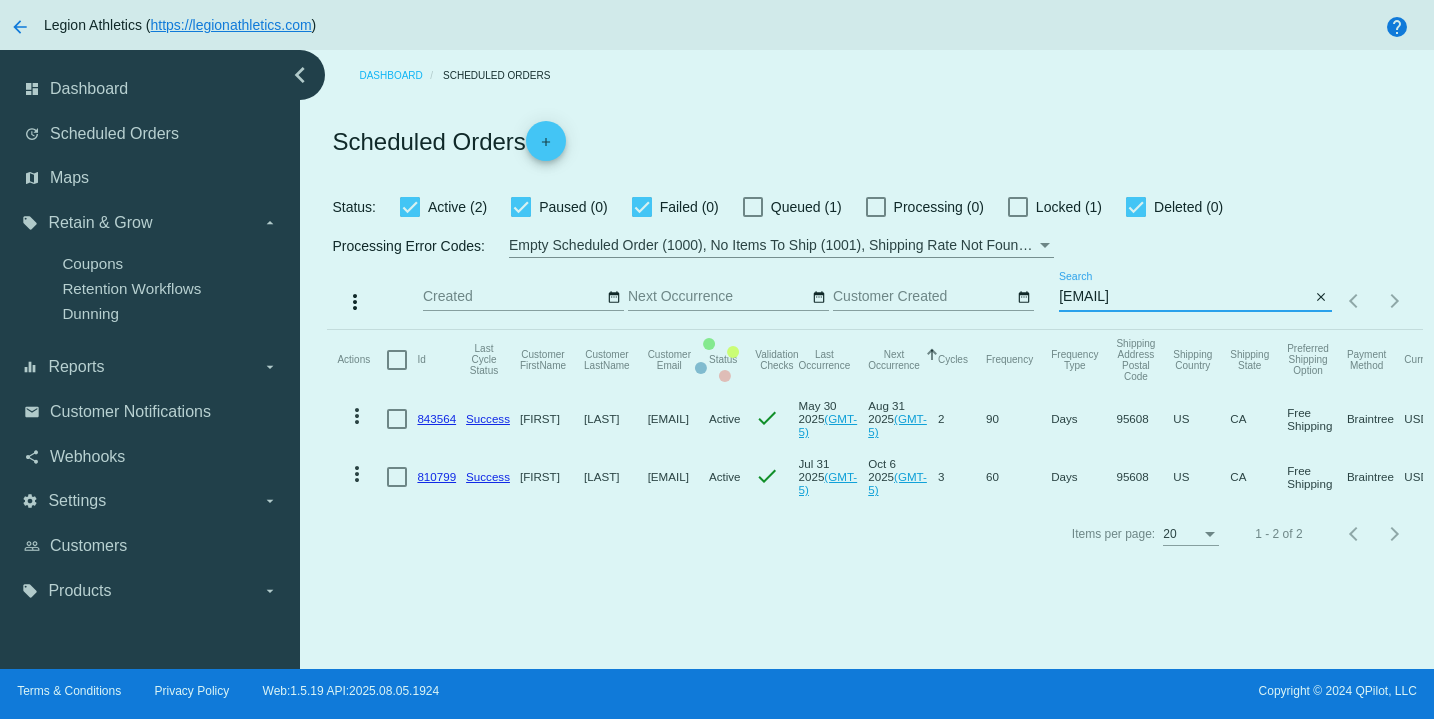 click on "Actions
Id   Last Cycle Status   Customer FirstName   Customer LastName   Customer Email   Status   Validation Checks   Last Occurrence   Next Occurrence   Sorted by NextOccurrenceUtc ascending  Cycles   Frequency   Frequency Type   Shipping Address Postal Code
Shipping Country
Shipping State
Preferred Shipping Option
Payment Method   Currency   Total Product Quantity   Scheduled Order Subtotal
Scheduled Order LTV
more_vert
843564
Success
Arash
razavi
arashrazavii@gmail.com
Active
check
May 30 2025
(GMT-5)
Aug 31 2025
(GMT-5)
2  90  Days  95608  US  CA  Free Shipping  Braintree  USD  1  107.99  353.14
more_vert" 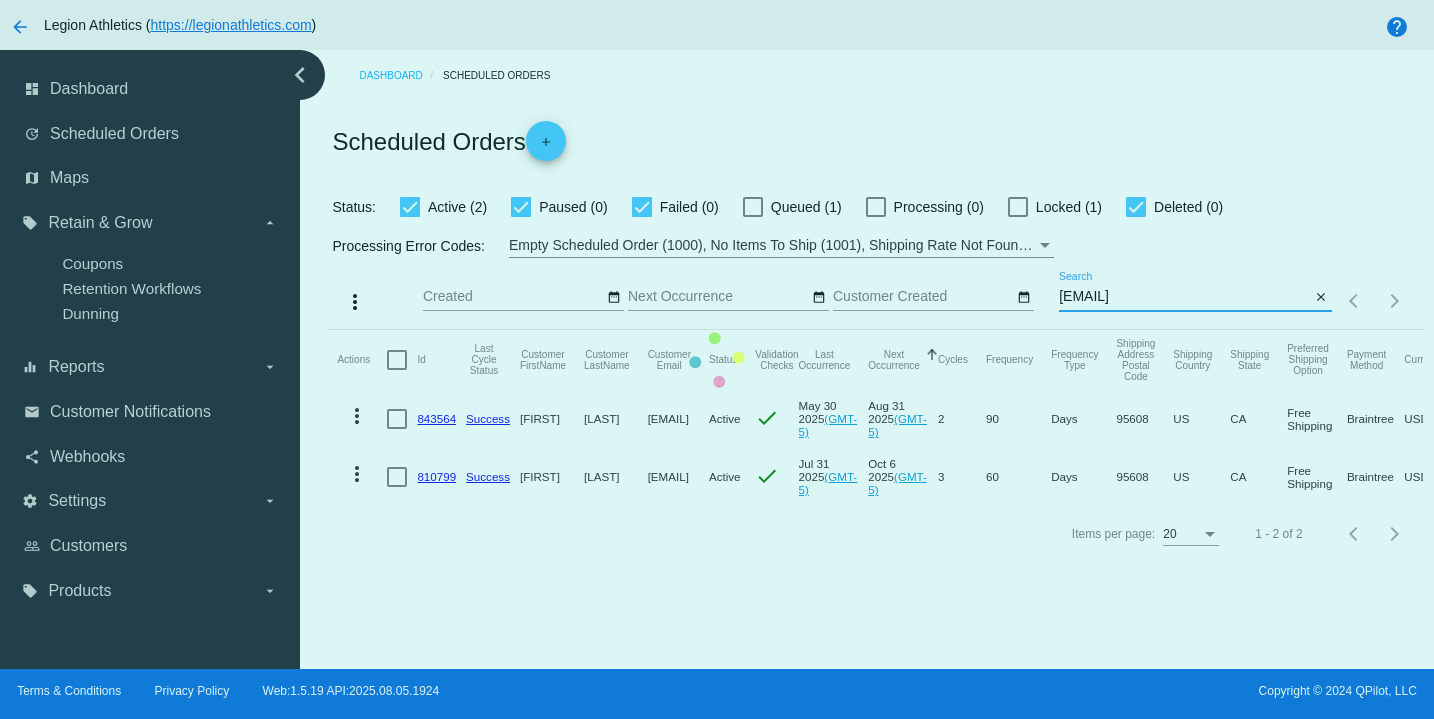 scroll, scrollTop: 0, scrollLeft: 0, axis: both 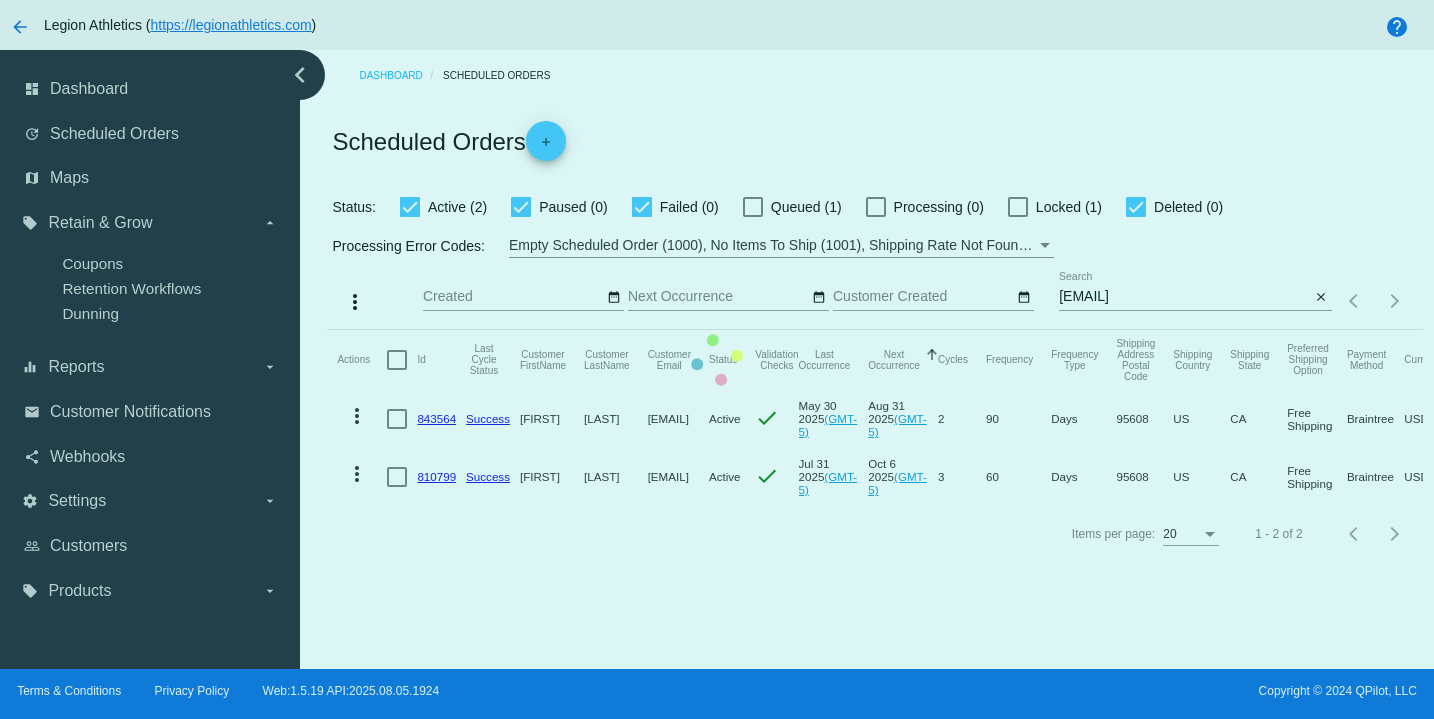 click on "Actions
Id   Last Cycle Status   Customer FirstName   Customer LastName   Customer Email   Status   Validation Checks   Last Occurrence   Next Occurrence   Sorted by NextOccurrenceUtc ascending  Cycles   Frequency   Frequency Type   Shipping Address Postal Code
Shipping Country
Shipping State
Preferred Shipping Option
Payment Method   Currency   Total Product Quantity   Scheduled Order Subtotal
Scheduled Order LTV
more_vert
843564
Success
Arash
razavi
arashrazavii@gmail.com
Active
check
May 30 2025
(GMT-5)
Aug 31 2025
(GMT-5)
2  90  Days  95608  US  CA  Free Shipping  Braintree  USD  1  107.99  353.14
more_vert" 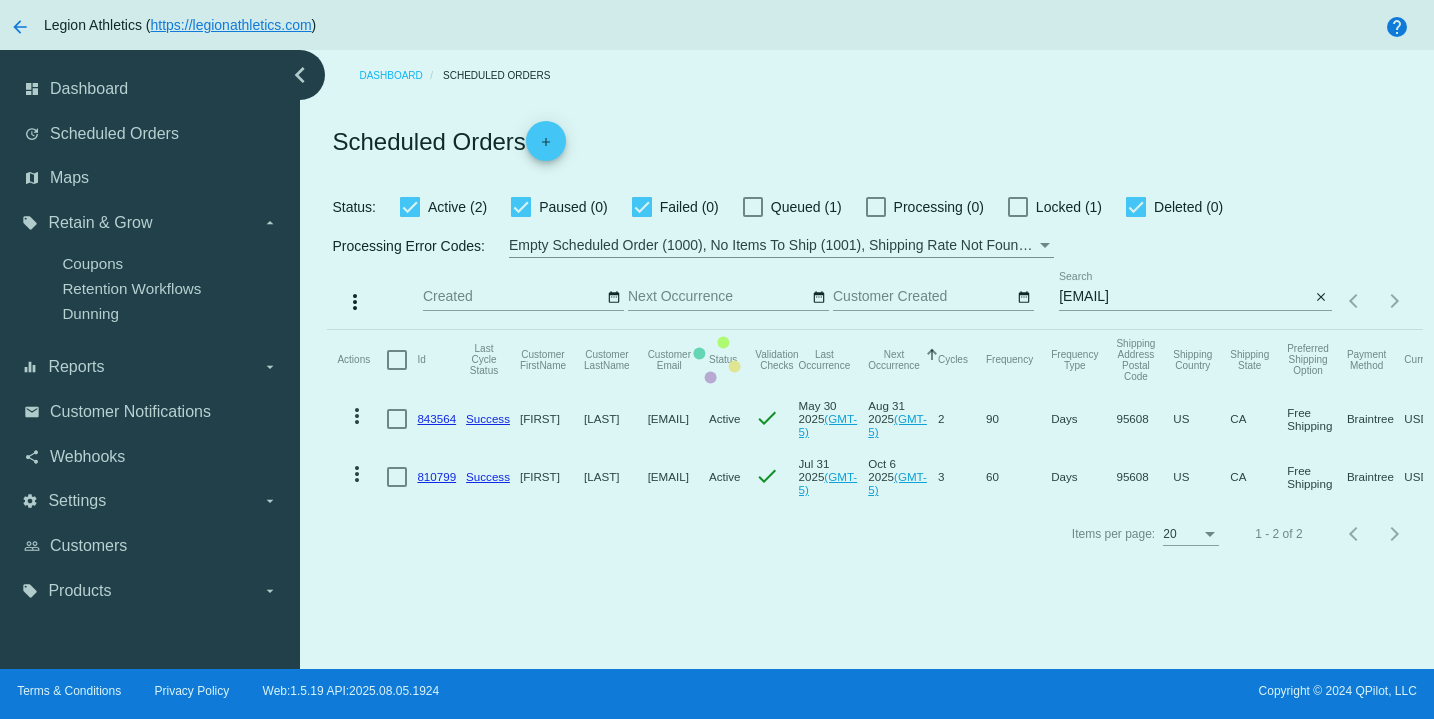 click on "Actions
Id   Last Cycle Status   Customer FirstName   Customer LastName   Customer Email   Status   Validation Checks   Last Occurrence   Next Occurrence   Sorted by NextOccurrenceUtc ascending  Cycles   Frequency   Frequency Type   Shipping Address Postal Code
Shipping Country
Shipping State
Preferred Shipping Option
Payment Method   Currency   Total Product Quantity   Scheduled Order Subtotal
Scheduled Order LTV
more_vert
843564
Success
Arash
razavi
arashrazavii@gmail.com
Active
check
May 30 2025
(GMT-5)
Aug 31 2025
(GMT-5)
2  90  Days  95608  US  CA  Free Shipping  Braintree  USD  1  107.99  353.14
more_vert" 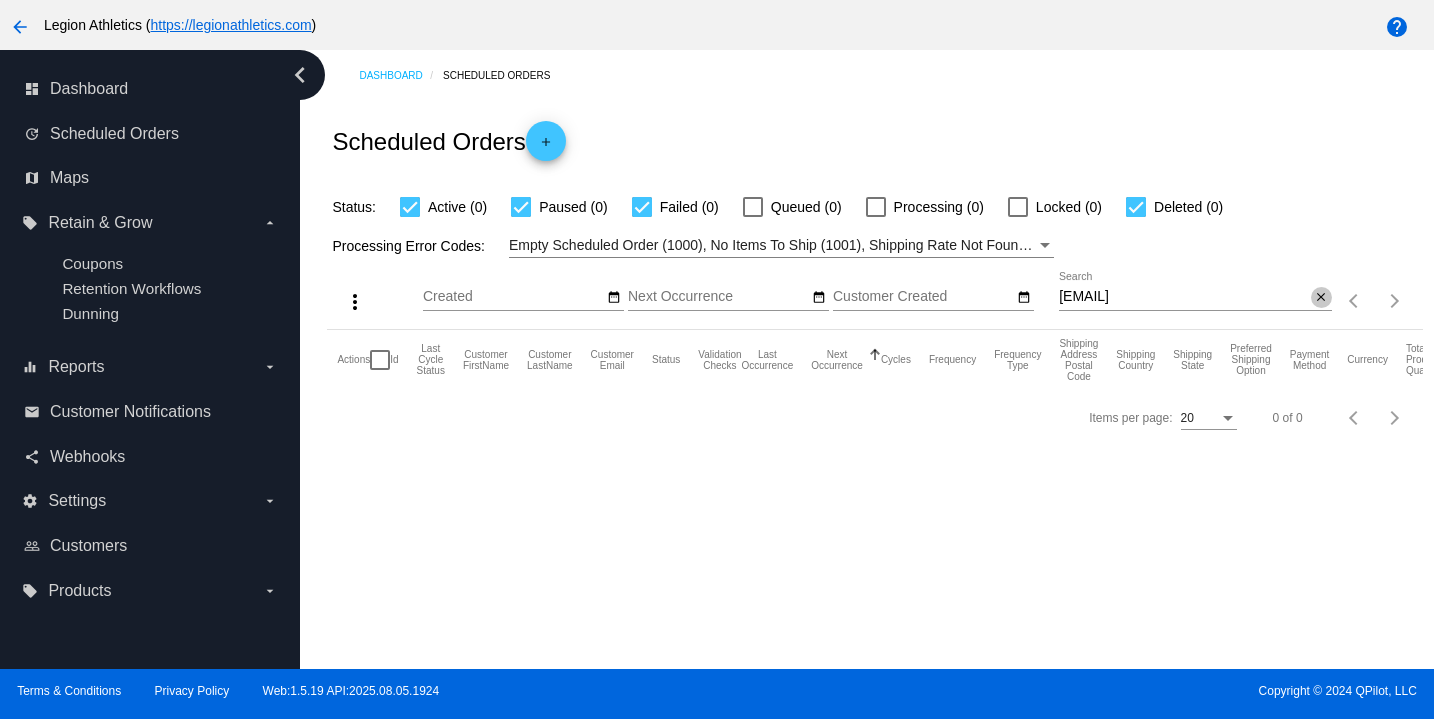 click on "close" 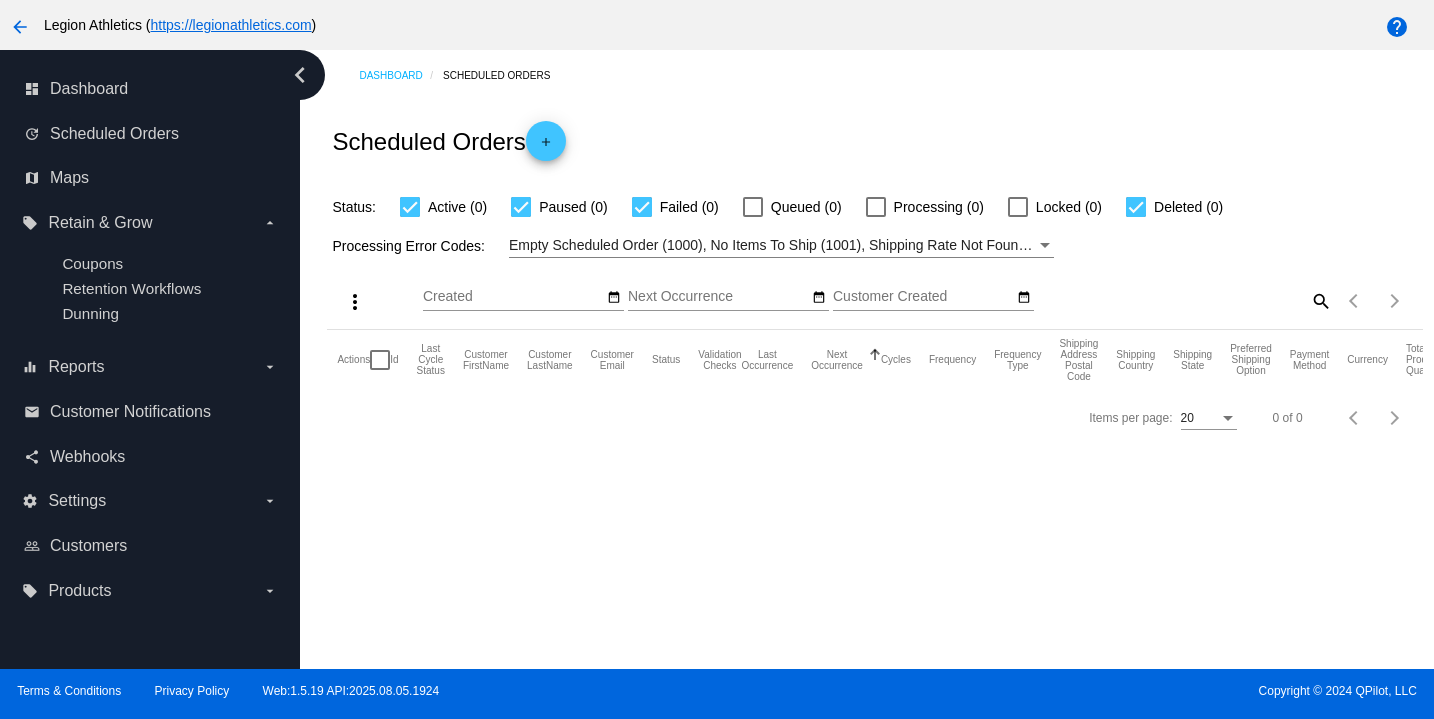 click on "search" 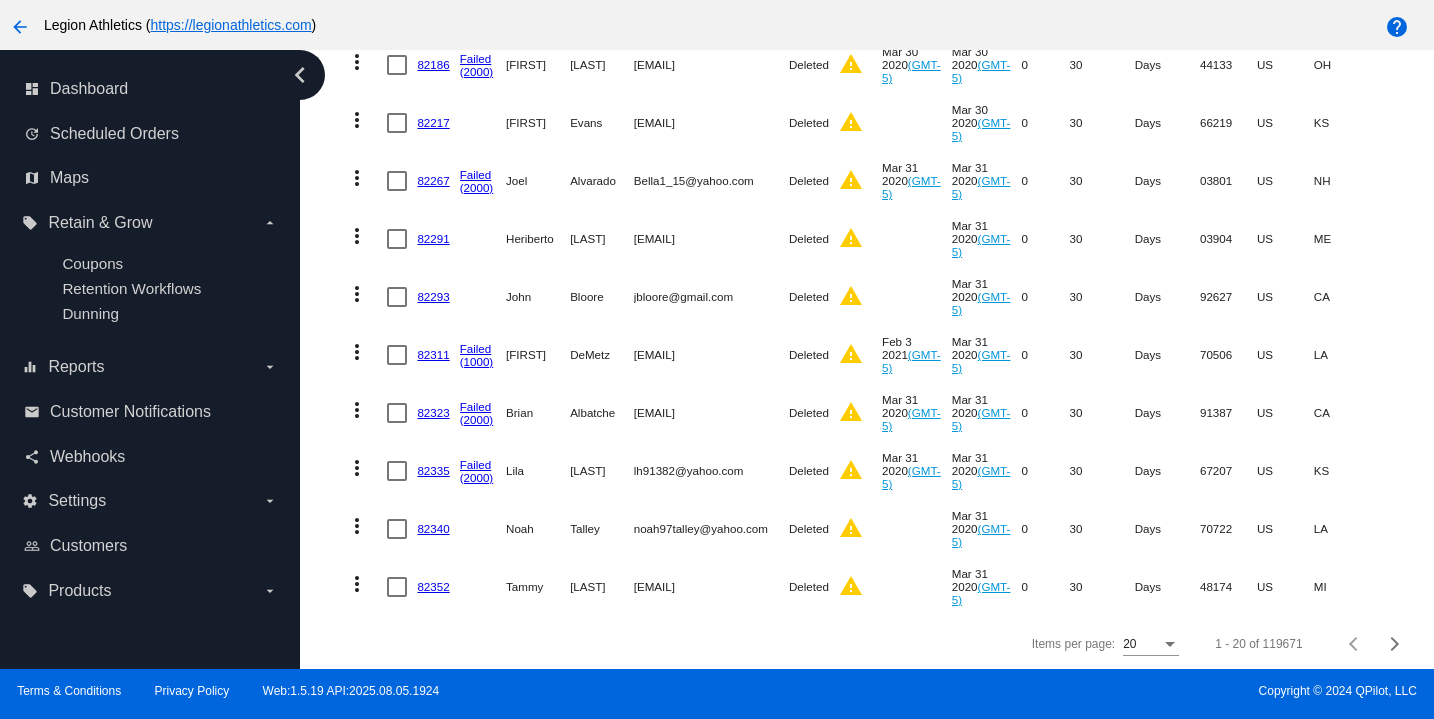 scroll, scrollTop: 0, scrollLeft: 0, axis: both 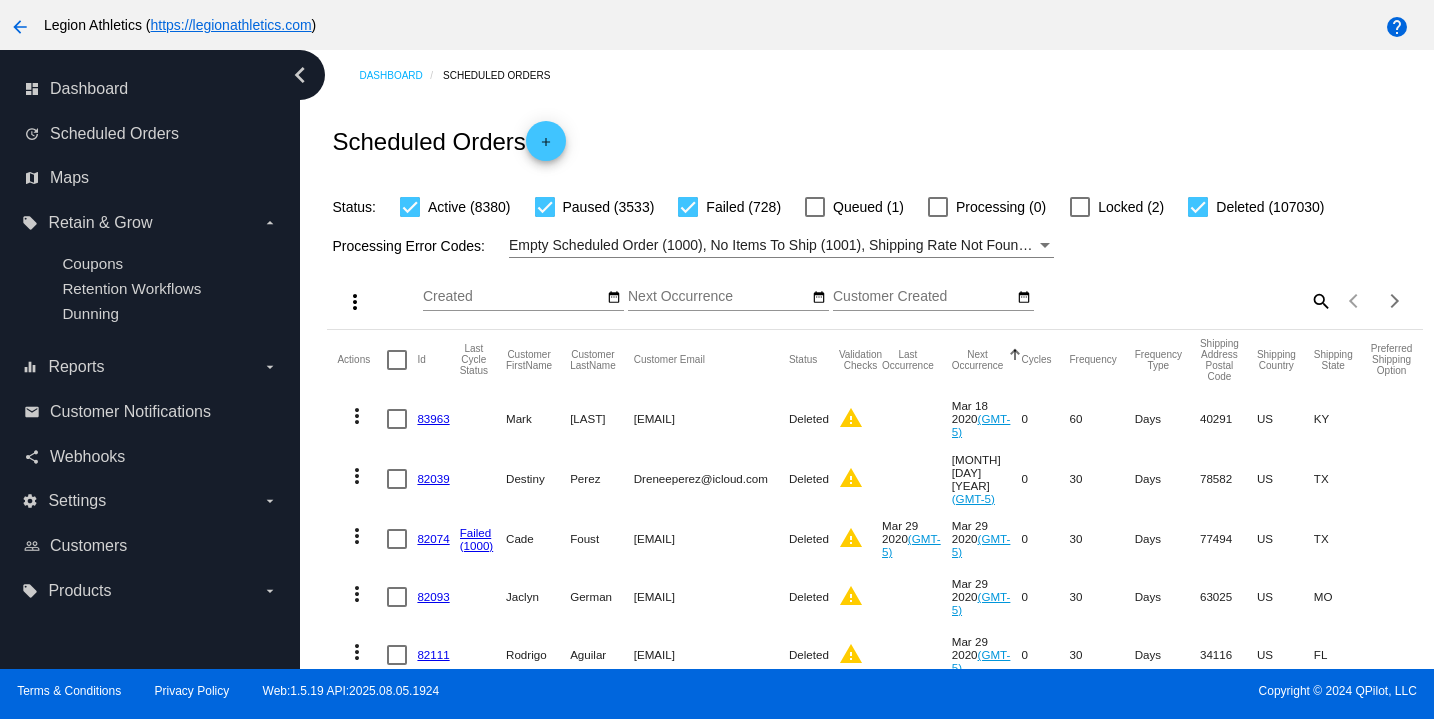 click on "search" 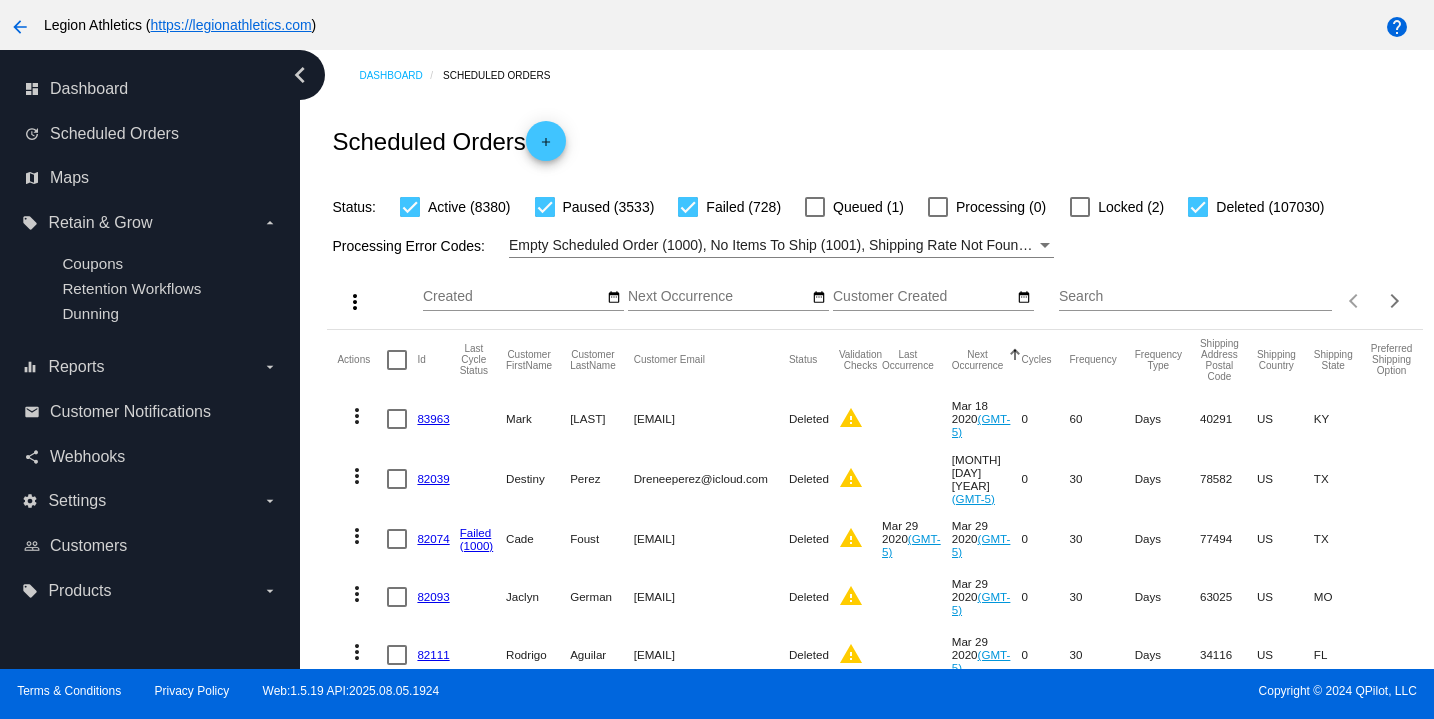 click on "Search" at bounding box center [1195, 297] 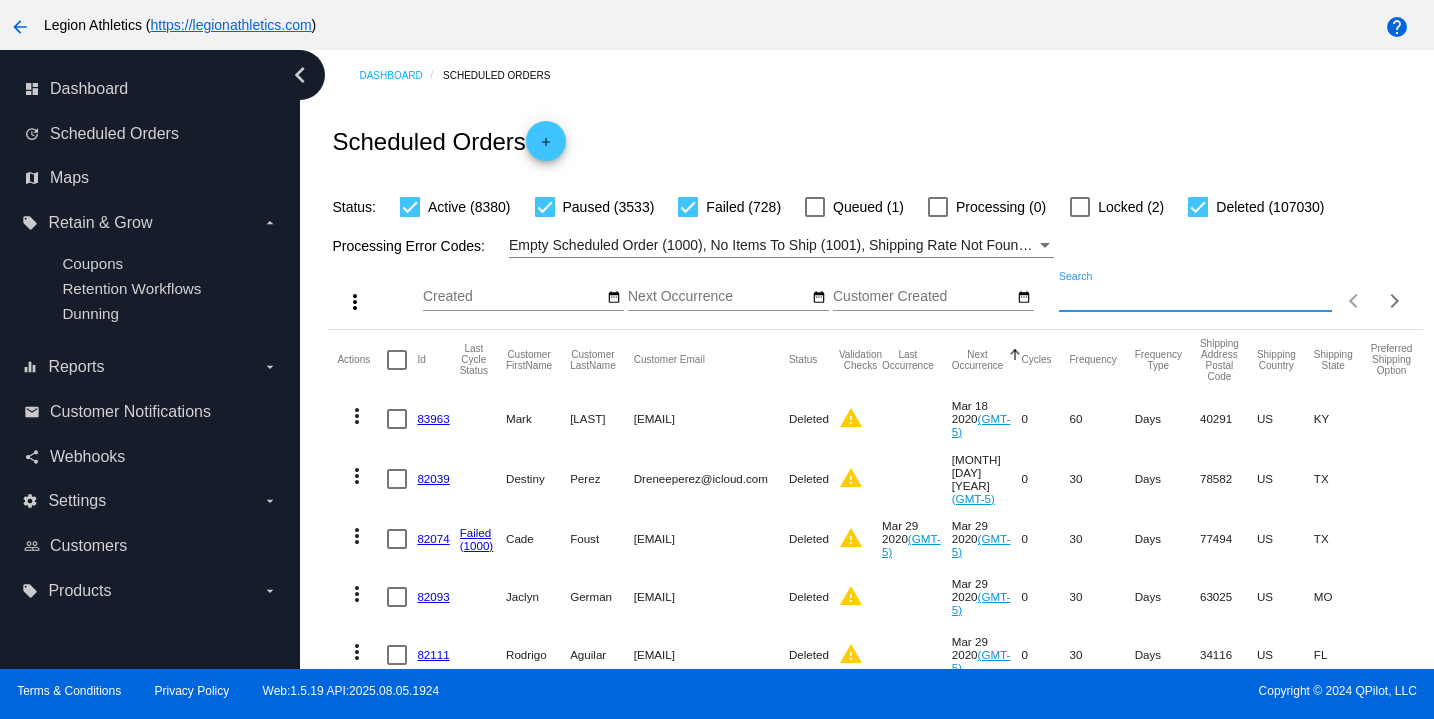 paste on "arashrazavii@gmail.com" 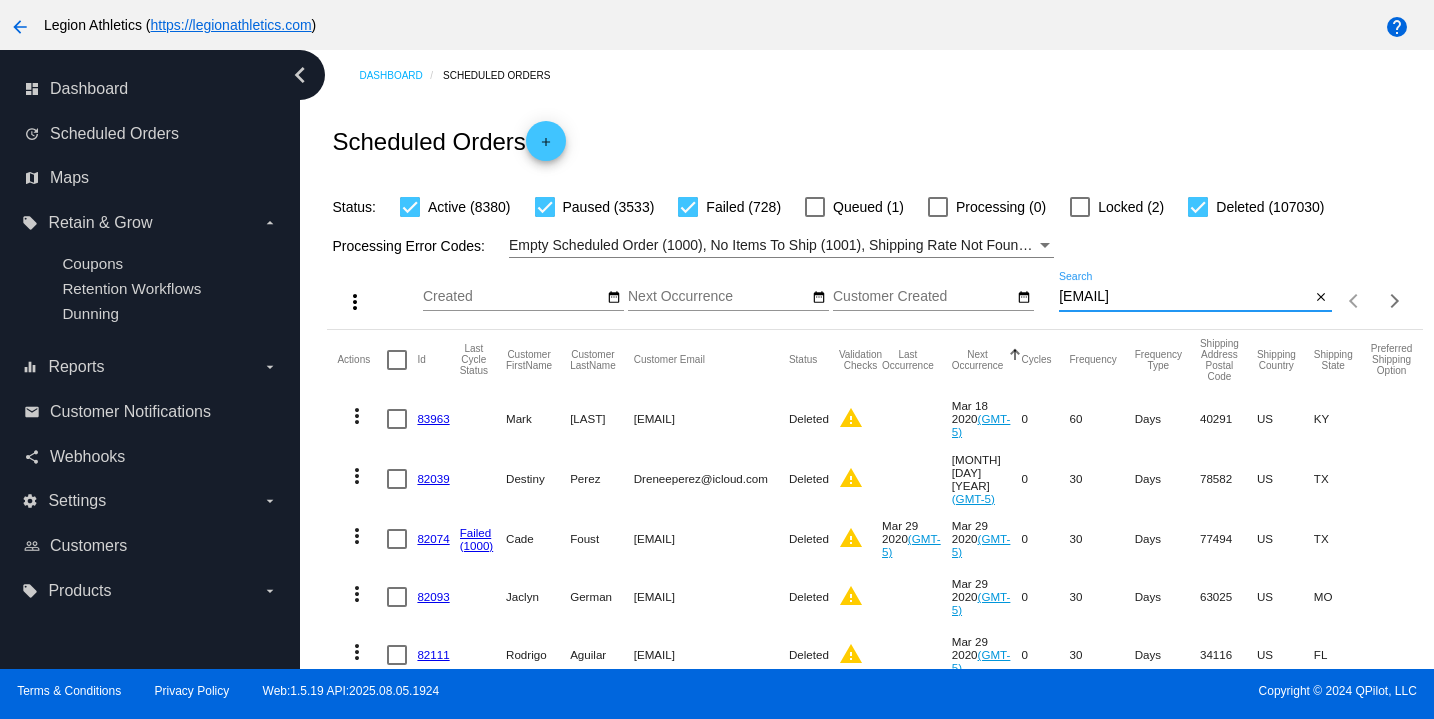 type on "arashrazavii@gmail.com" 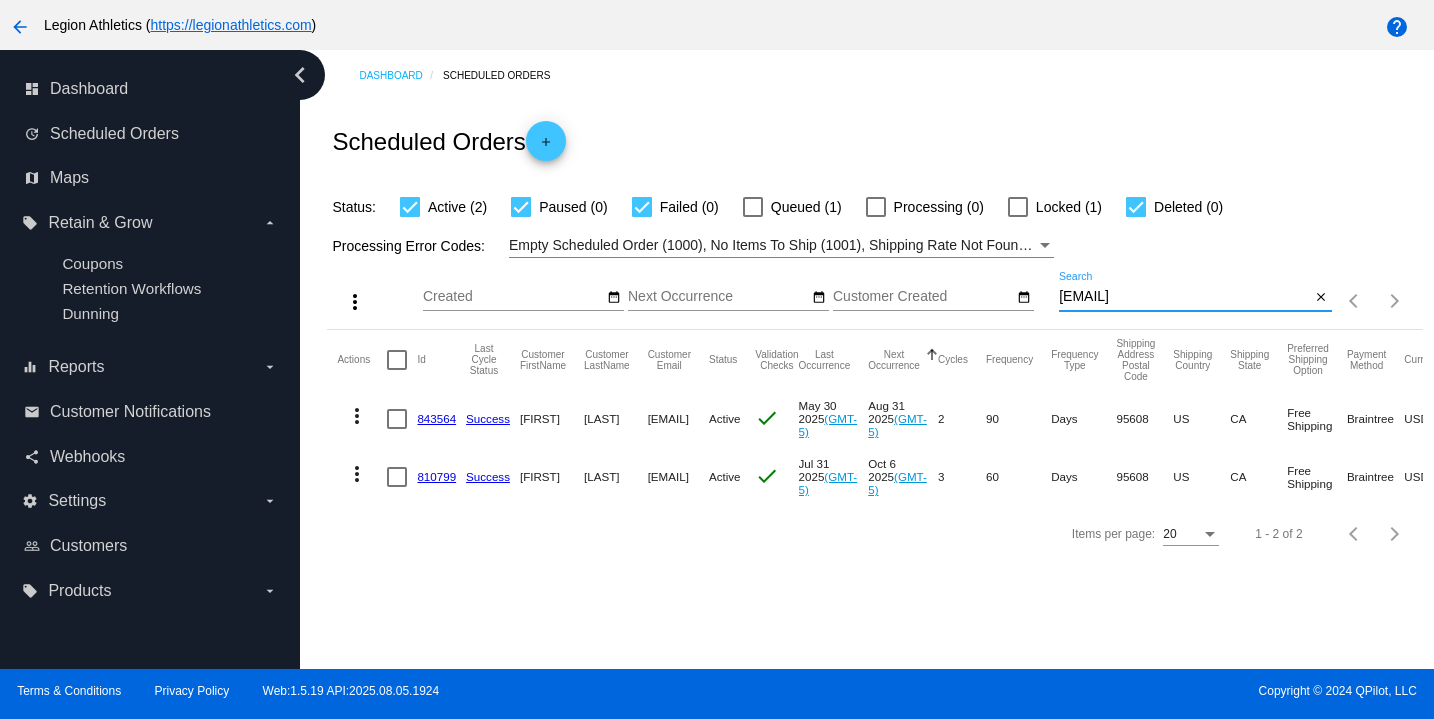 click at bounding box center [753, 207] 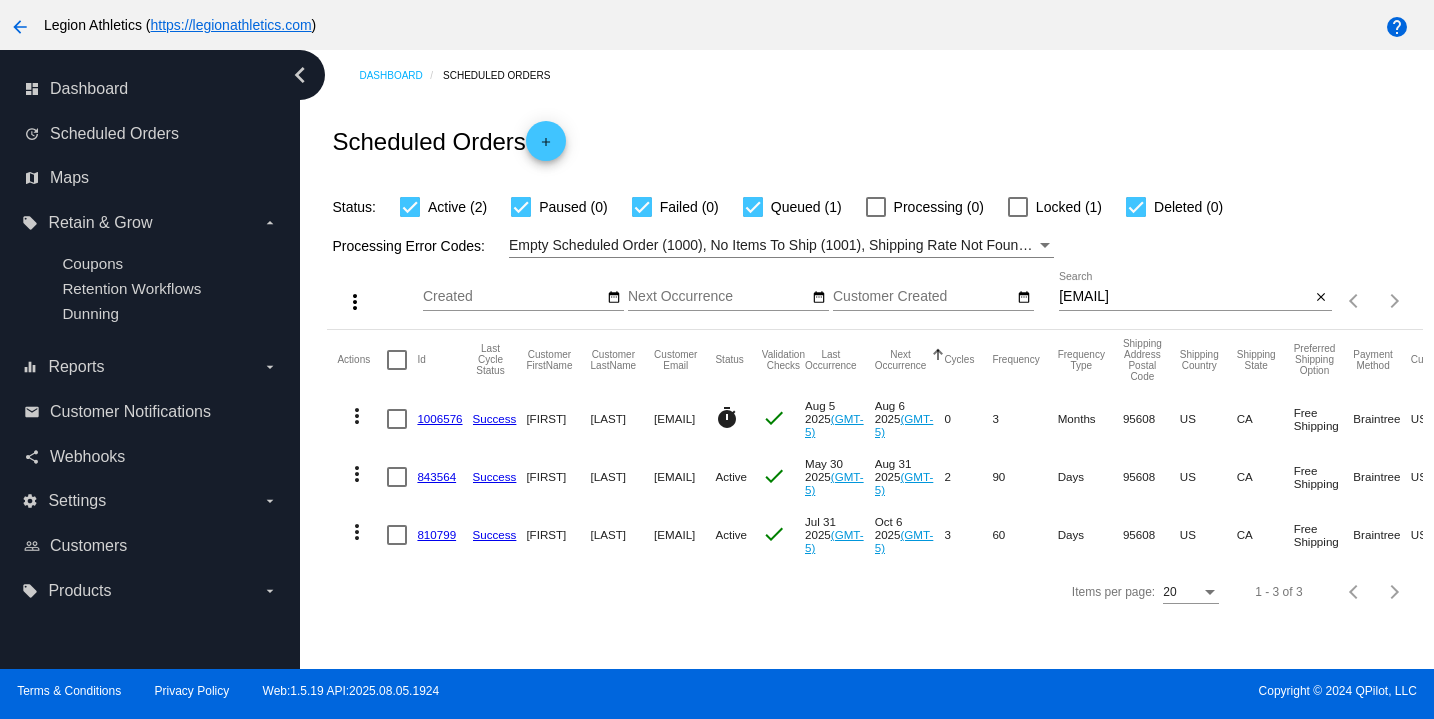 click on "843564" 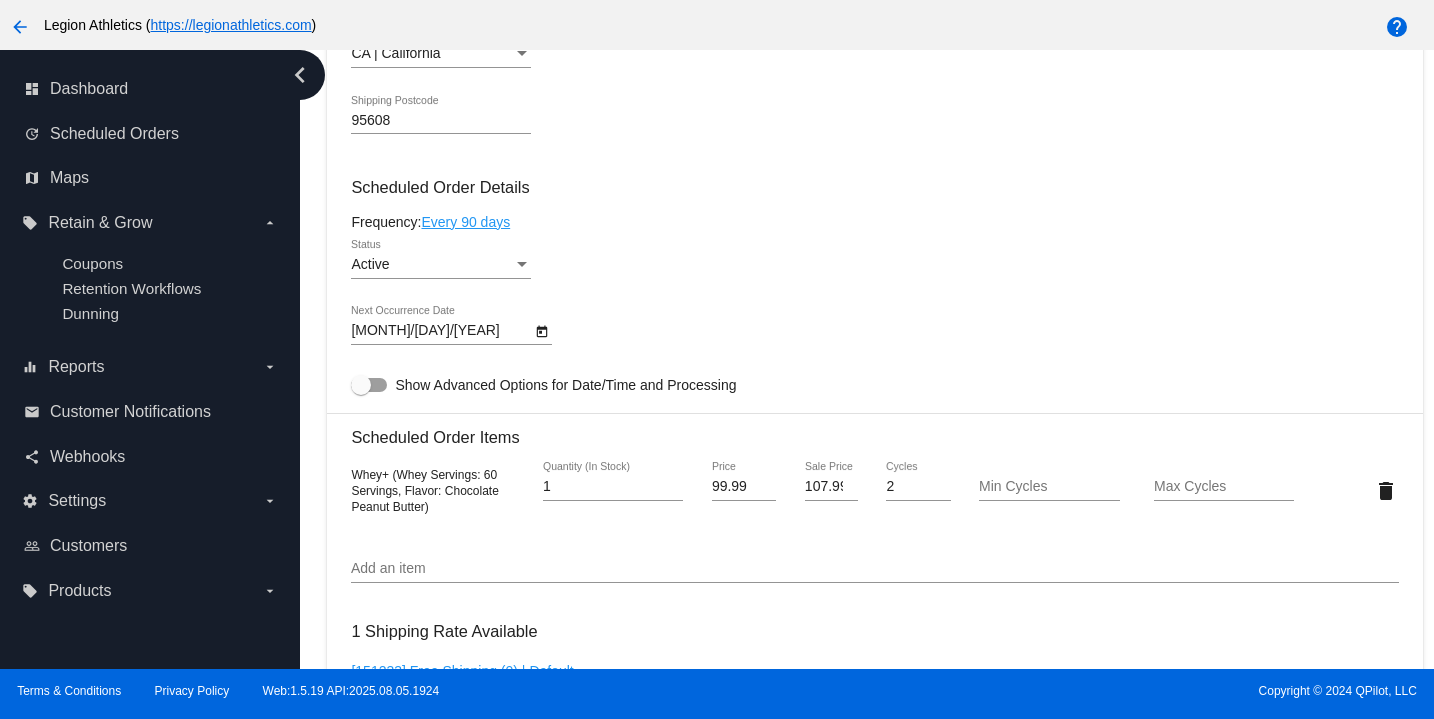 scroll, scrollTop: 1083, scrollLeft: 0, axis: vertical 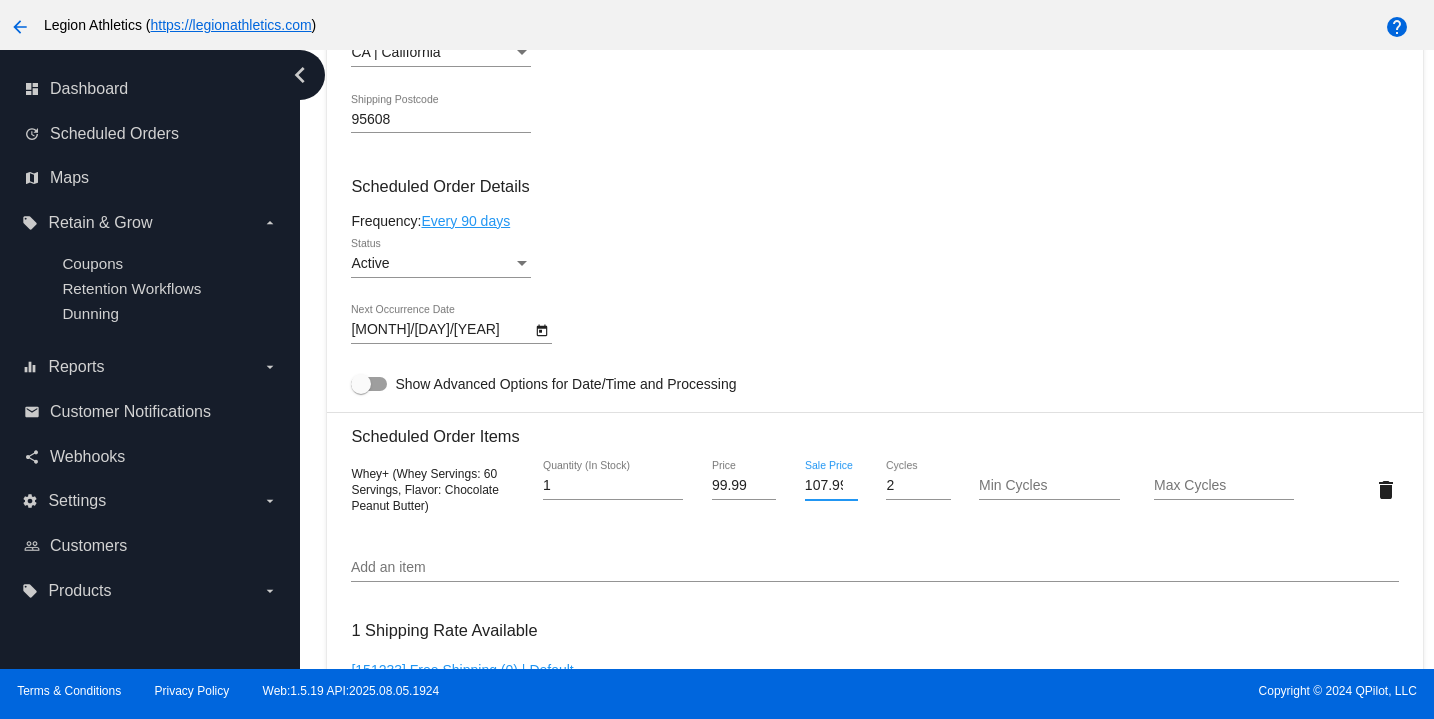 click on "107.99" at bounding box center (831, 486) 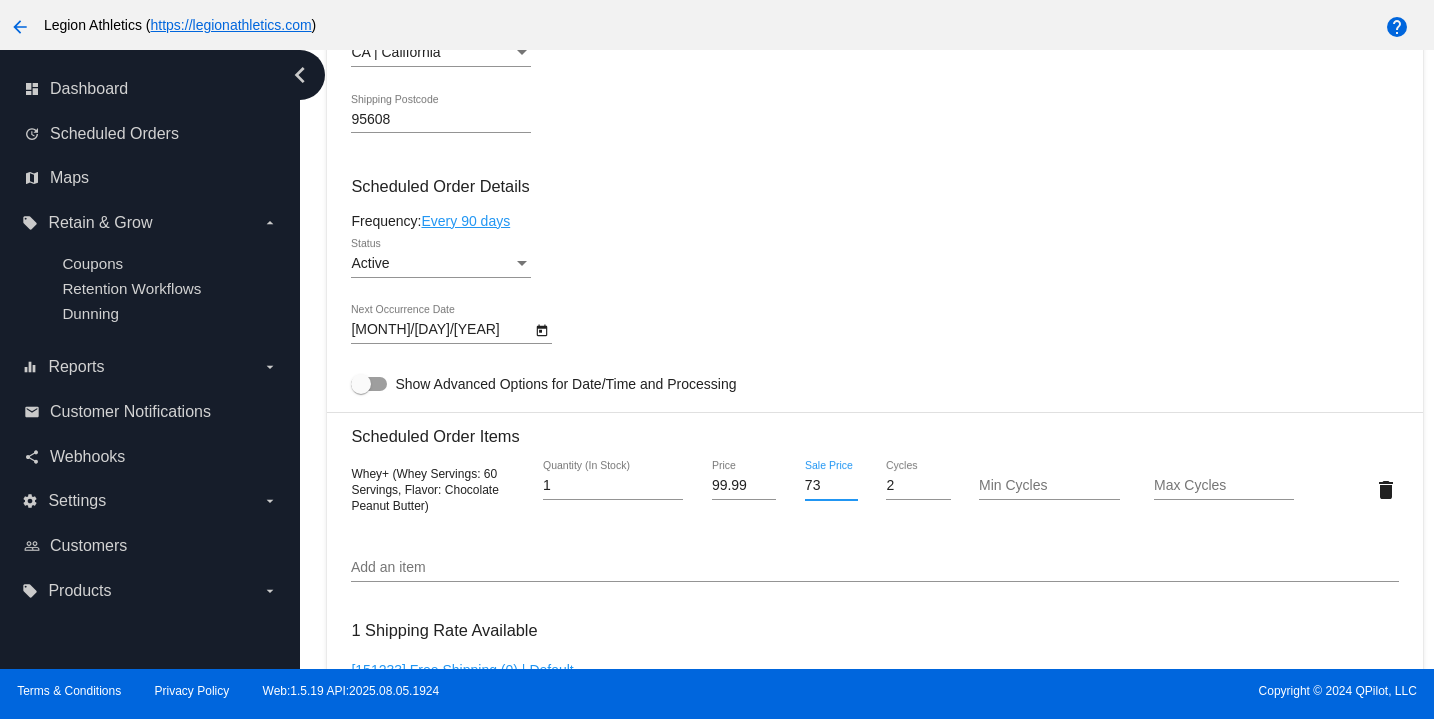 scroll, scrollTop: 1874, scrollLeft: 0, axis: vertical 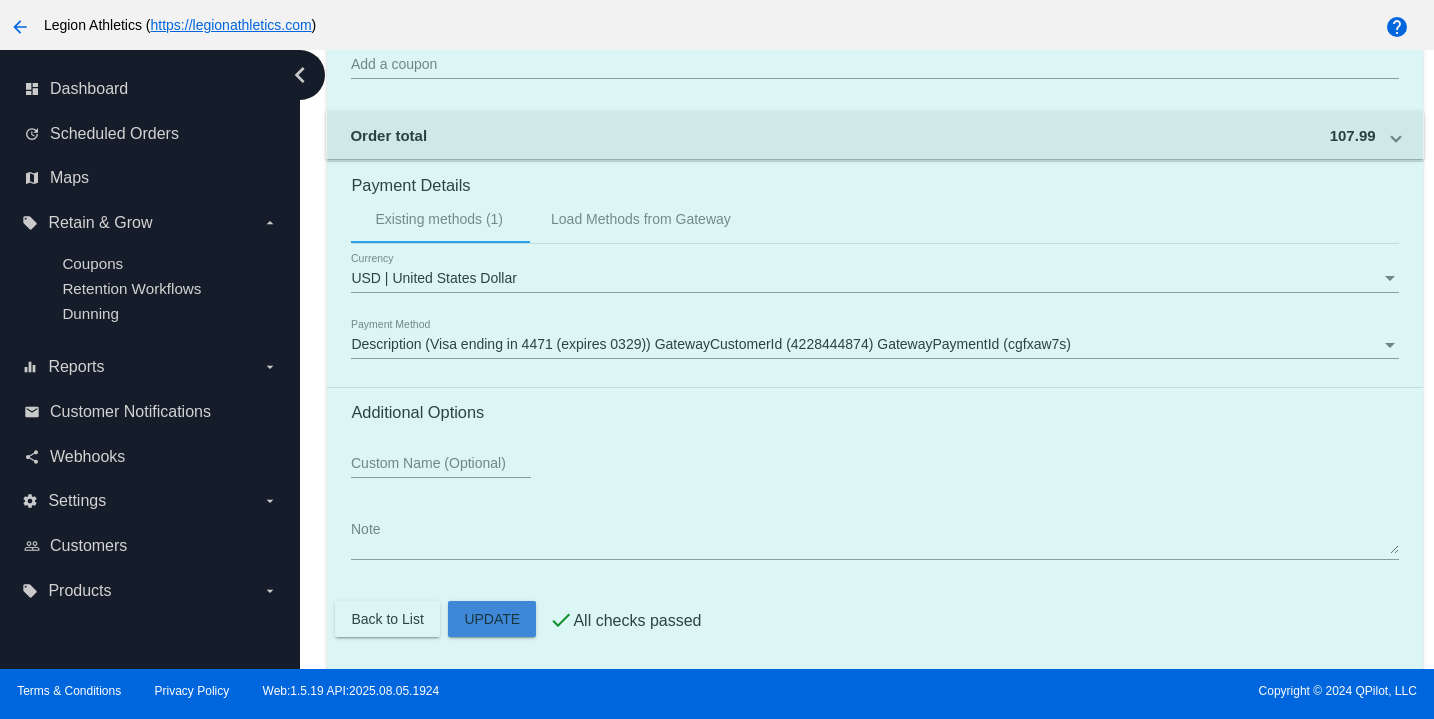 click on "Customer
849612: Arash razavi
arashrazavii@gmail.com
Customer Shipping
Enter Shipping Address Select A Saved Address (0)
Arash
Shipping First Name
Razavi
Shipping Last Name
US | USA
Shipping Country
5200 Finlandia Way
Shipping Street 1
Shipping Street 2
Carmichael
Shipping City
CA | California
Shipping State
95608
Shipping Postcode
Scheduled Order Details
Frequency:
Every 90 days
Active
Status
1" 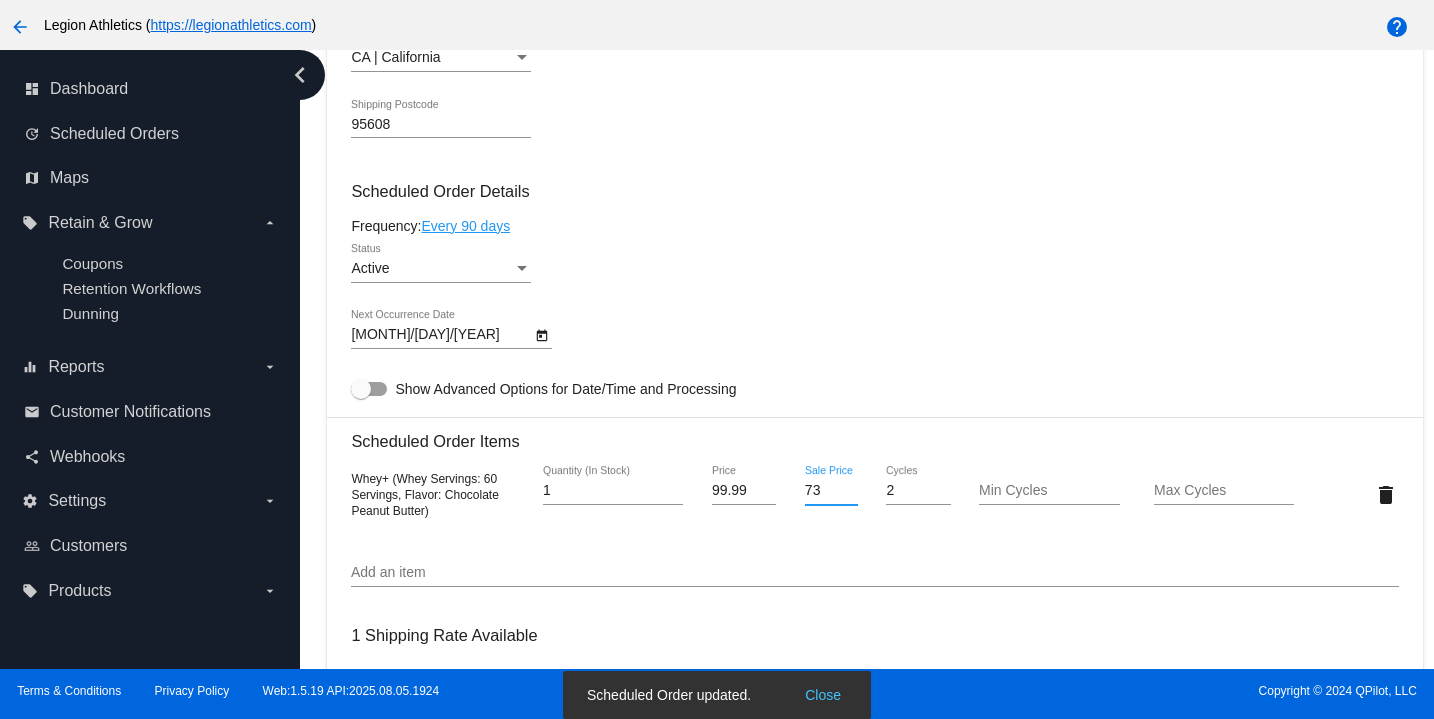 scroll, scrollTop: 1014, scrollLeft: 0, axis: vertical 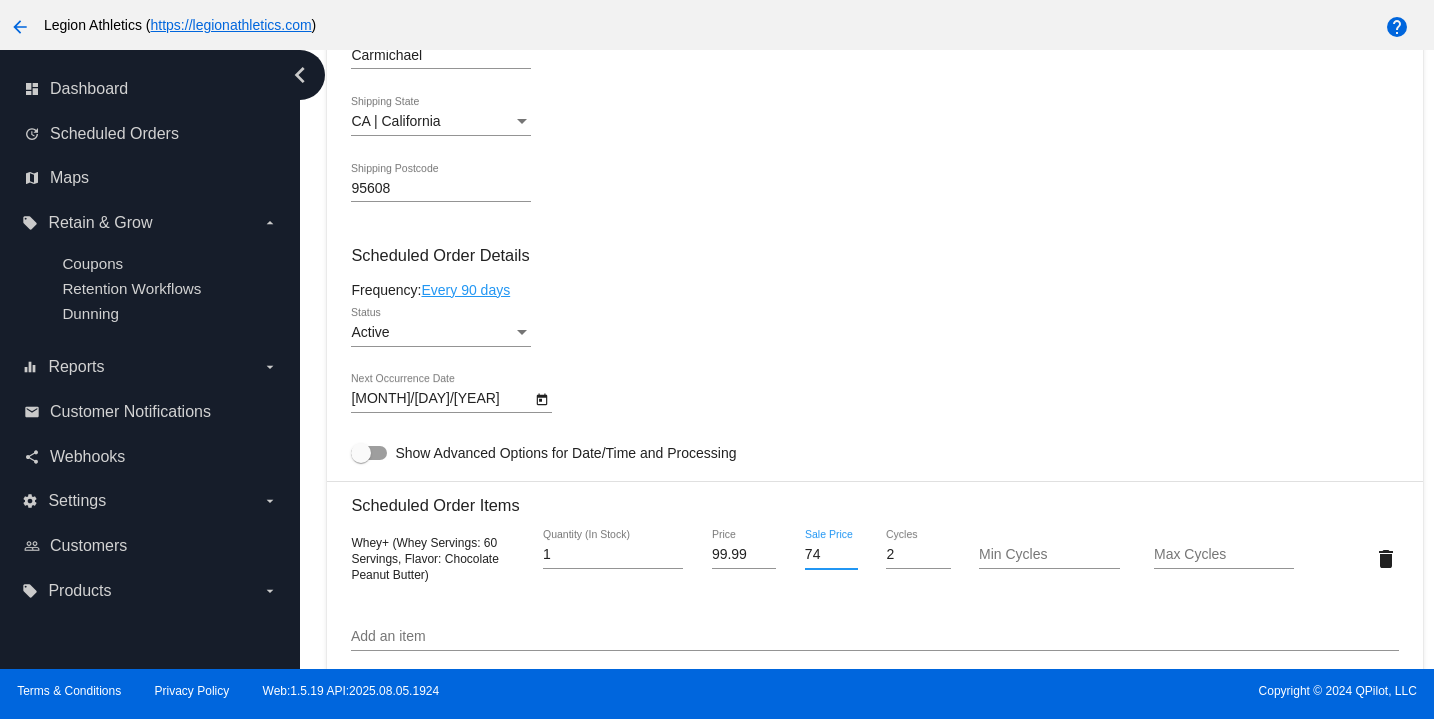 type on "74.99" 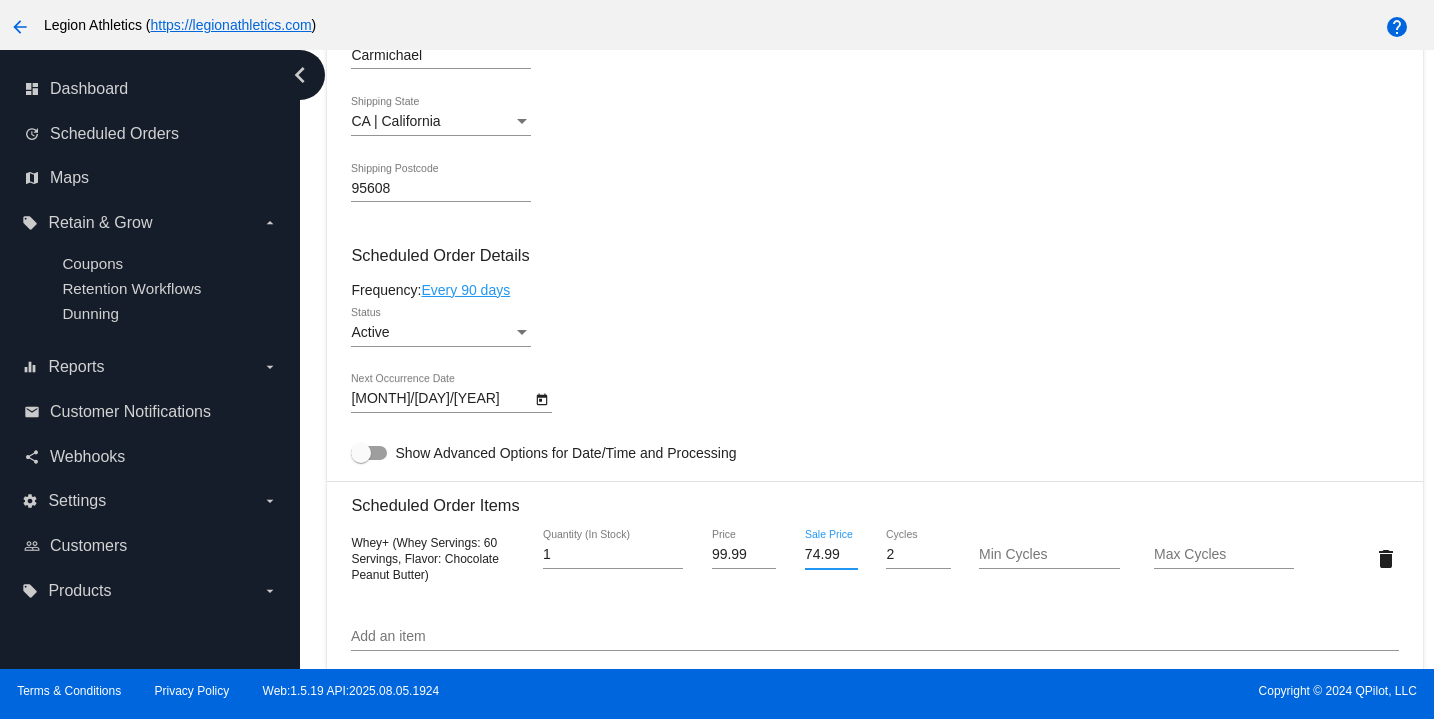 scroll, scrollTop: 1874, scrollLeft: 0, axis: vertical 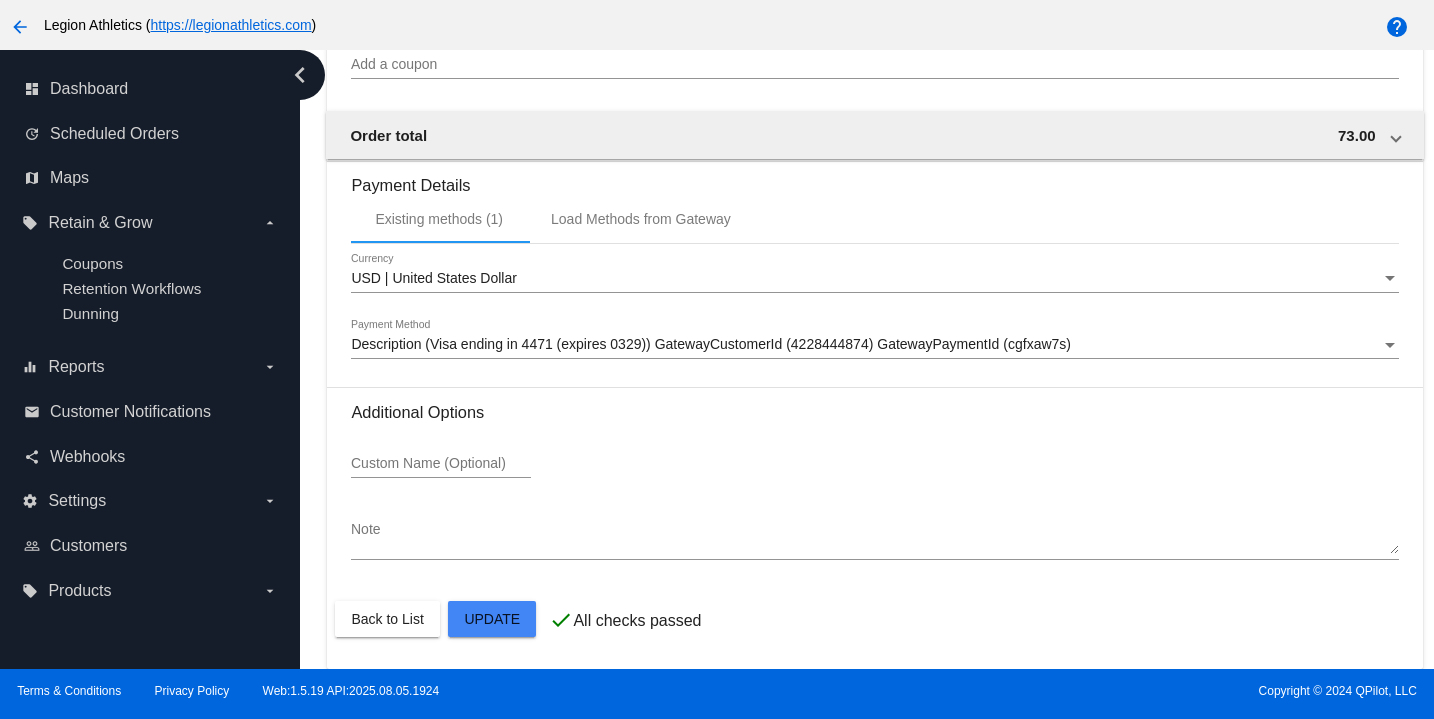 click on "Customer
849612: Arash razavi
arashrazavii@gmail.com
Customer Shipping
Enter Shipping Address Select A Saved Address (0)
Arash
Shipping First Name
Razavi
Shipping Last Name
US | USA
Shipping Country
5200 Finlandia Way
Shipping Street 1
Shipping Street 2
Carmichael
Shipping City
CA | California
Shipping State
95608
Shipping Postcode
Scheduled Order Details
Frequency:
Every 90 days
Active
Status
1" 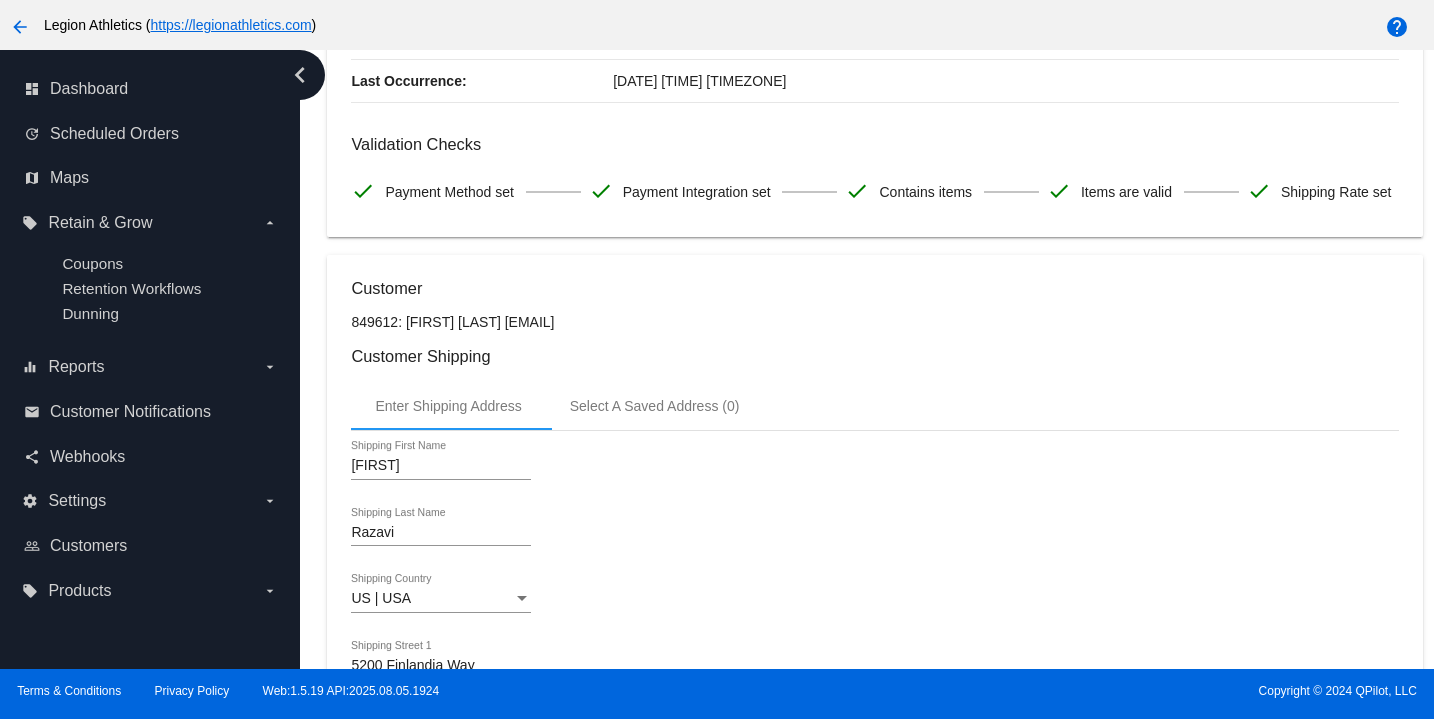 scroll, scrollTop: 0, scrollLeft: 0, axis: both 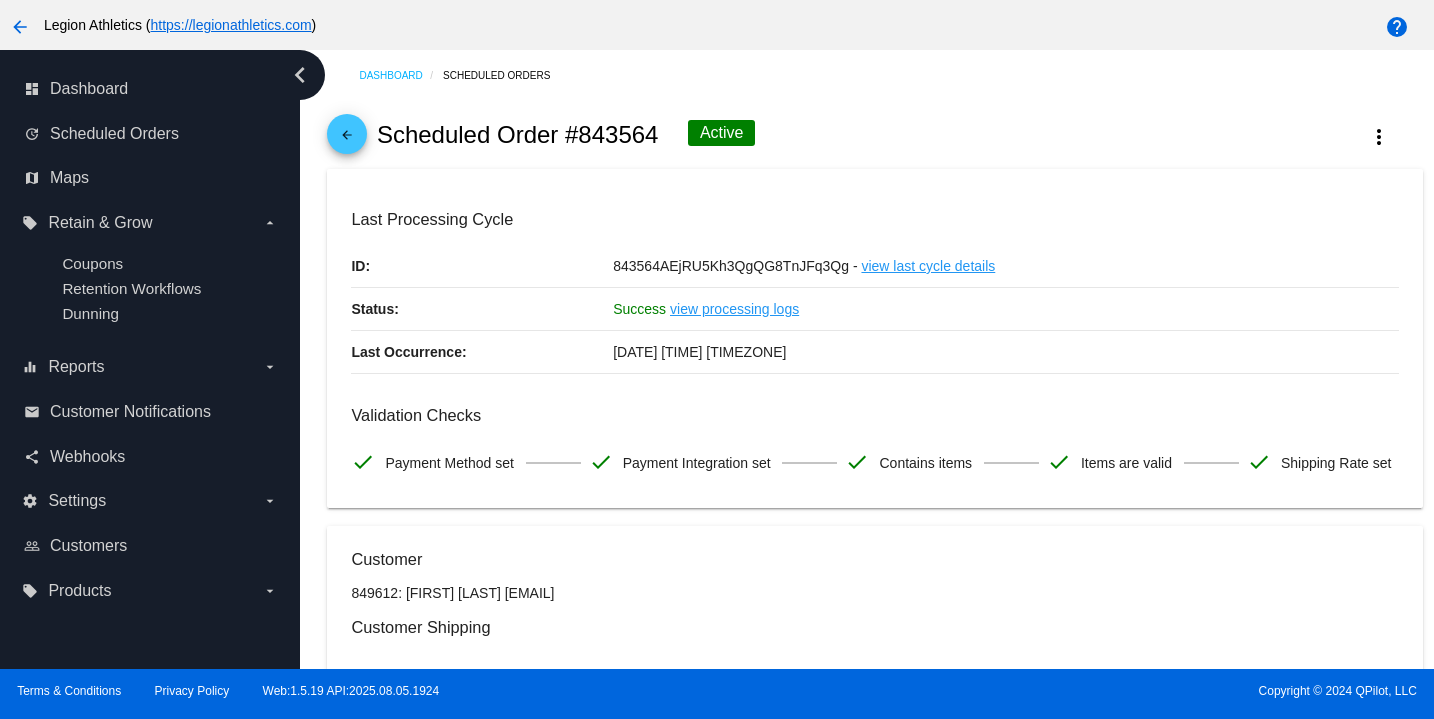click on "arrow_back" 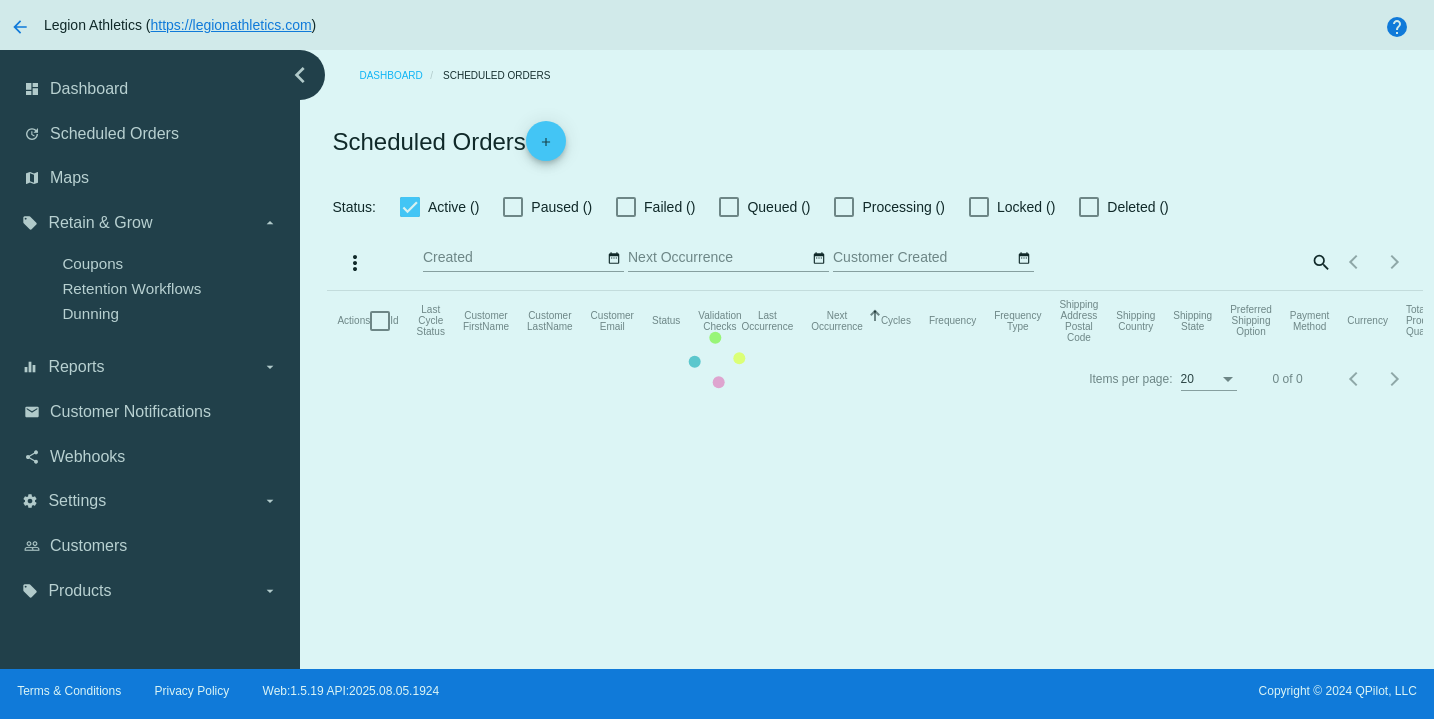 checkbox on "true" 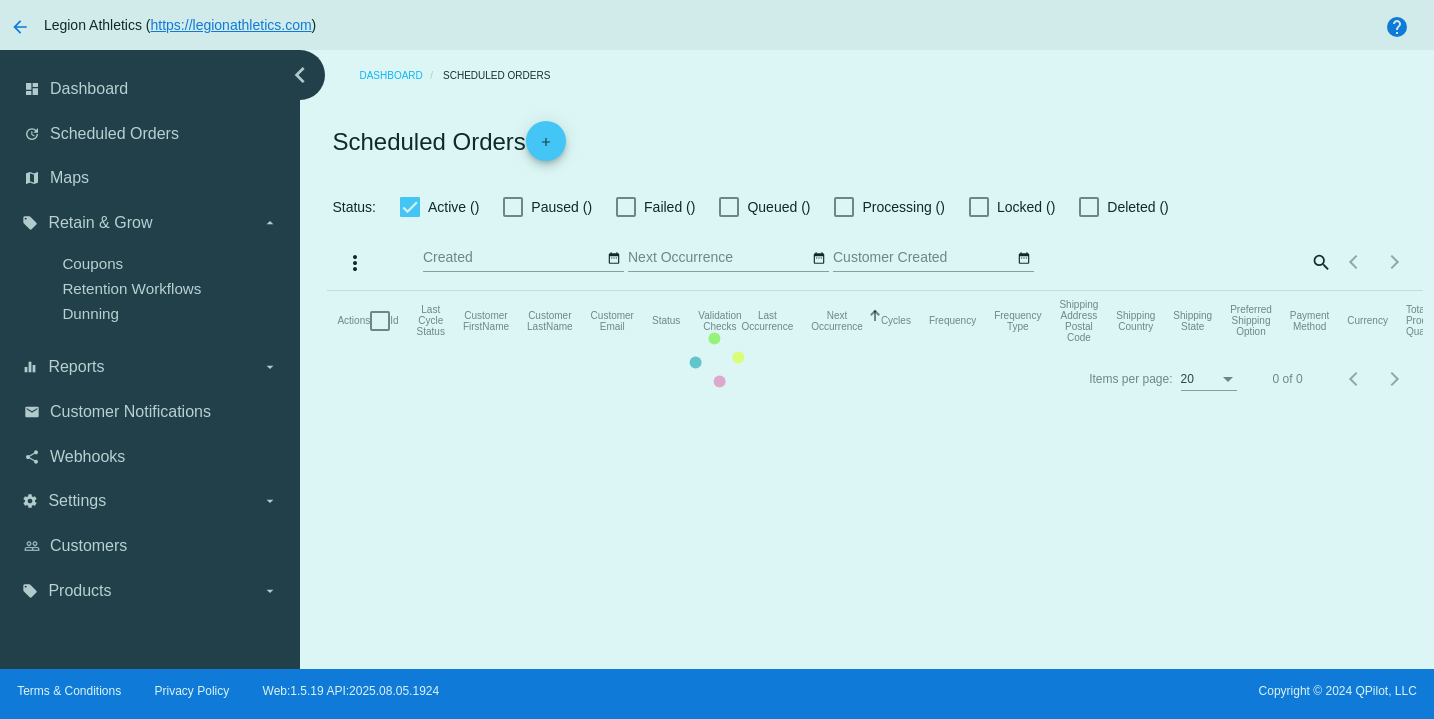 checkbox on "true" 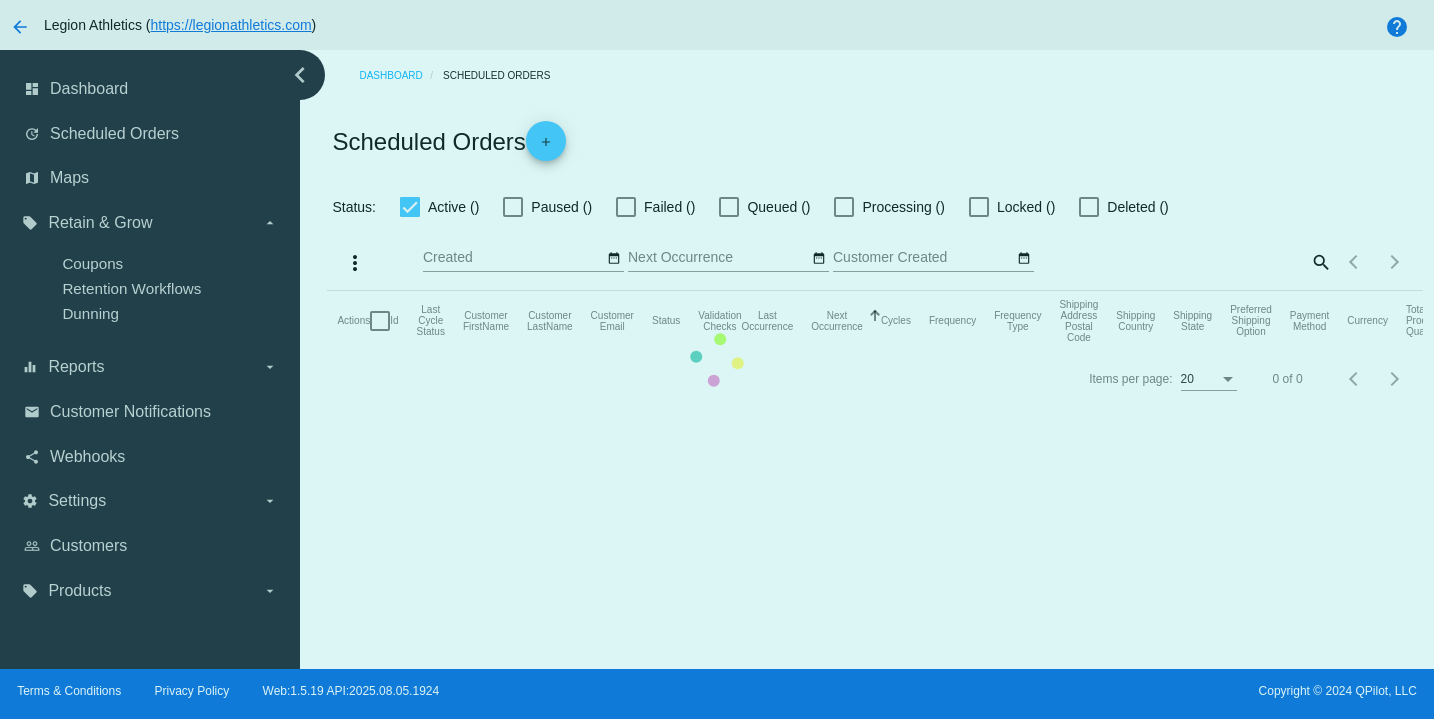 checkbox on "true" 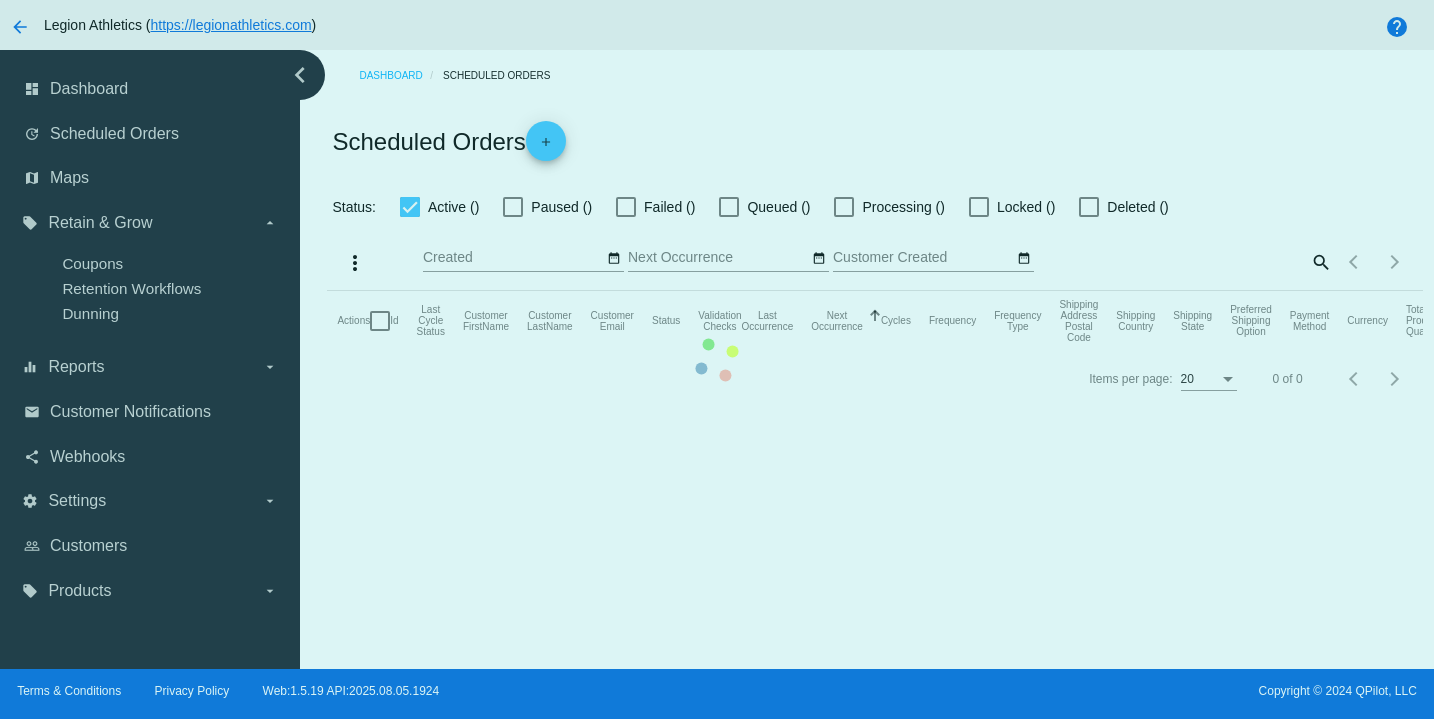 checkbox on "true" 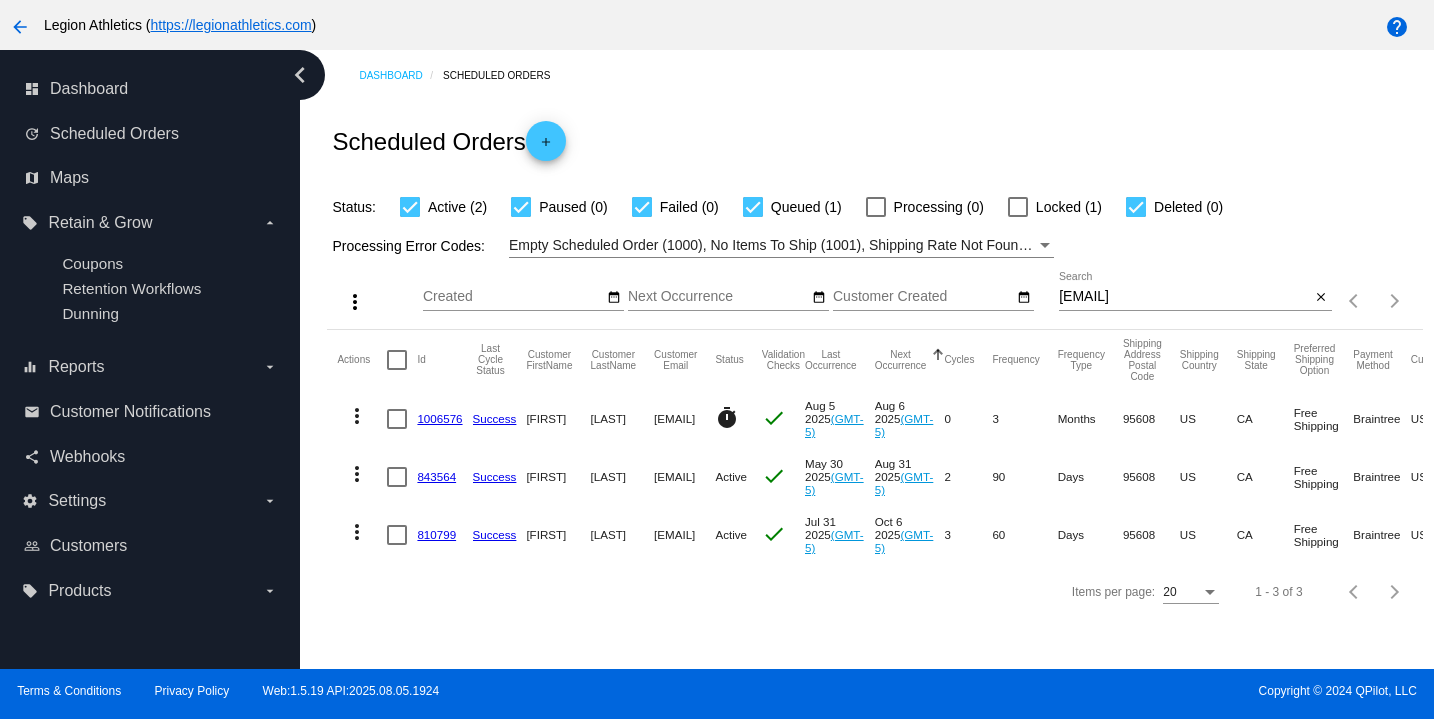 click on "810799" 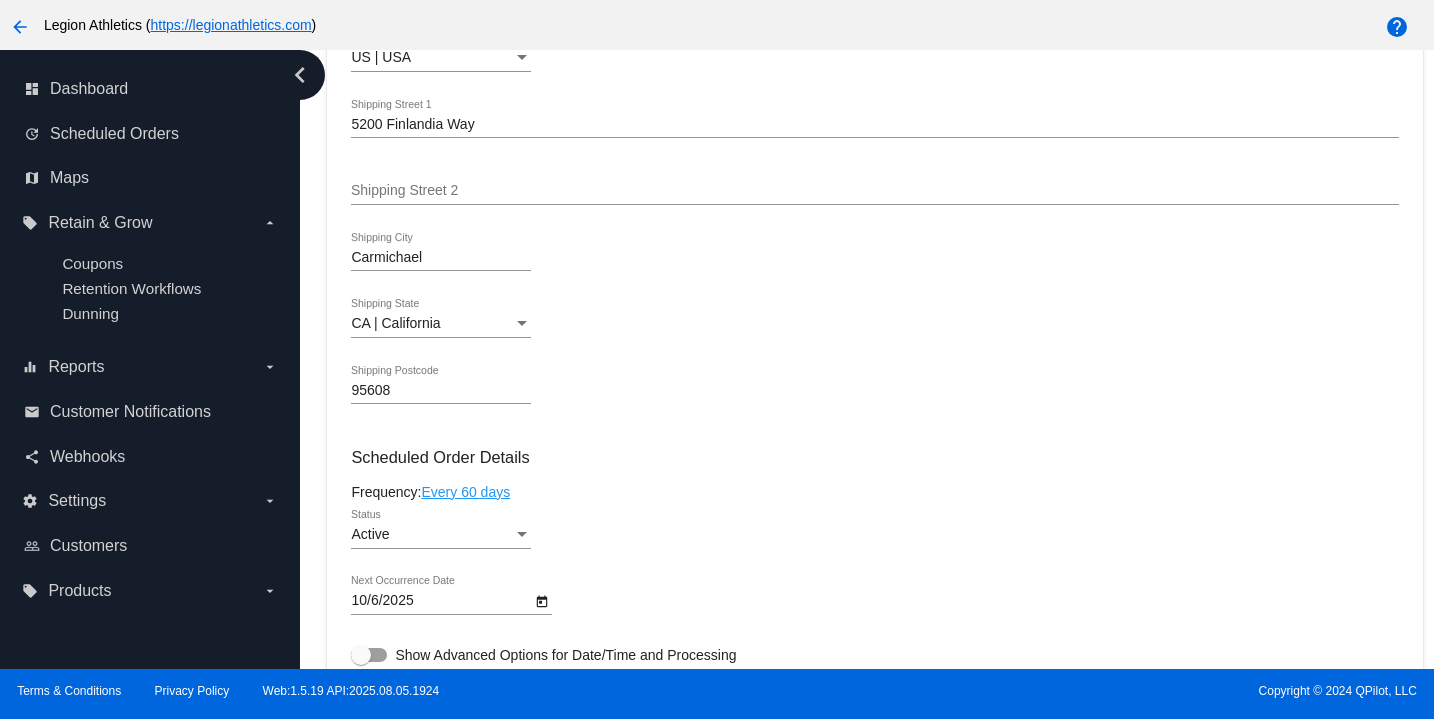 scroll, scrollTop: 1472, scrollLeft: 0, axis: vertical 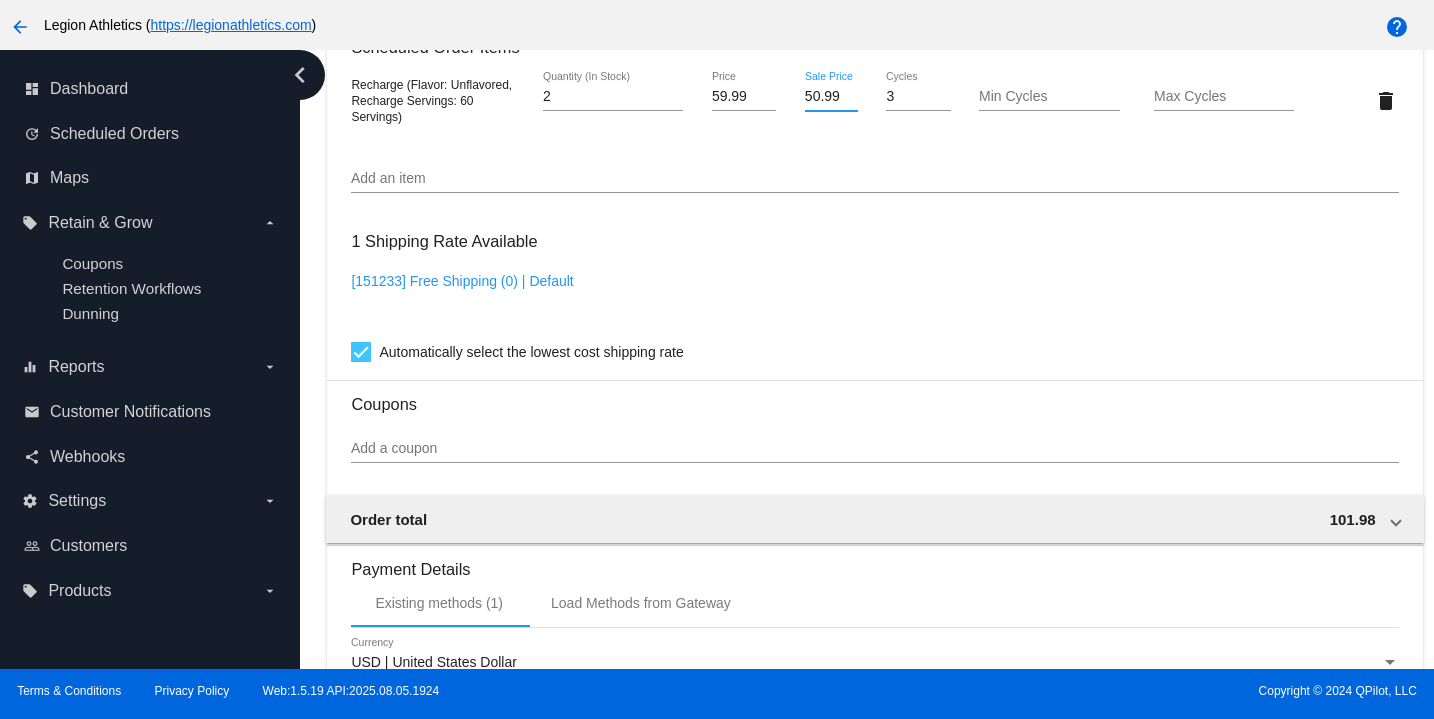 click on "50.99" at bounding box center (831, 97) 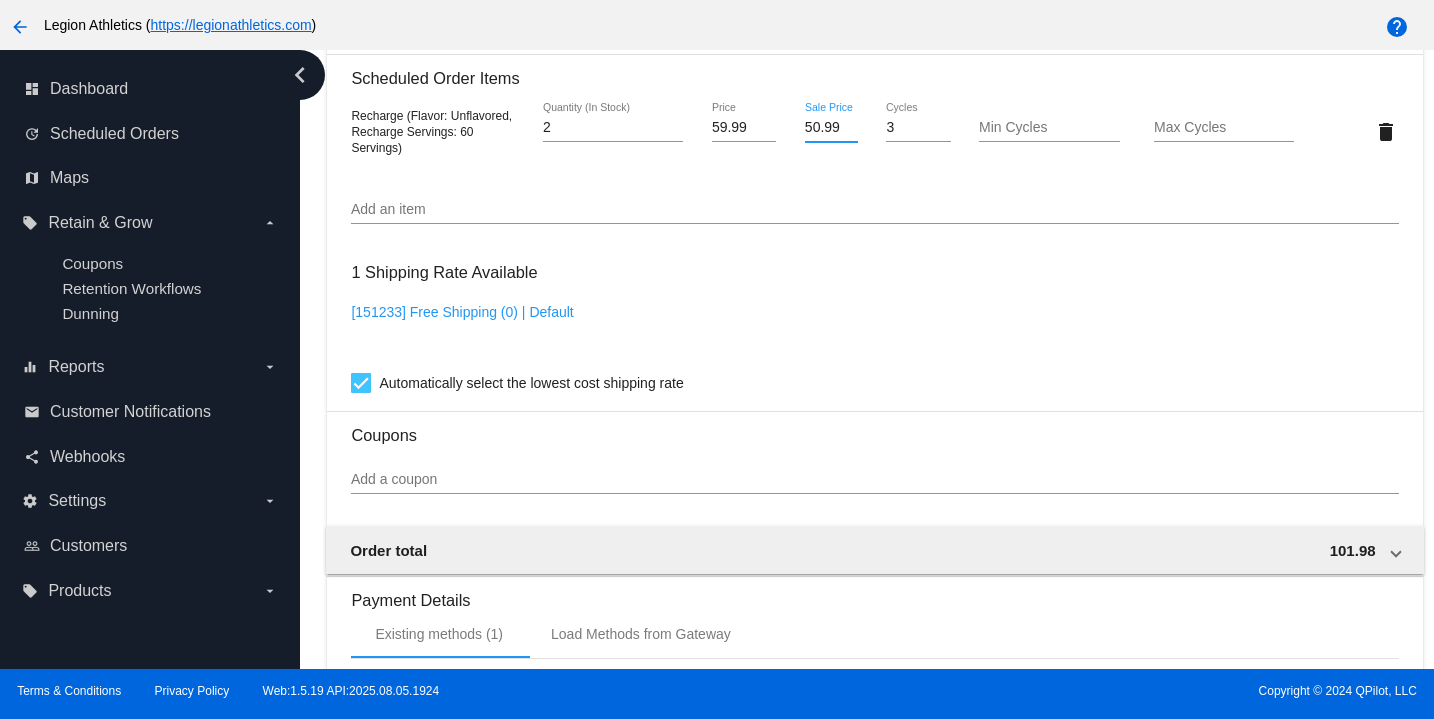 scroll, scrollTop: 1439, scrollLeft: 0, axis: vertical 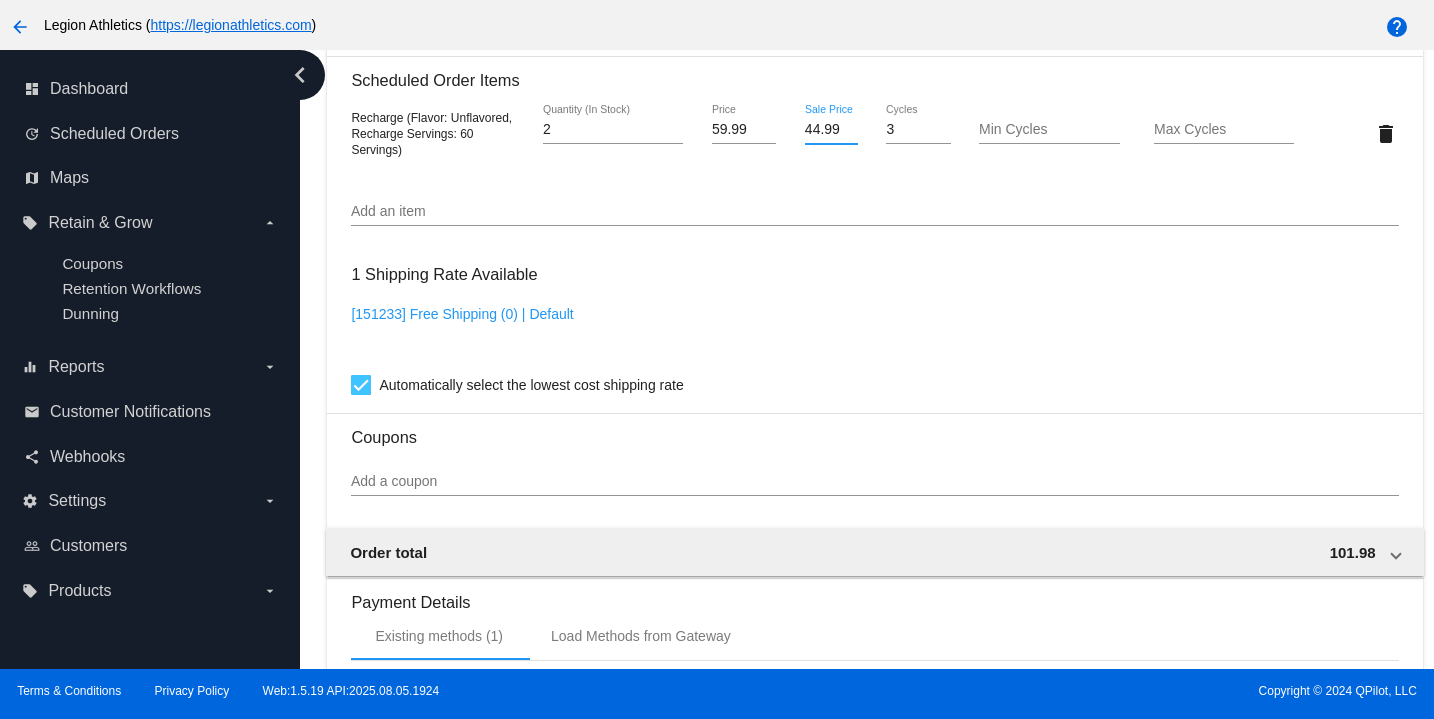 type on "44.99" 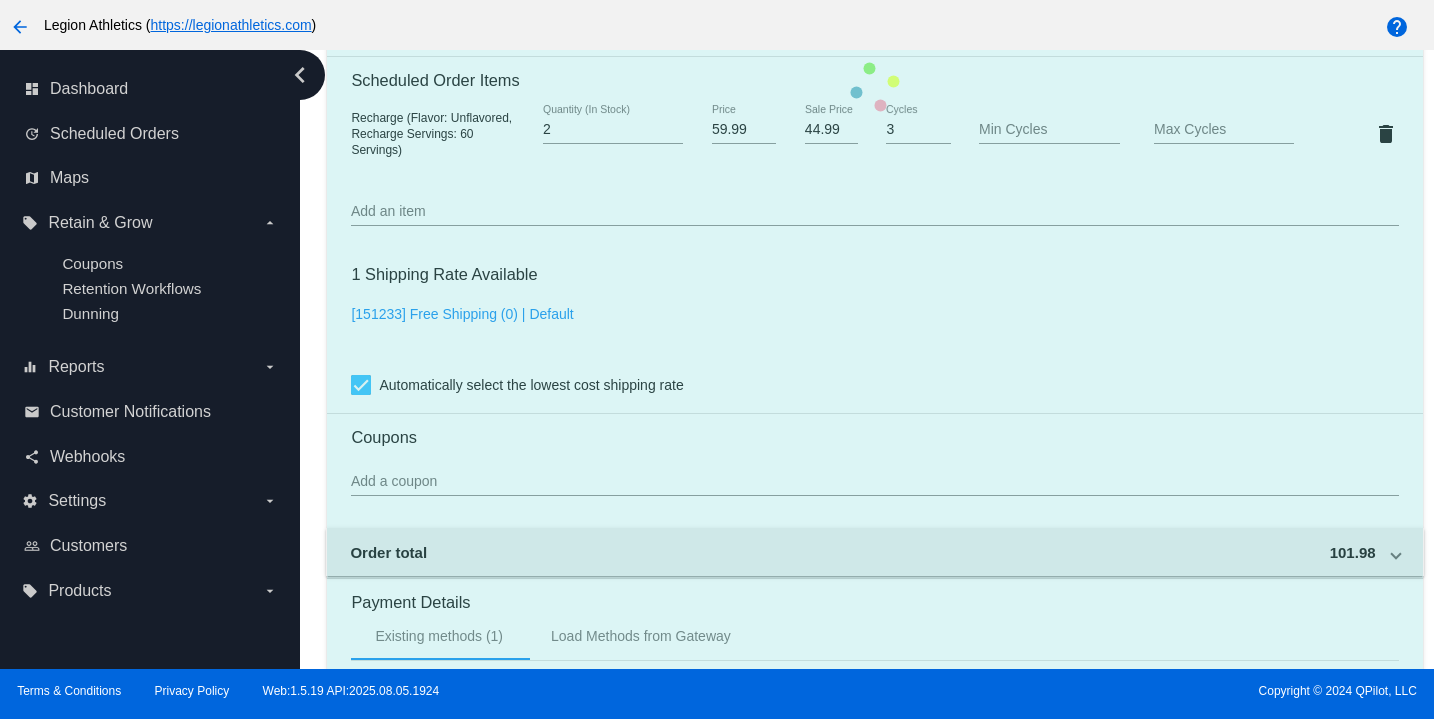 click on "Customer
[CUSTOMER_ID]: [FIRST] [LAST]
[EMAIL]
Customer Shipping
Enter Shipping Address Select A Saved Address (0)
[FIRST]
Shipping First Name
[LAST]
Shipping Last Name
US | USA
Shipping Country
[STREET_ADDRESS]
Shipping Street 1
Shipping Street 2
[CITY]
Shipping City
CA | California
Shipping State
[POSTAL_CODE]
Shipping Postcode
Scheduled Order Details
Frequency:
Every 60 days
Active
Status
2" 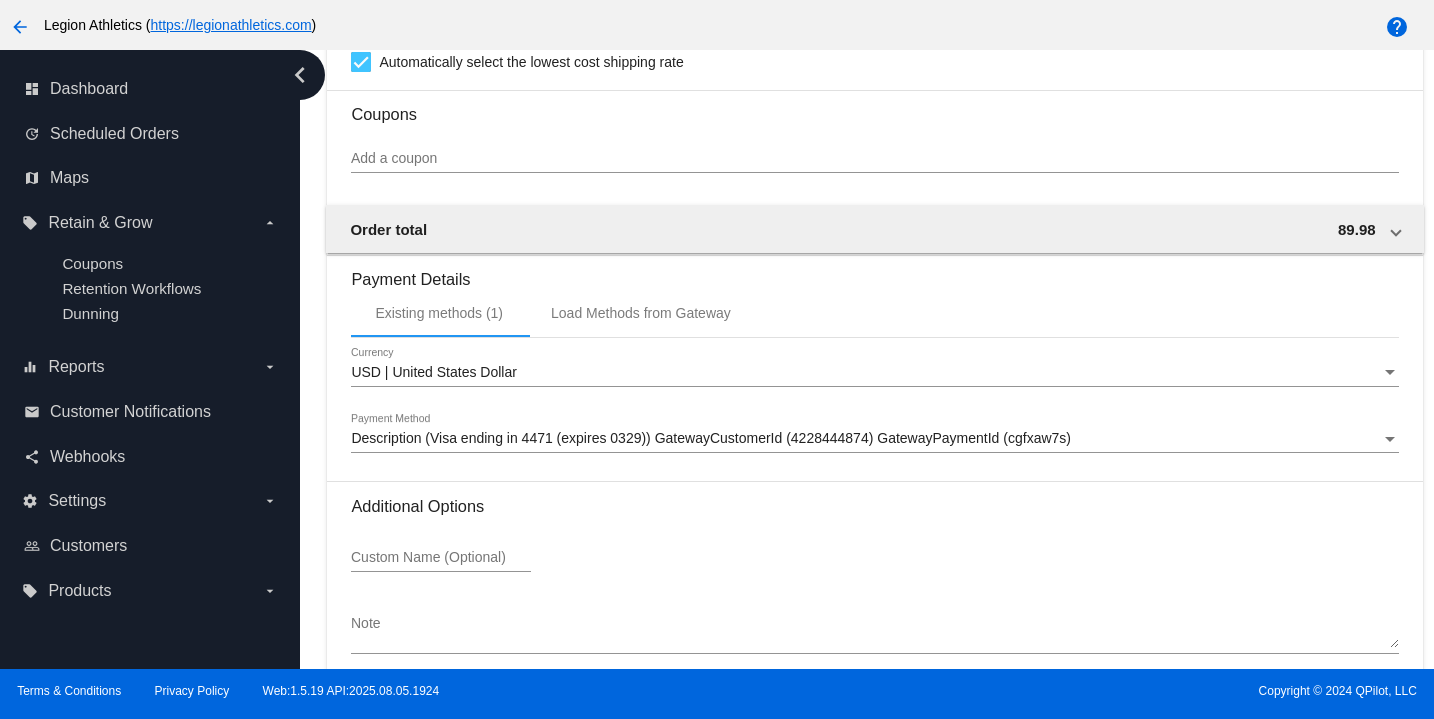 scroll, scrollTop: 1874, scrollLeft: 0, axis: vertical 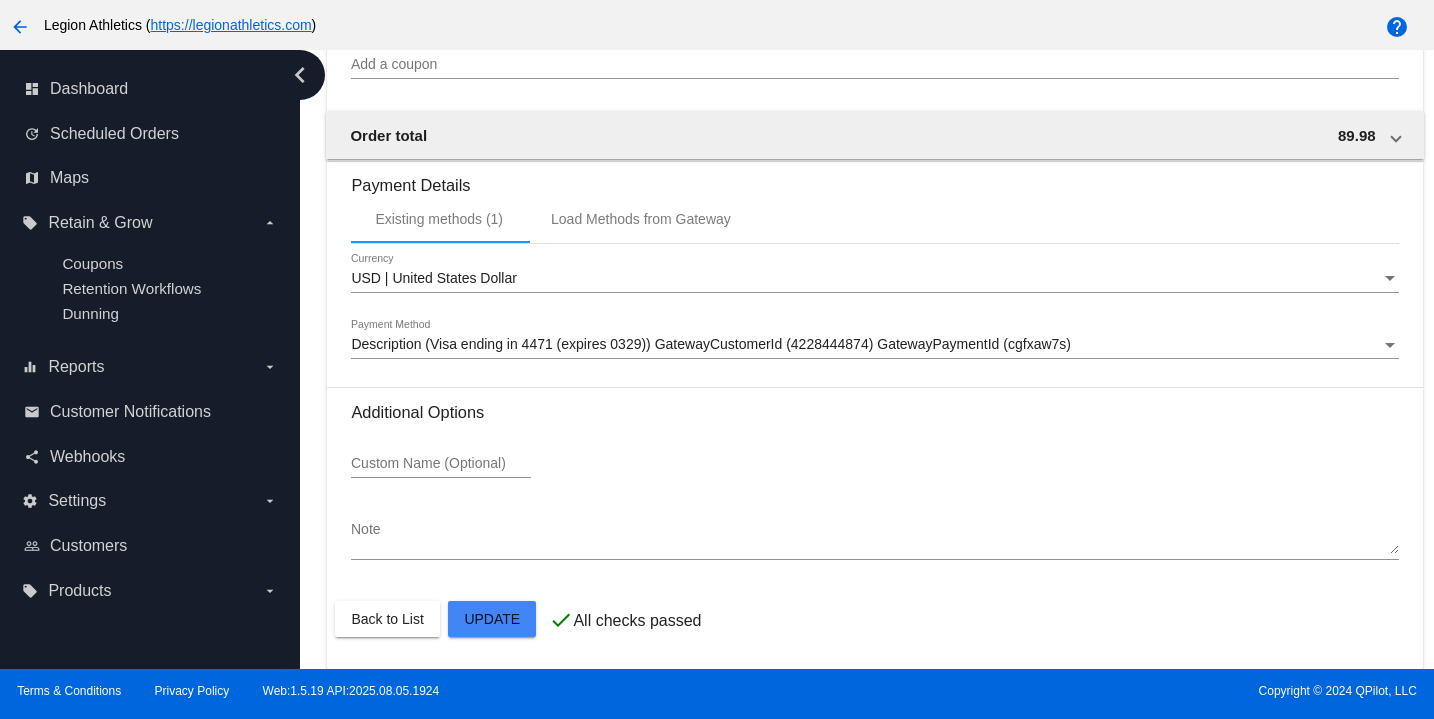 click on "Customer
[CUSTOMER_ID]: [FIRST] [LAST]
[EMAIL]
Customer Shipping
Enter Shipping Address Select A Saved Address (0)
[FIRST]
Shipping First Name
[LAST]
Shipping Last Name
US | USA
Shipping Country
[STREET_ADDRESS]
Shipping Street 1
Shipping Street 2
[CITY]
Shipping City
CA | California
Shipping State
[POSTAL_CODE]
Shipping Postcode
Scheduled Order Details
Frequency:
Every 60 days
Active
Status
2" 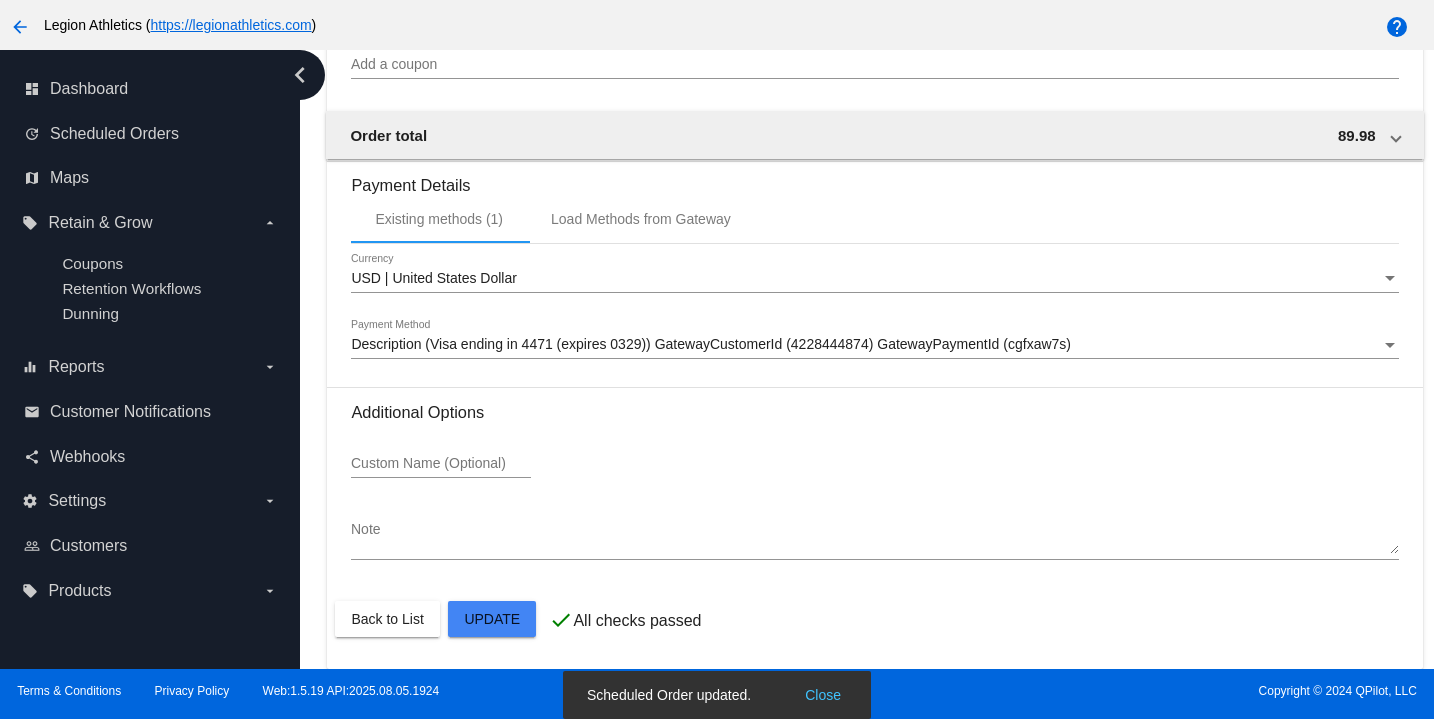 click on "Customer
[CUSTOMER_ID]: [FIRST] [LAST]
[EMAIL]
Customer Shipping
Enter Shipping Address Select A Saved Address (0)
[FIRST]
Shipping First Name
[LAST]
Shipping Last Name
US | USA
Shipping Country
[STREET_ADDRESS]
Shipping Street 1
Shipping Street 2
[CITY]
Shipping City
CA | California
Shipping State
[POSTAL_CODE]
Shipping Postcode
Scheduled Order Details
Frequency:
Every 60 days
Active
Status
2" 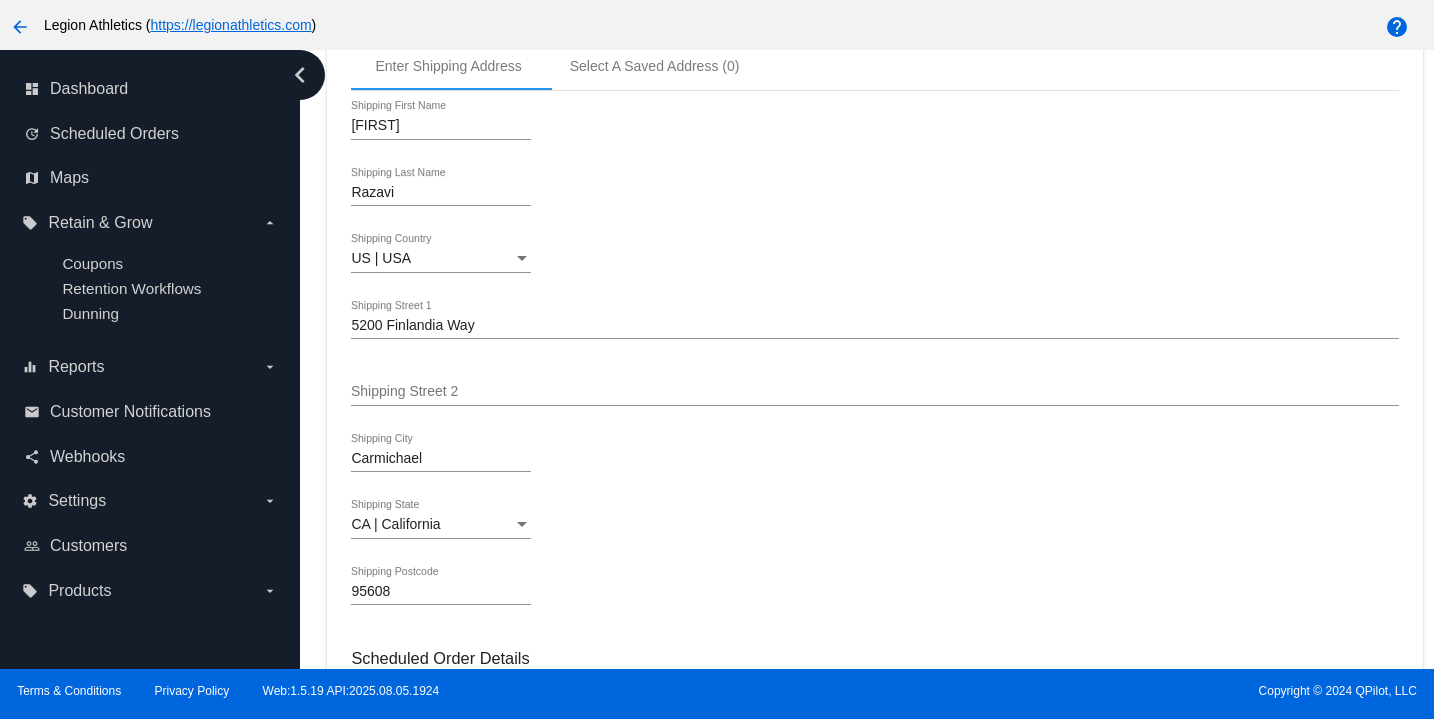 scroll, scrollTop: 0, scrollLeft: 0, axis: both 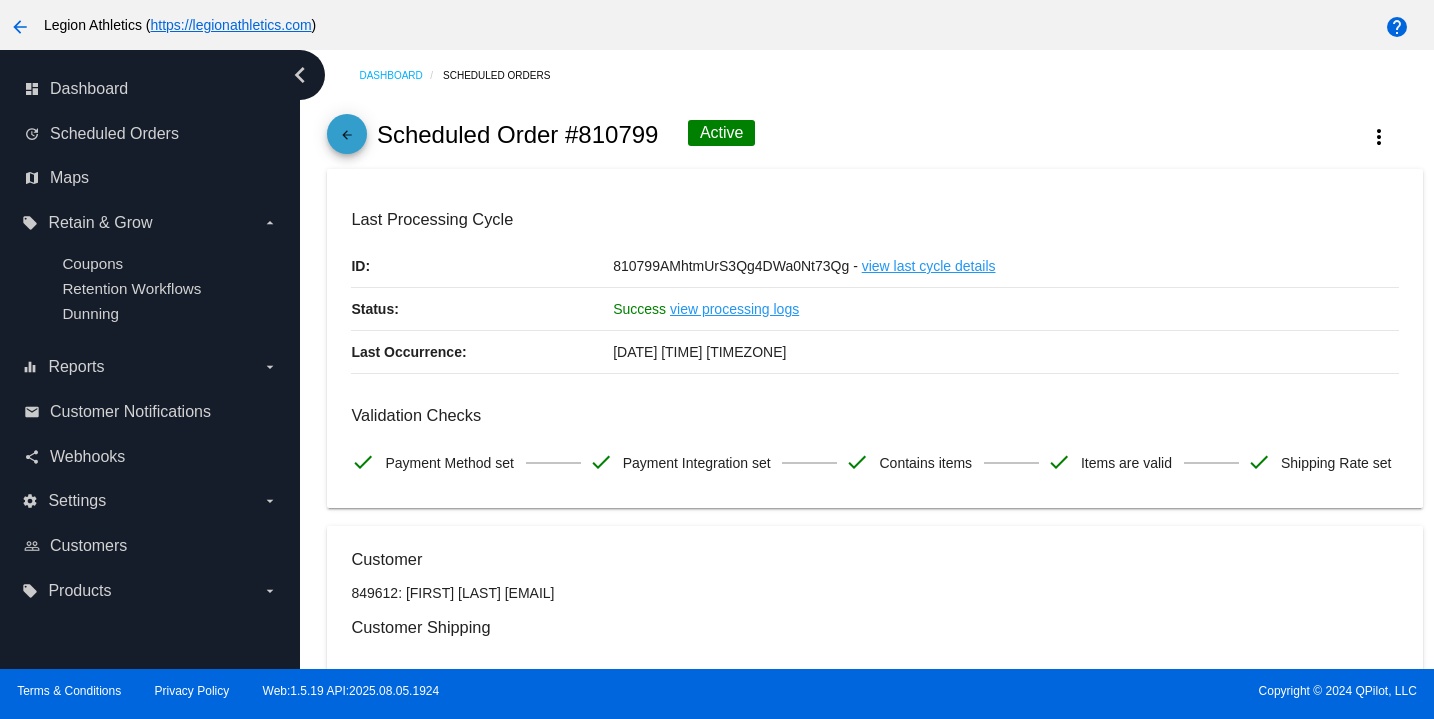click on "arrow_back" 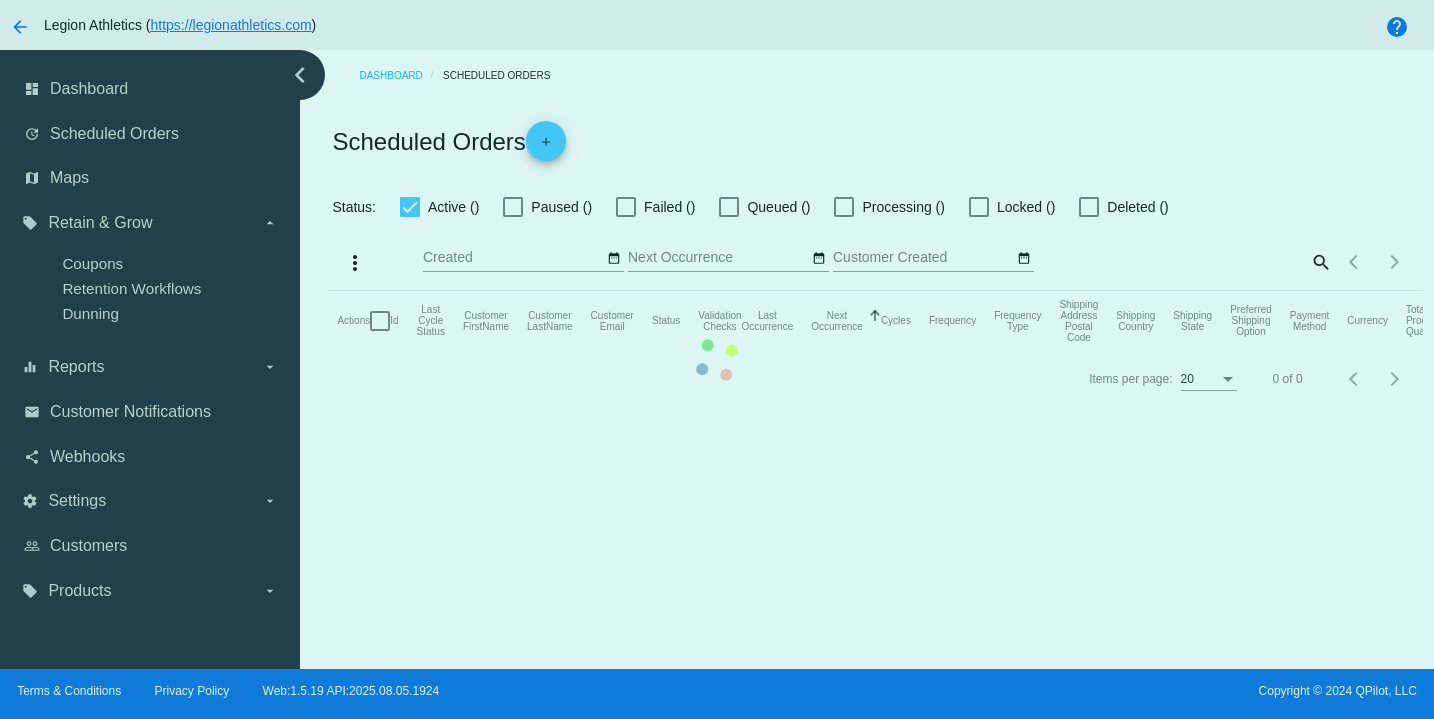 checkbox on "true" 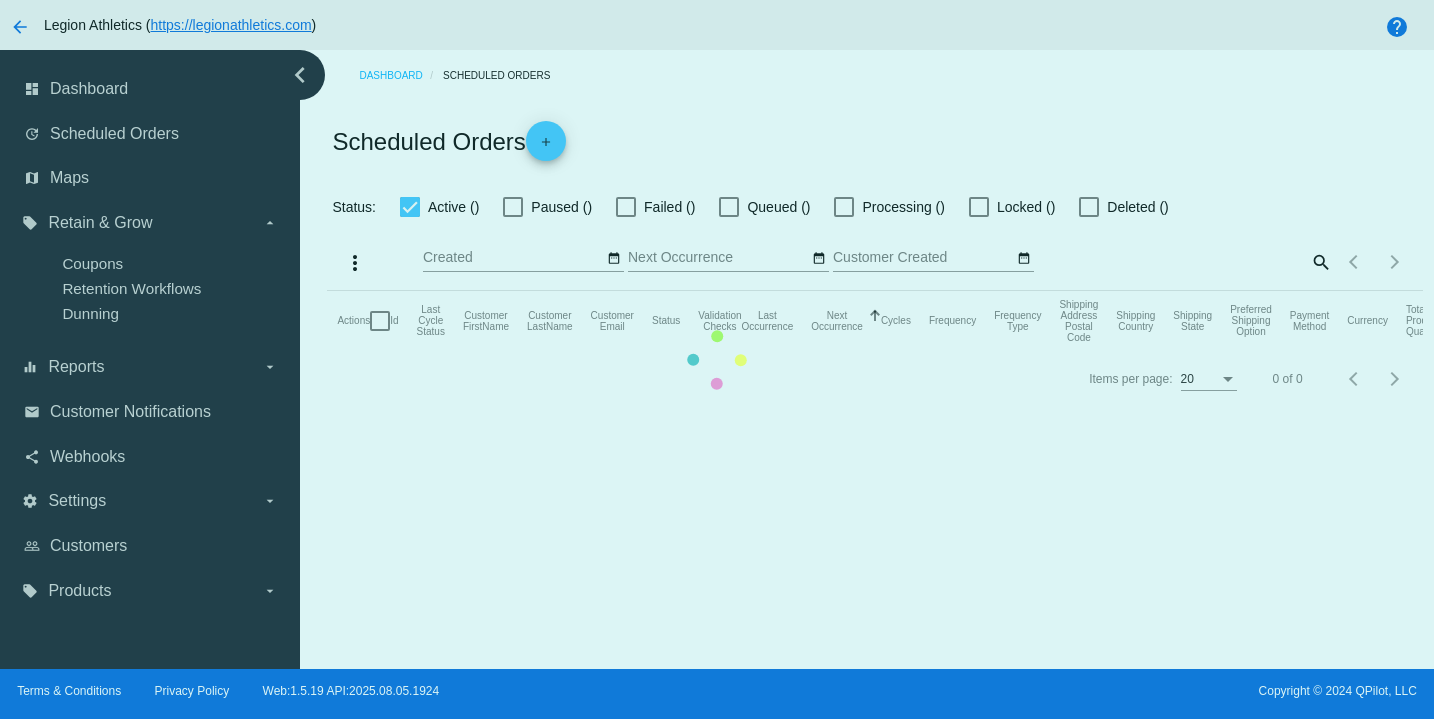 checkbox on "true" 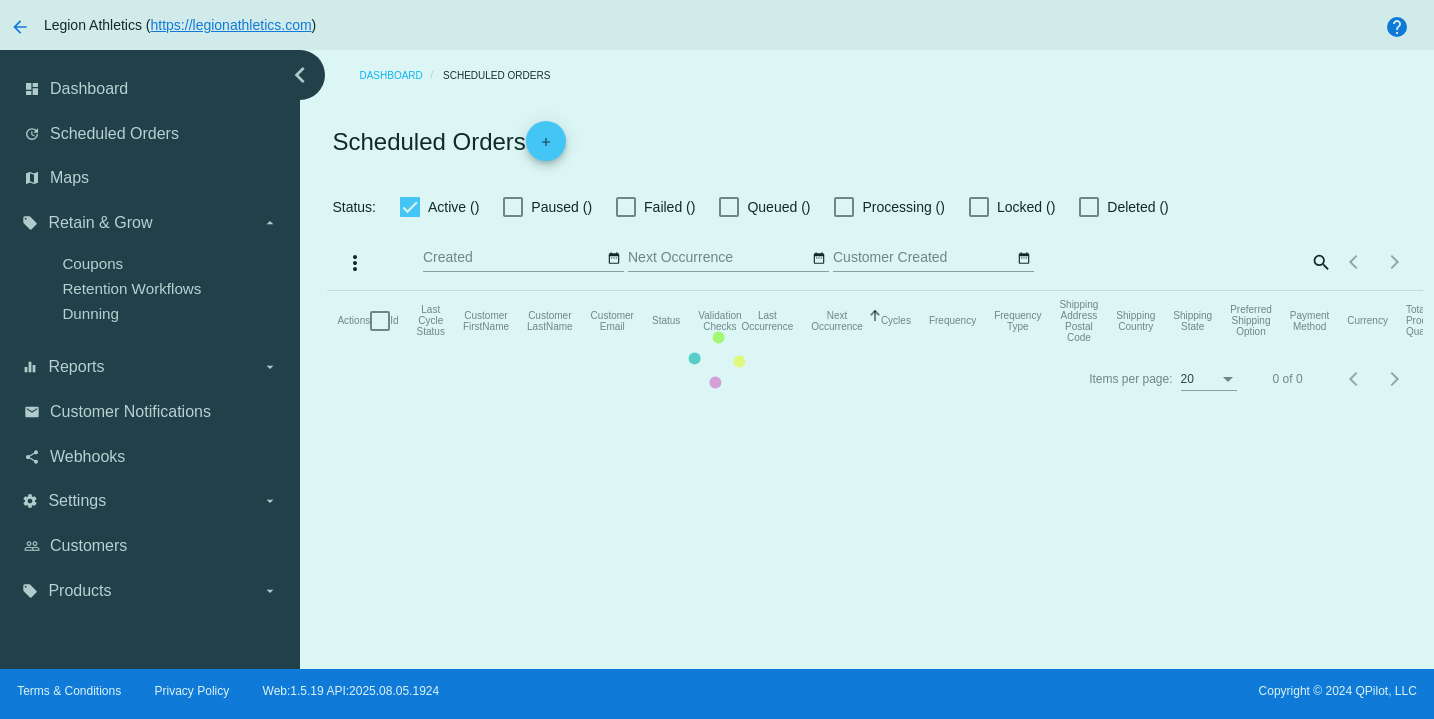 checkbox on "true" 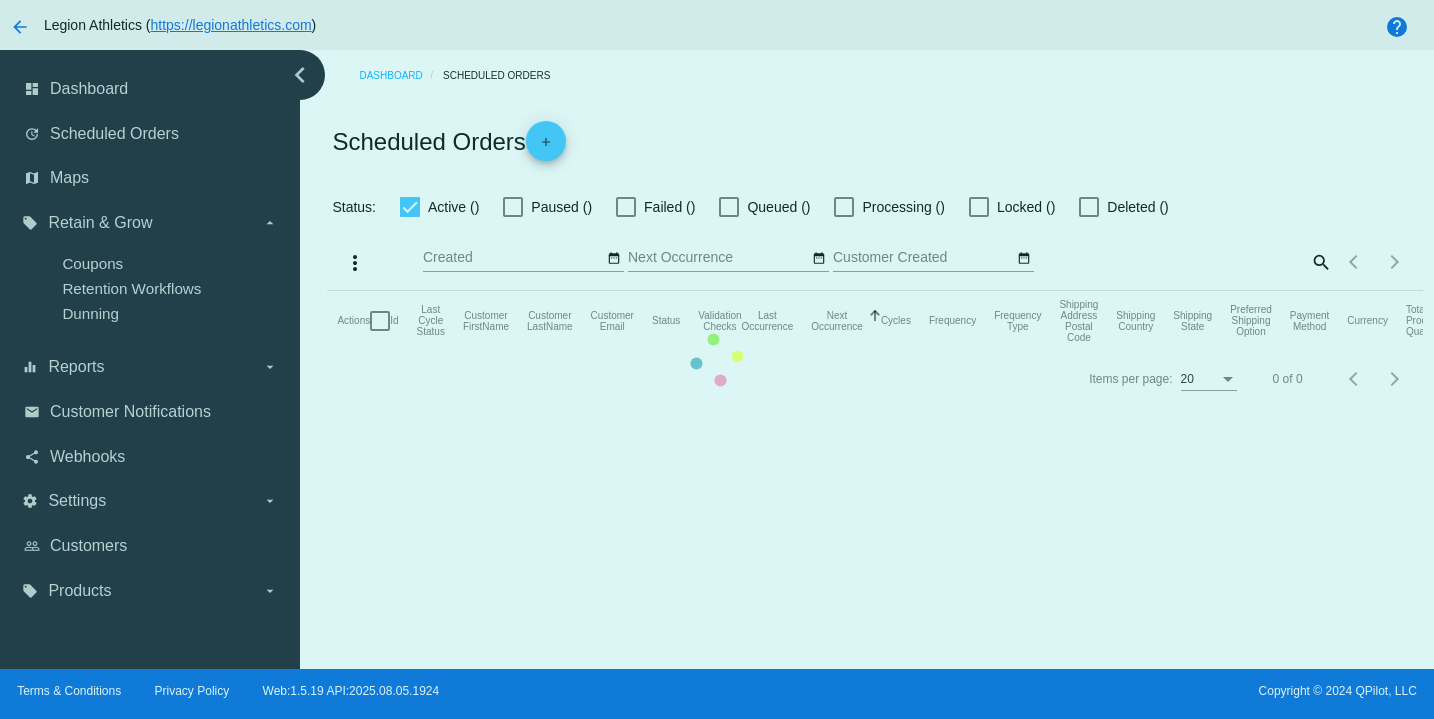 checkbox on "true" 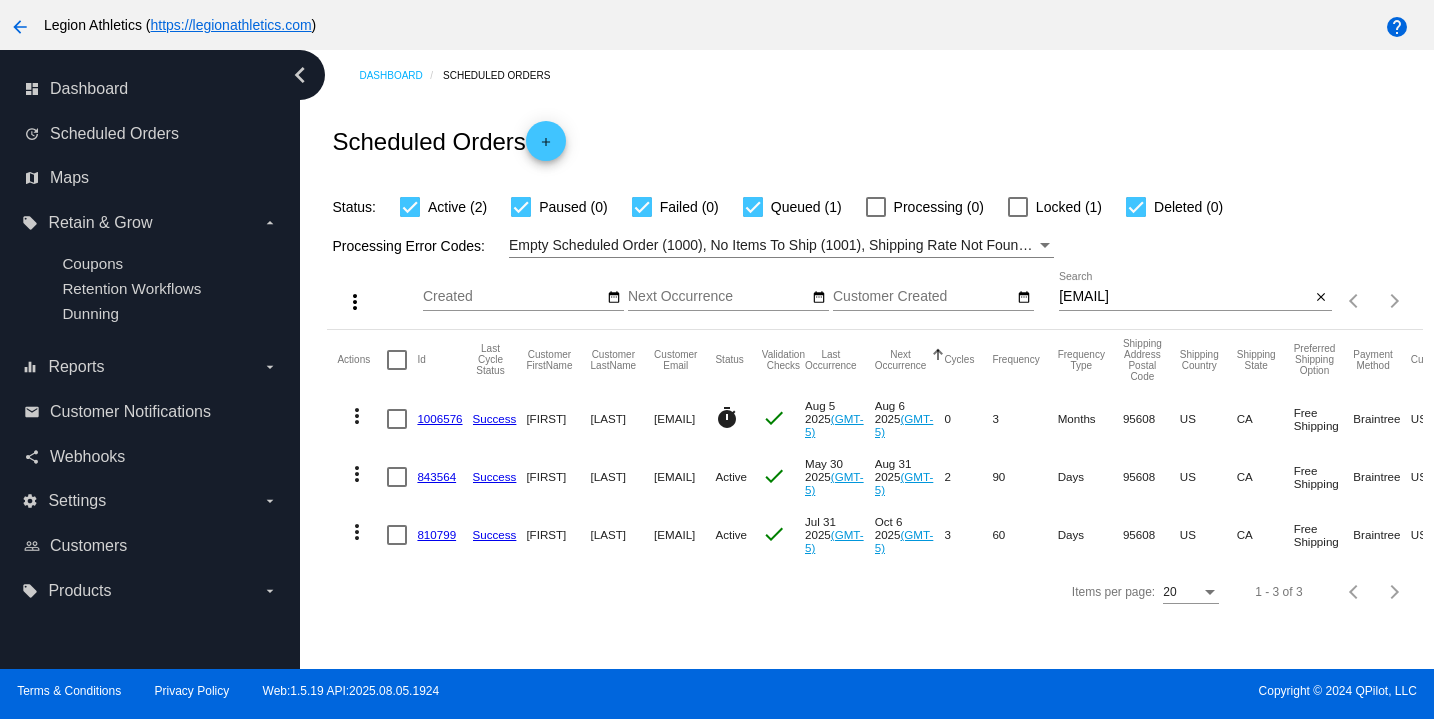 click on "810799" 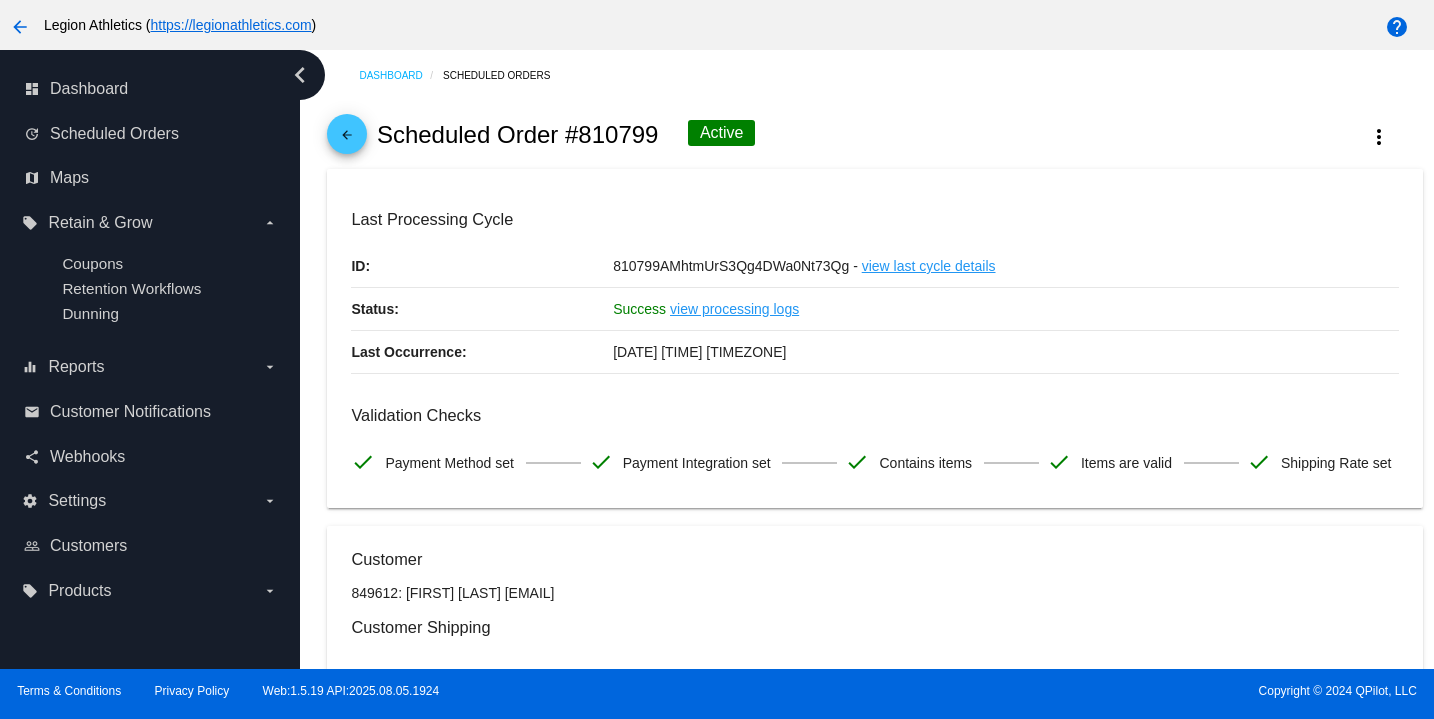 click on "arrow_back" 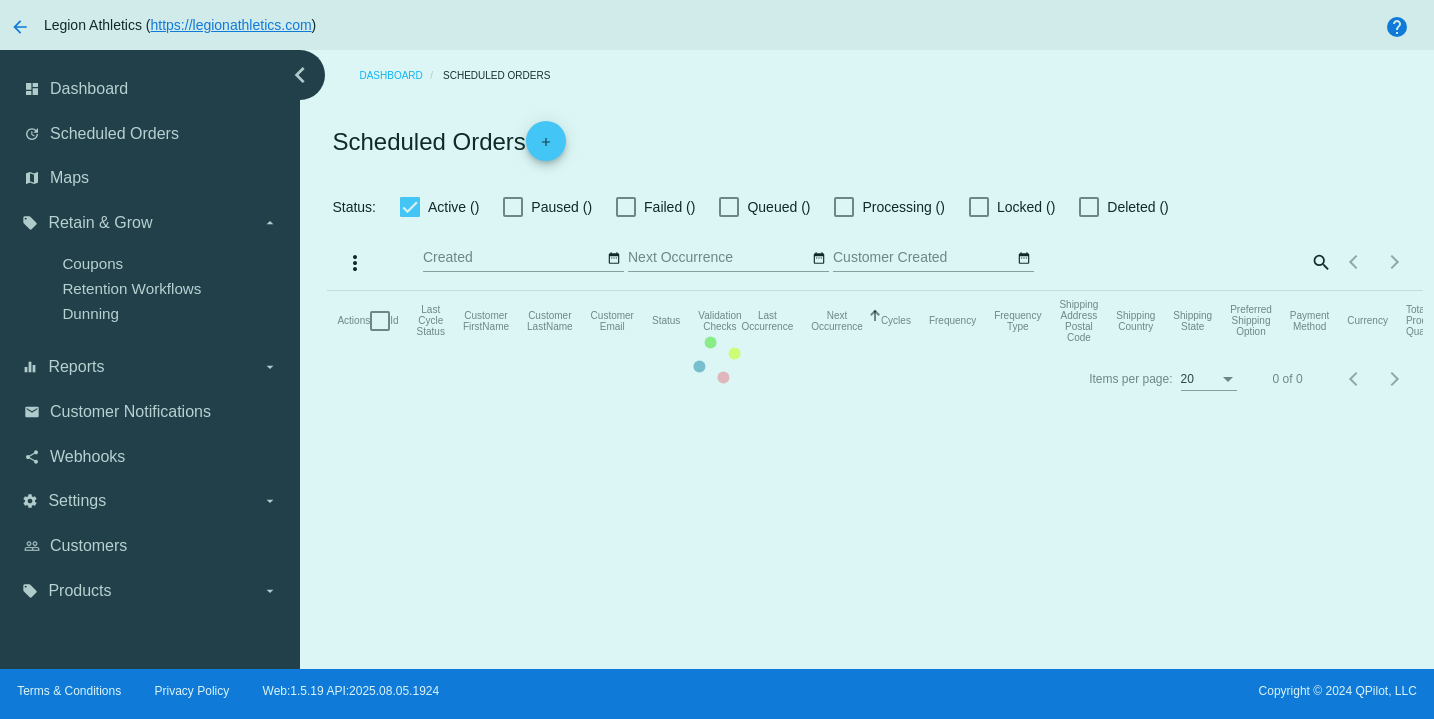 checkbox on "true" 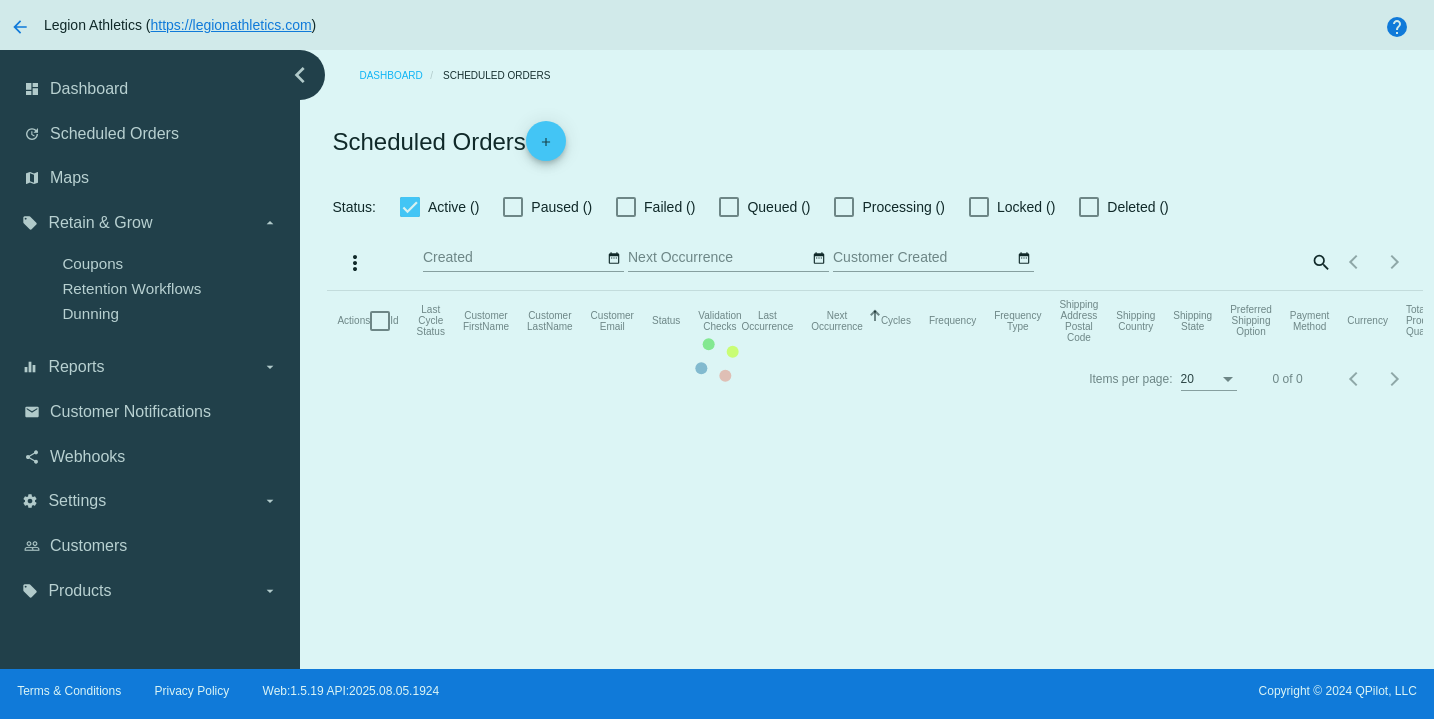 checkbox on "true" 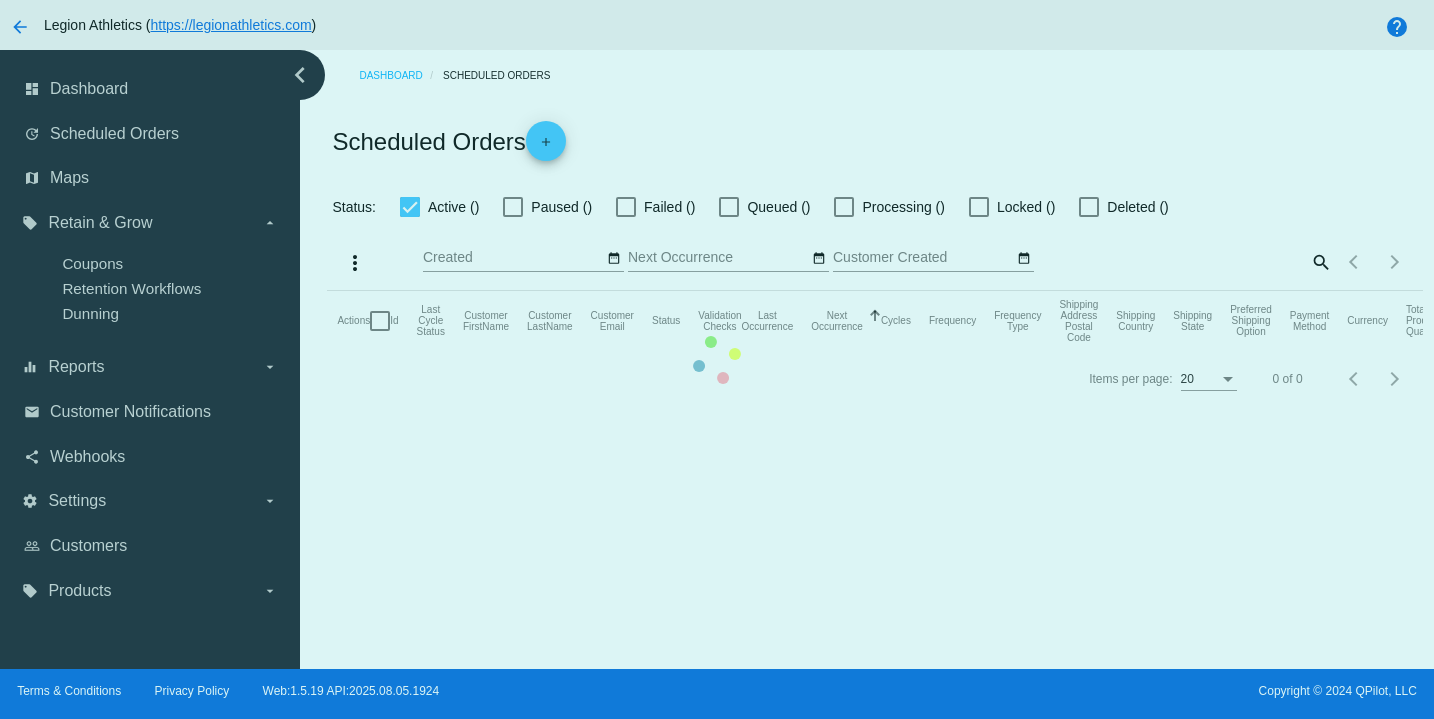 checkbox on "true" 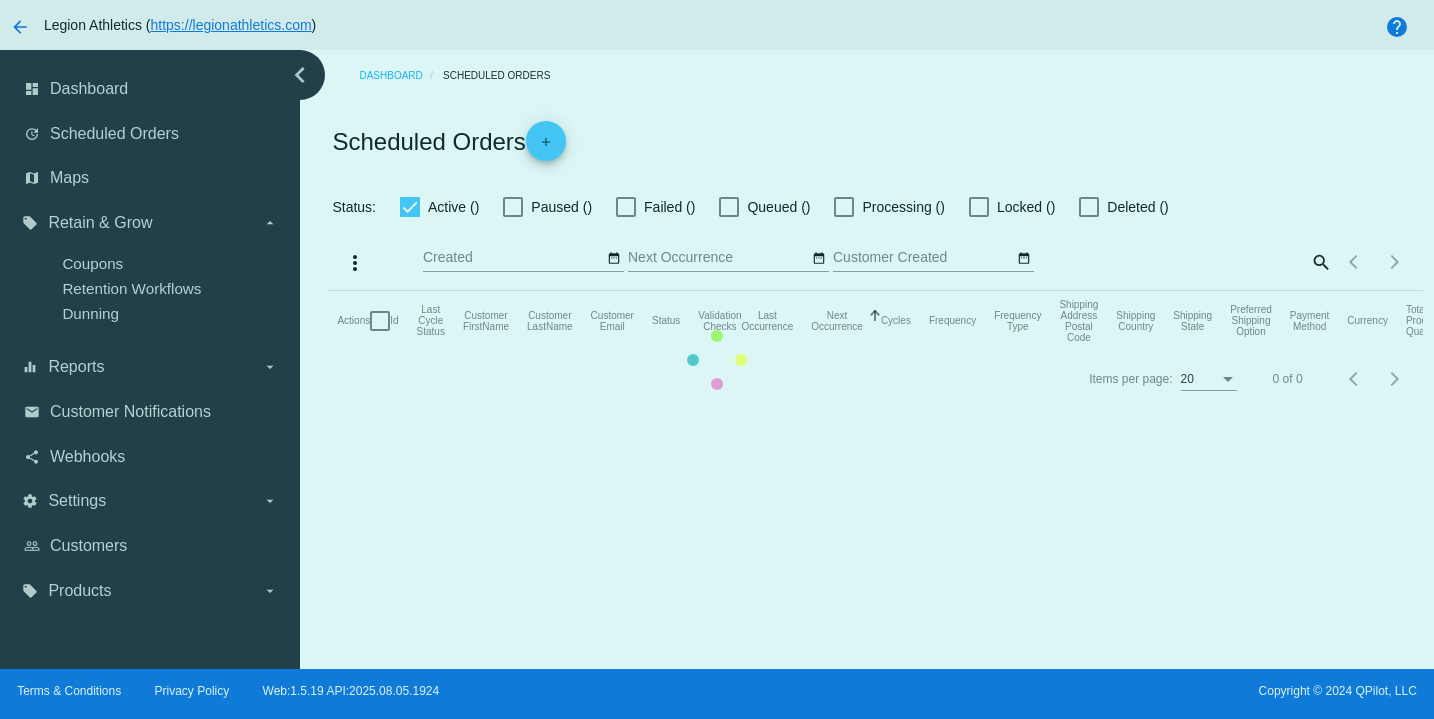 checkbox on "true" 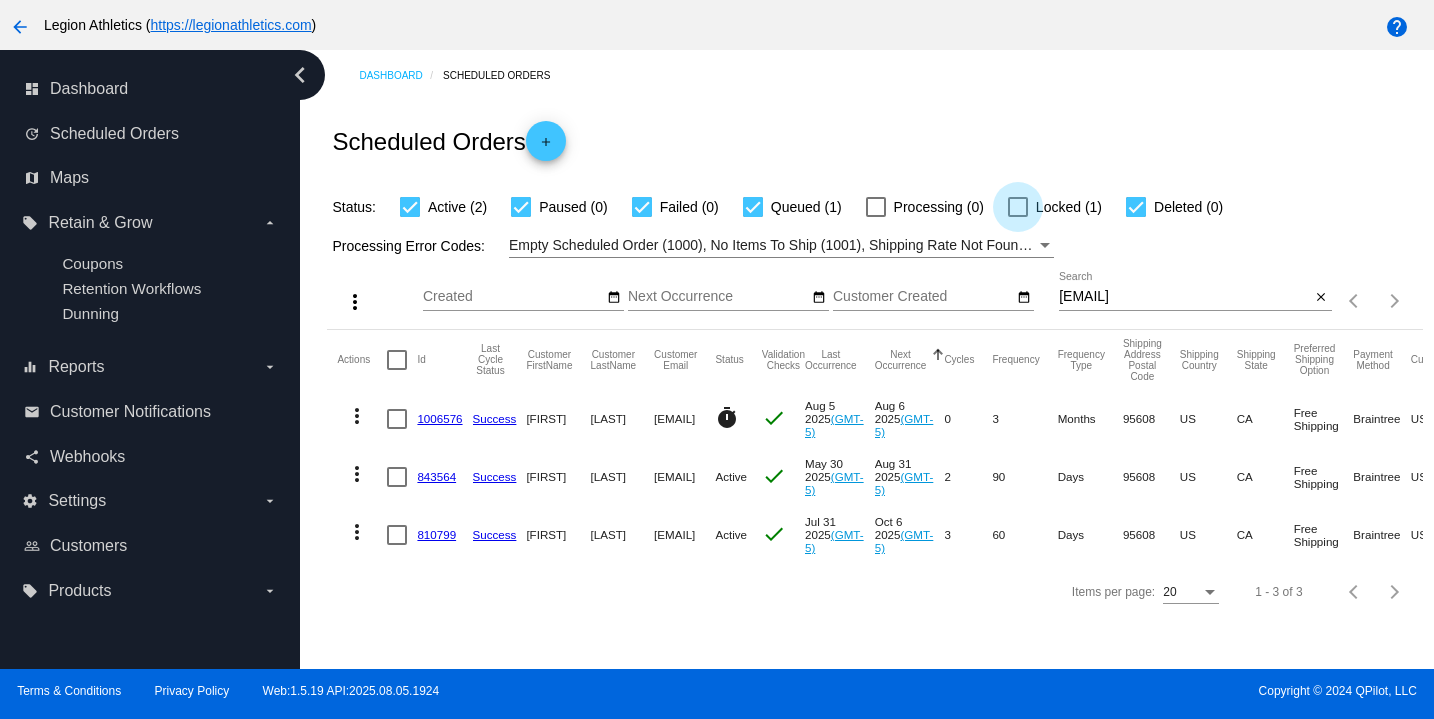 click on "Locked (1)" at bounding box center (1055, 207) 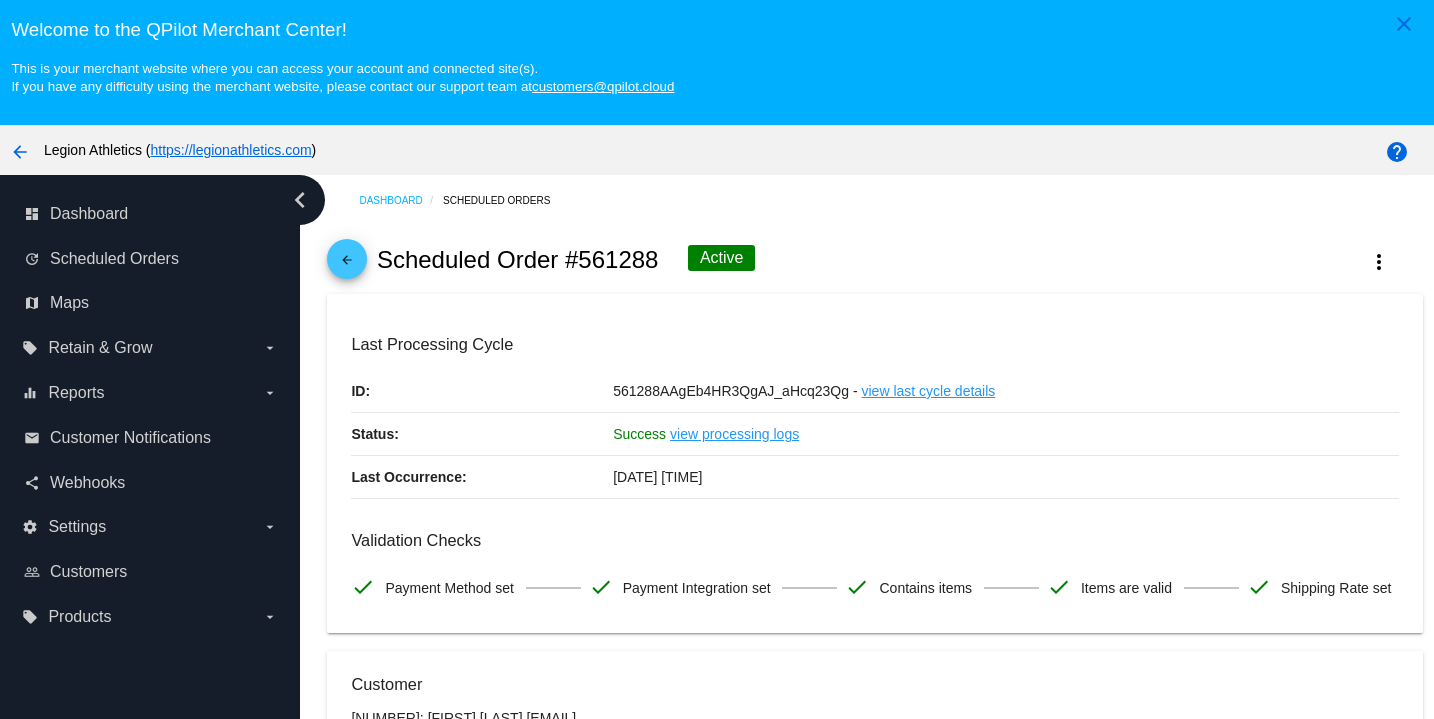 scroll, scrollTop: 0, scrollLeft: 0, axis: both 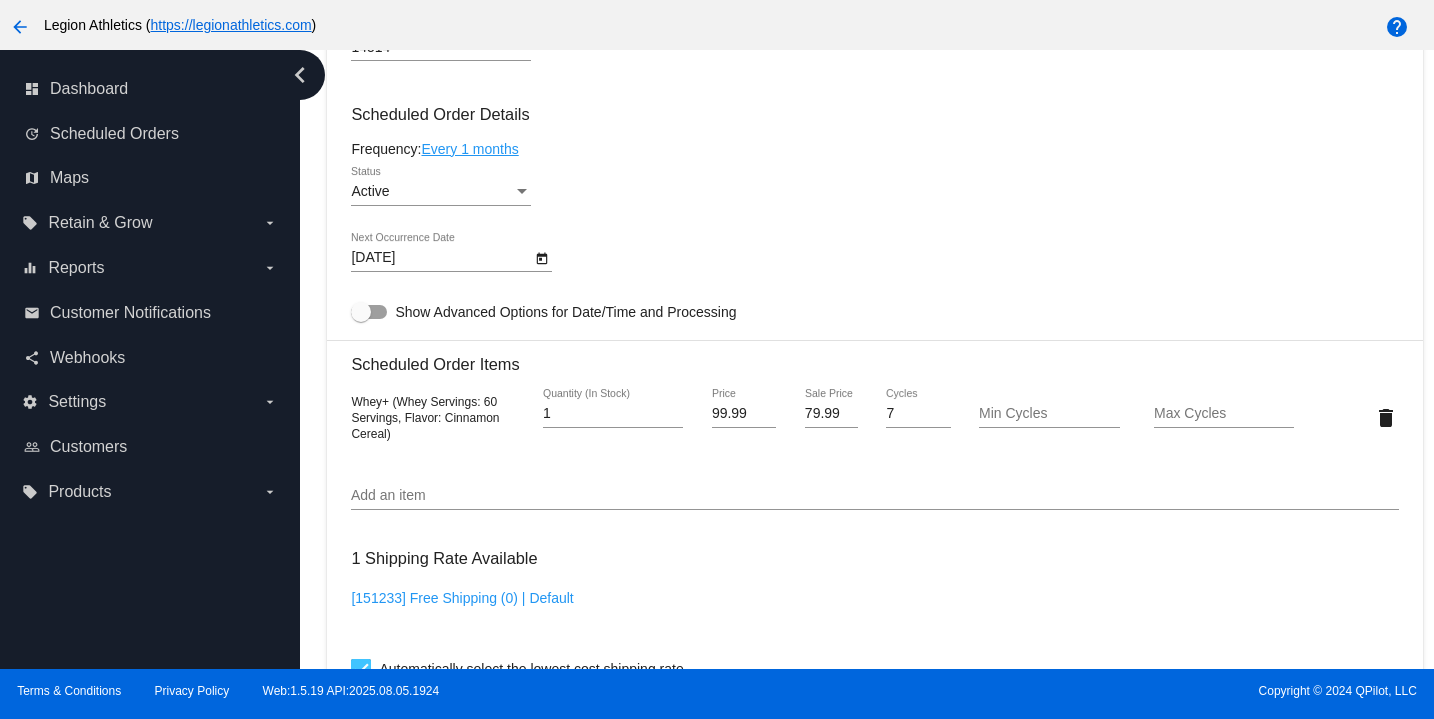 click on "9/17/2025
Next Occurrence Date" 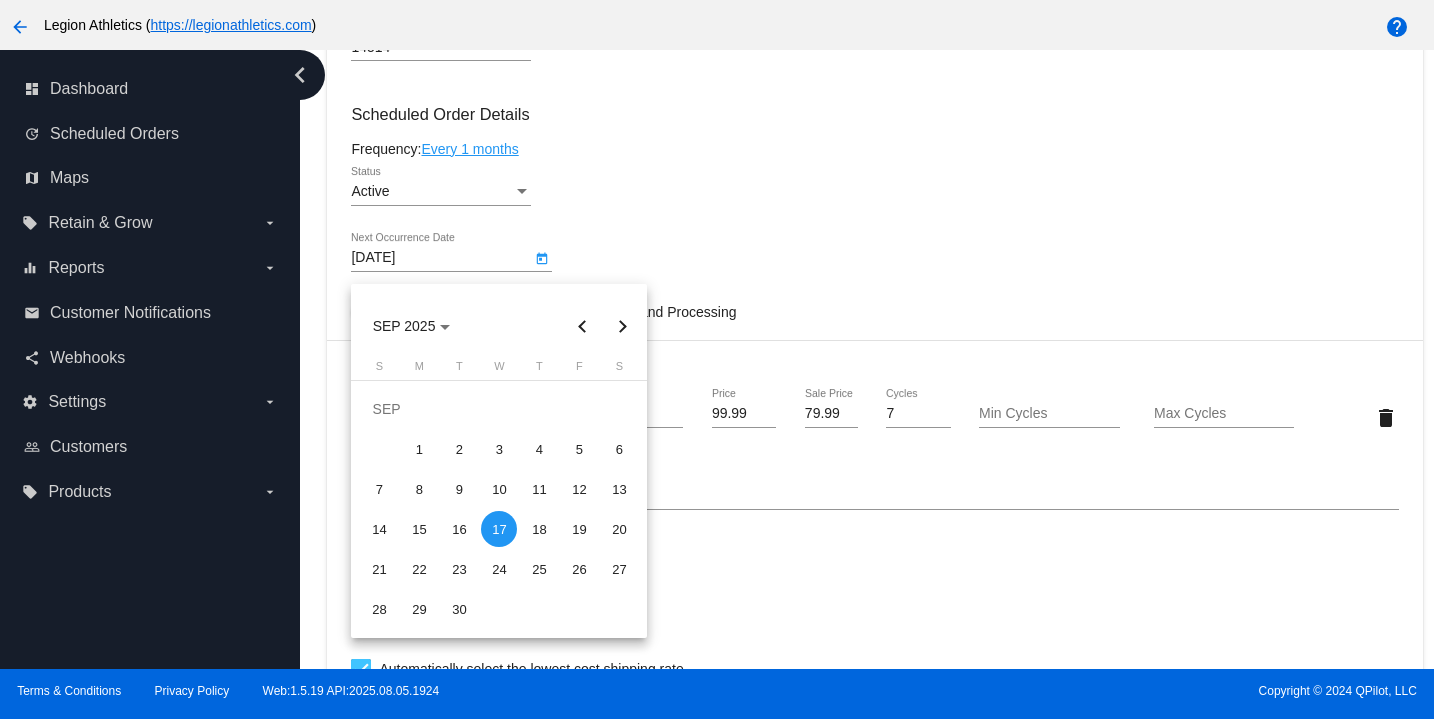 click at bounding box center [582, 326] 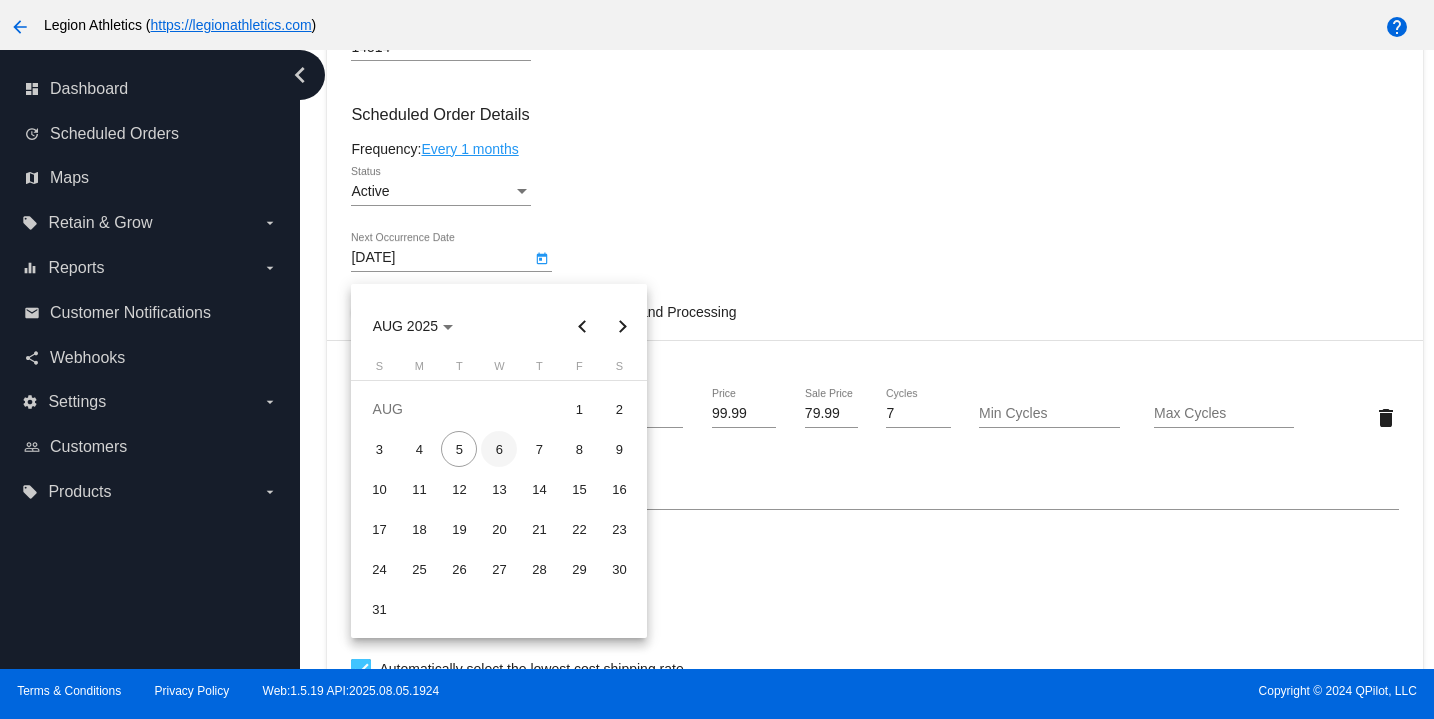 click on "6" at bounding box center [499, 449] 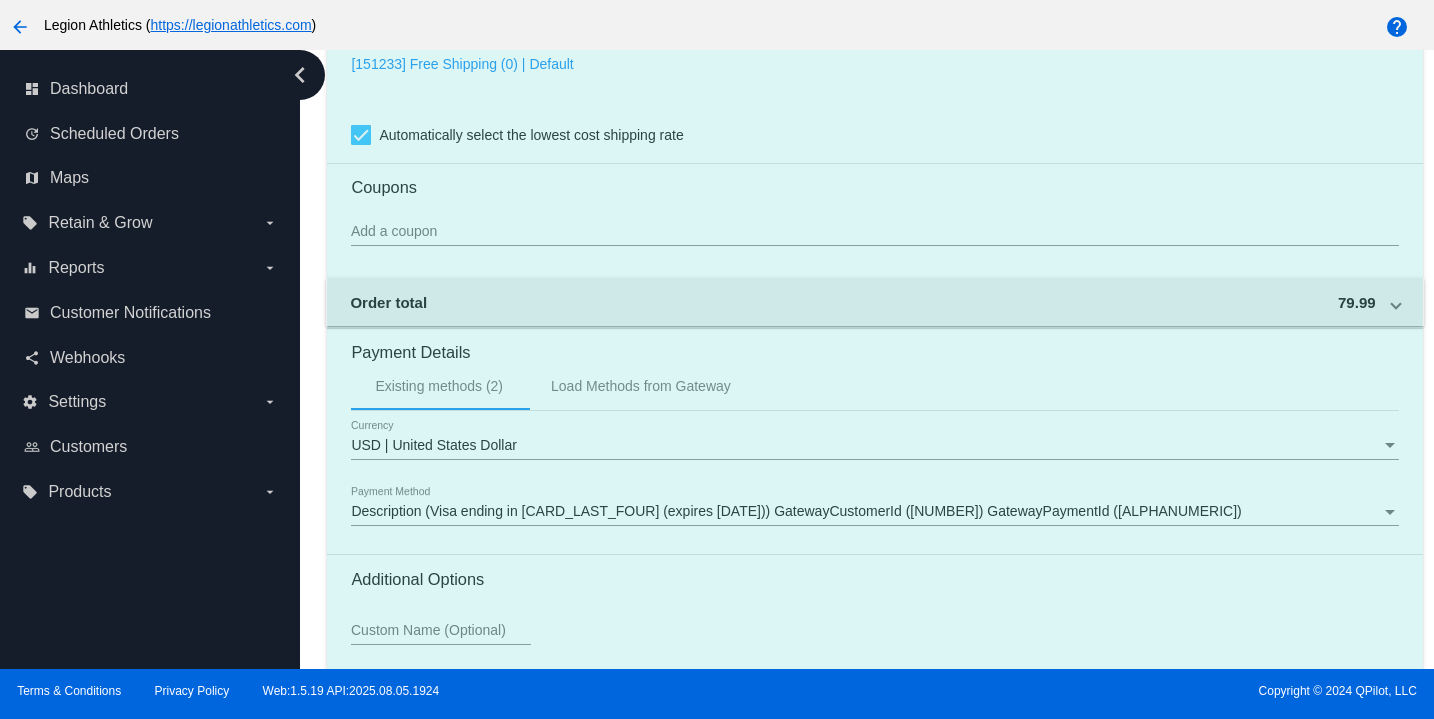 scroll, scrollTop: 1874, scrollLeft: 0, axis: vertical 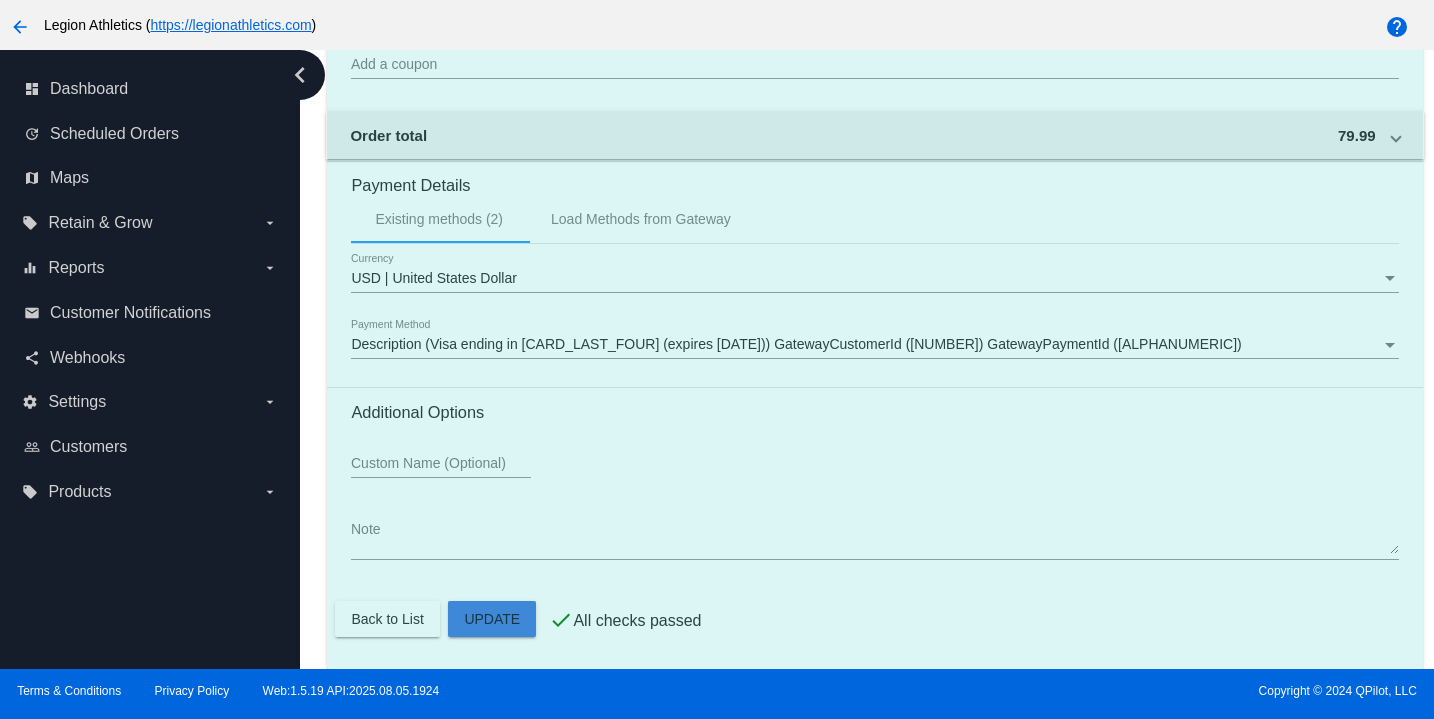 click on "Customer
1343495: Steve Hogan
stevehogan007@gmail.com
Customer Shipping
Enter Shipping Address Select A Saved Address (0)
Steve
Shipping First Name
Hogan
Shipping Last Name
US | USA
Shipping Country
75 Parkway
Shipping Street 1
Shipping Street 2
North Chili
Shipping City
NY | New York
Shipping State
14514
Shipping Postcode
Scheduled Order Details
Frequency:
Every 1 months
Active
Status
1 7" 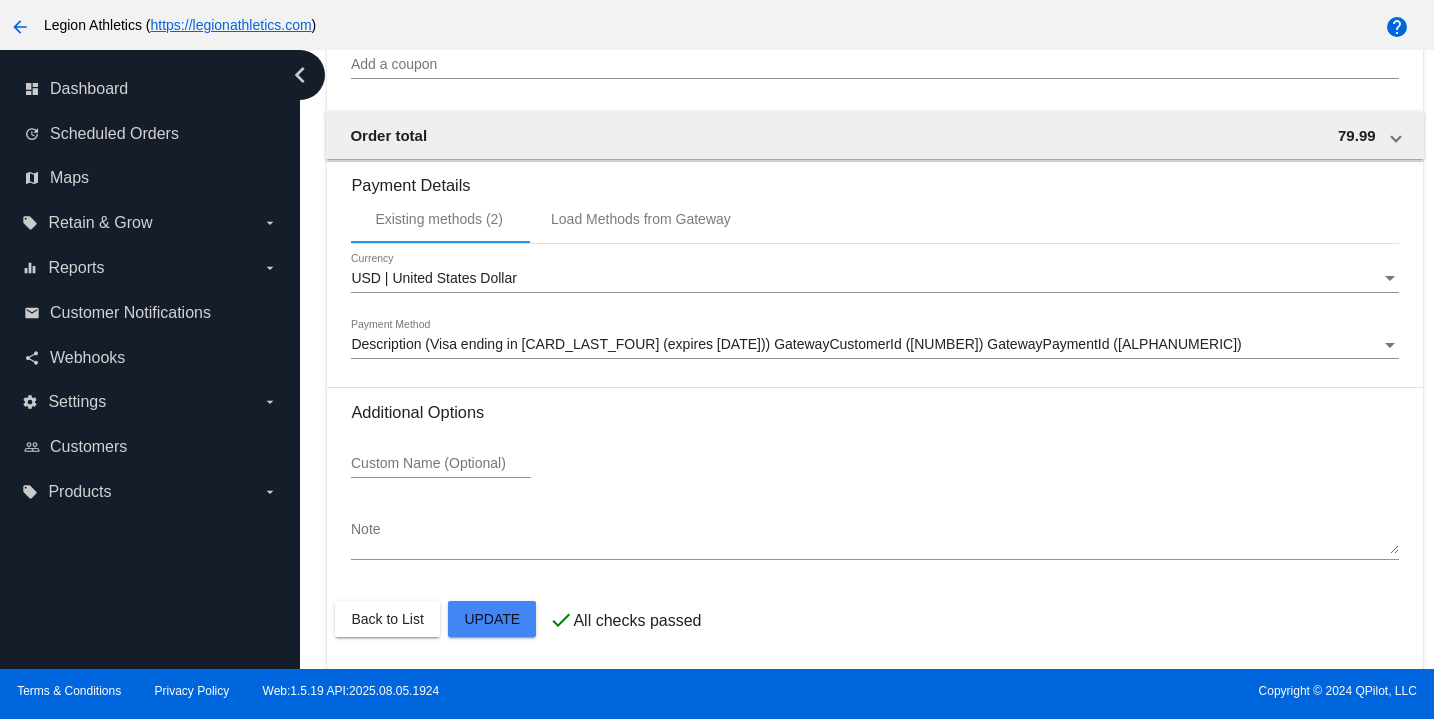 click at bounding box center (717, 359) 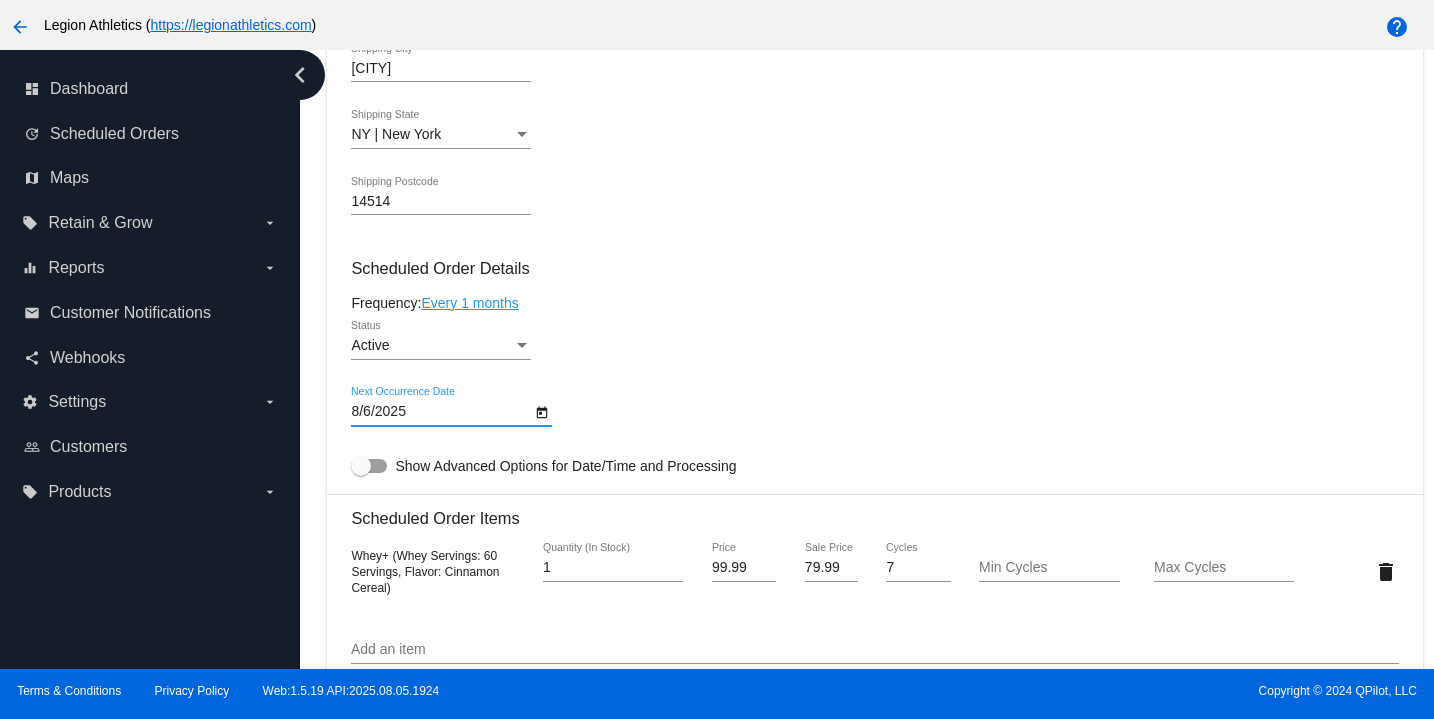 scroll, scrollTop: 1002, scrollLeft: 0, axis: vertical 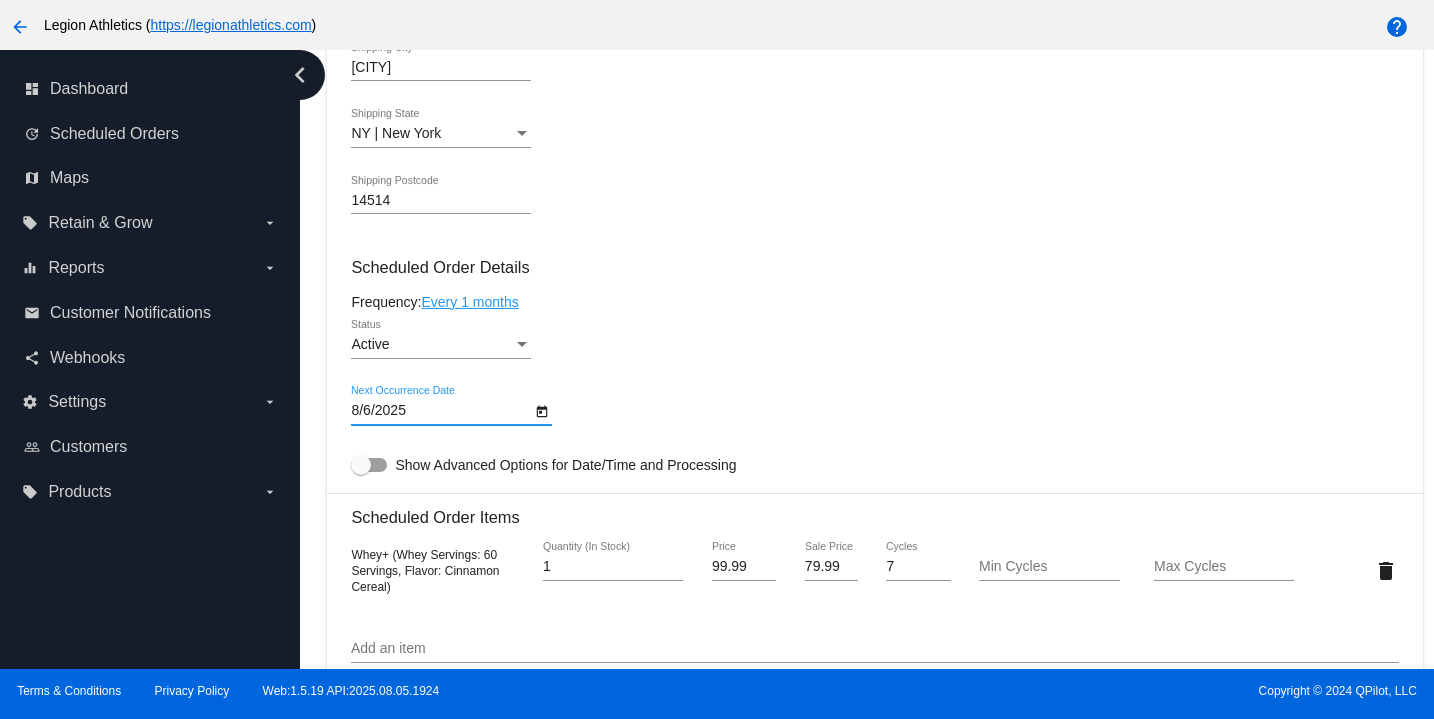 click on "8/6/2025" at bounding box center (441, 411) 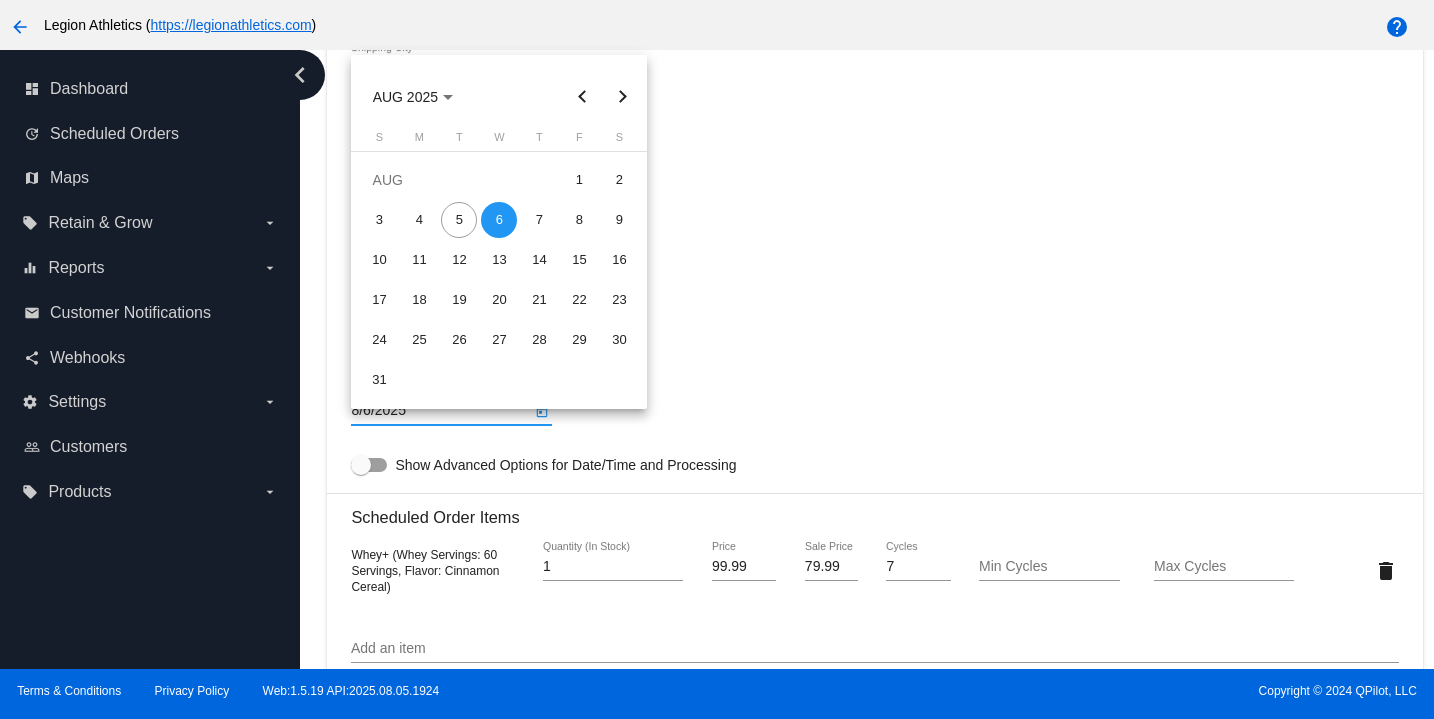 click at bounding box center (717, 359) 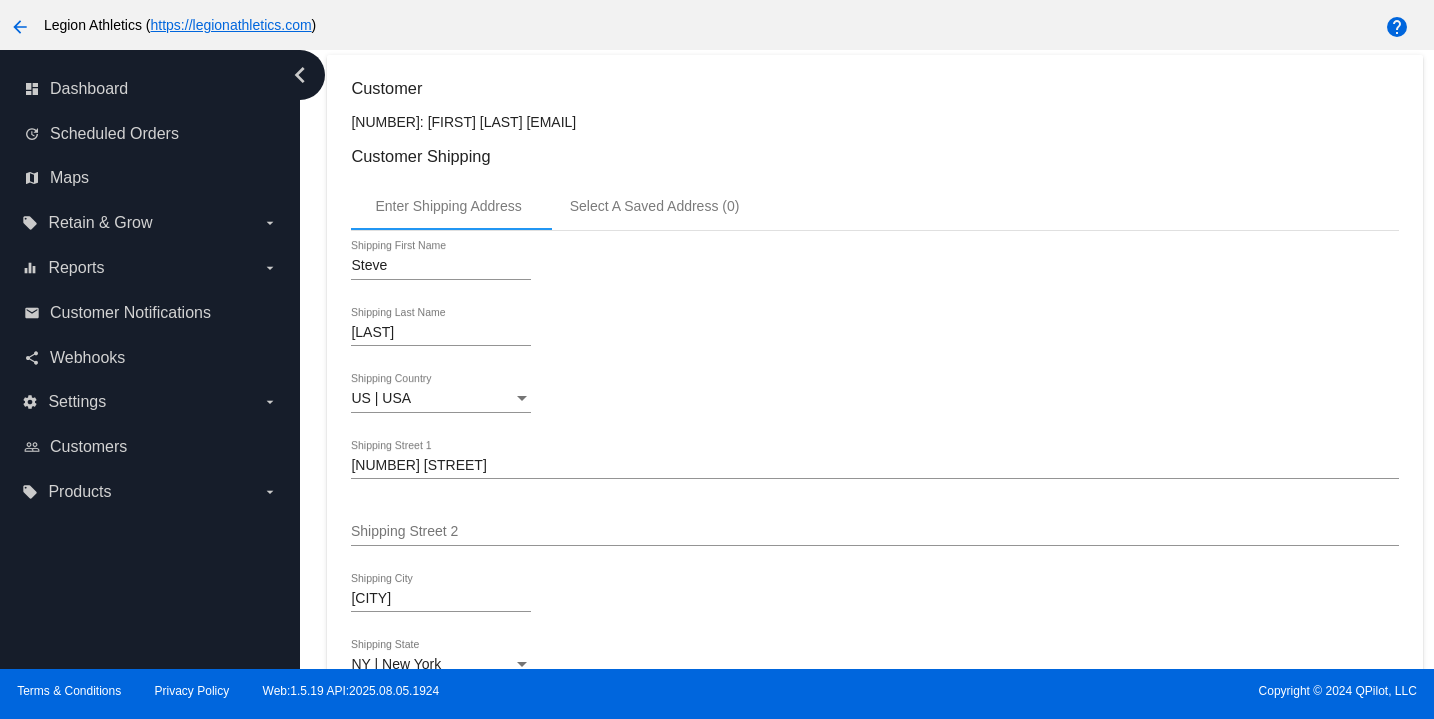 scroll, scrollTop: 273, scrollLeft: 0, axis: vertical 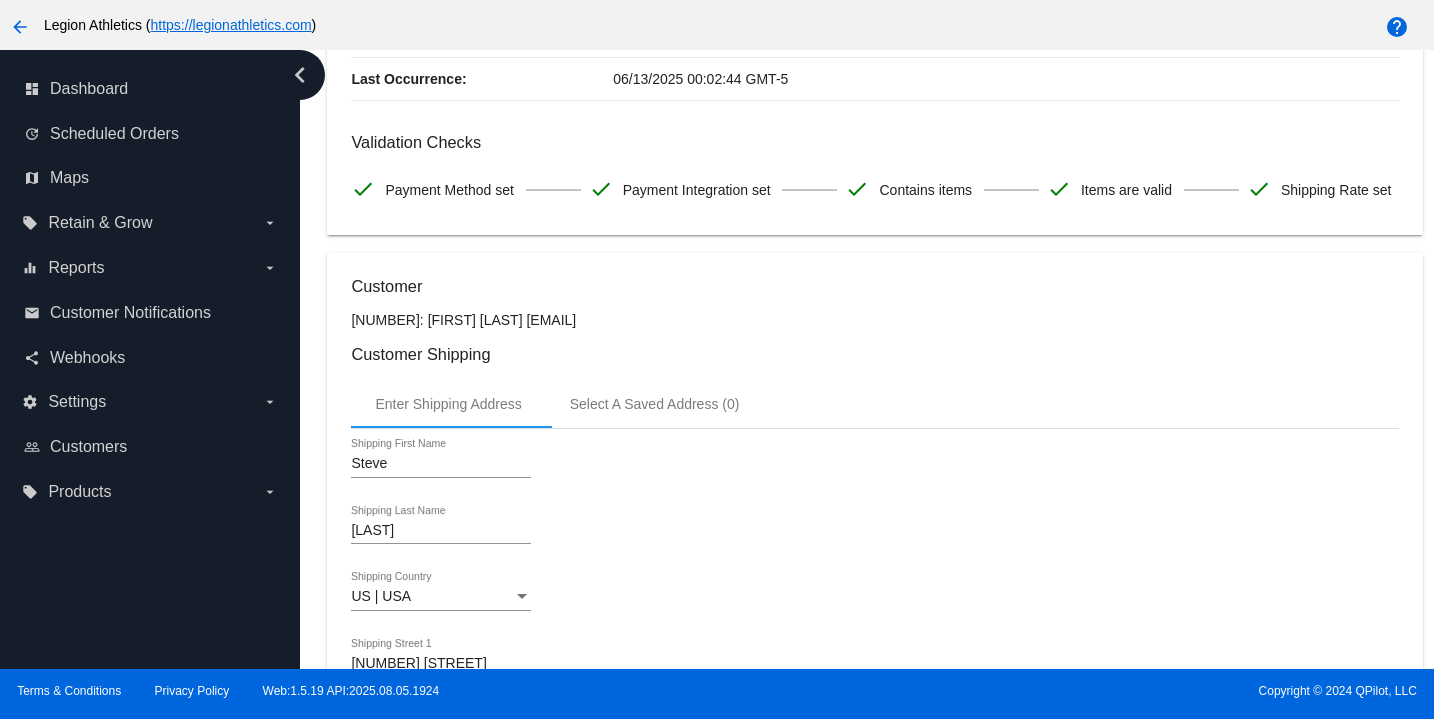 click at bounding box center [717, 359] 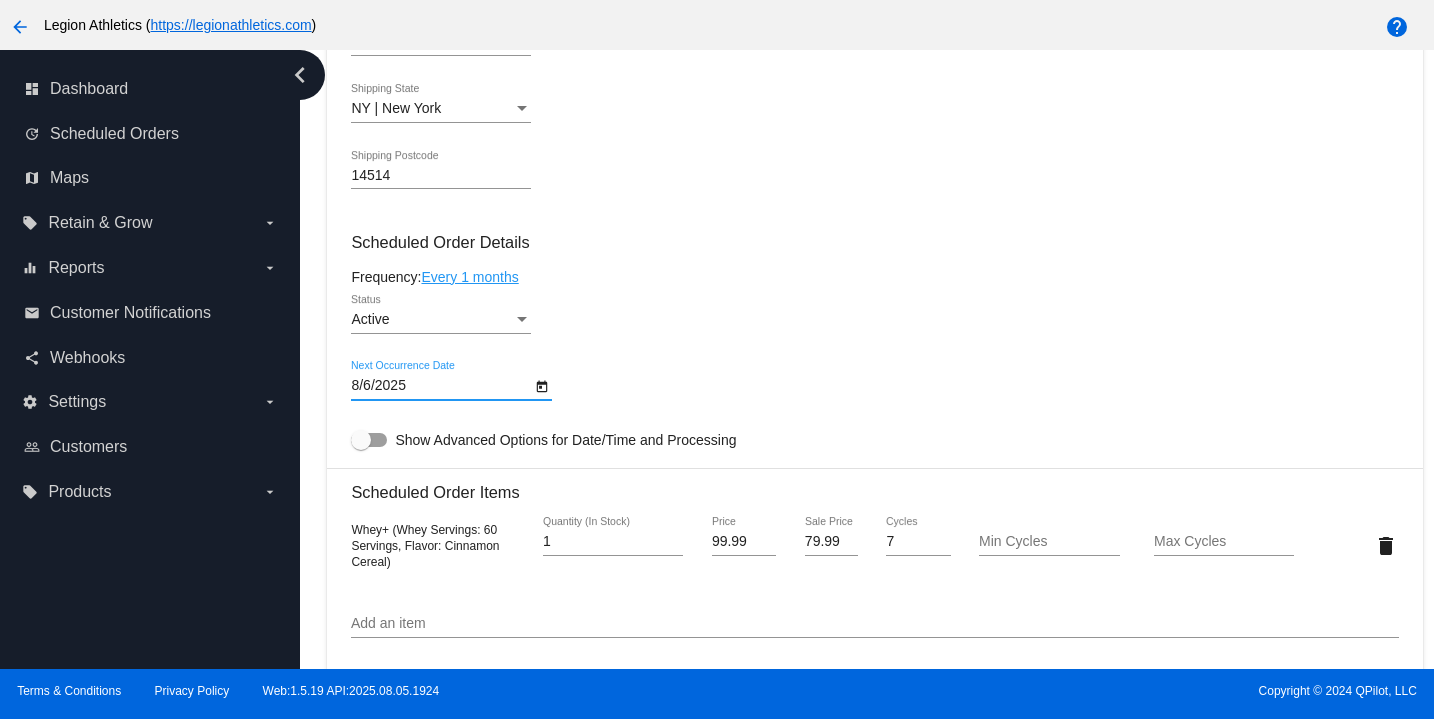 scroll, scrollTop: 1019, scrollLeft: 0, axis: vertical 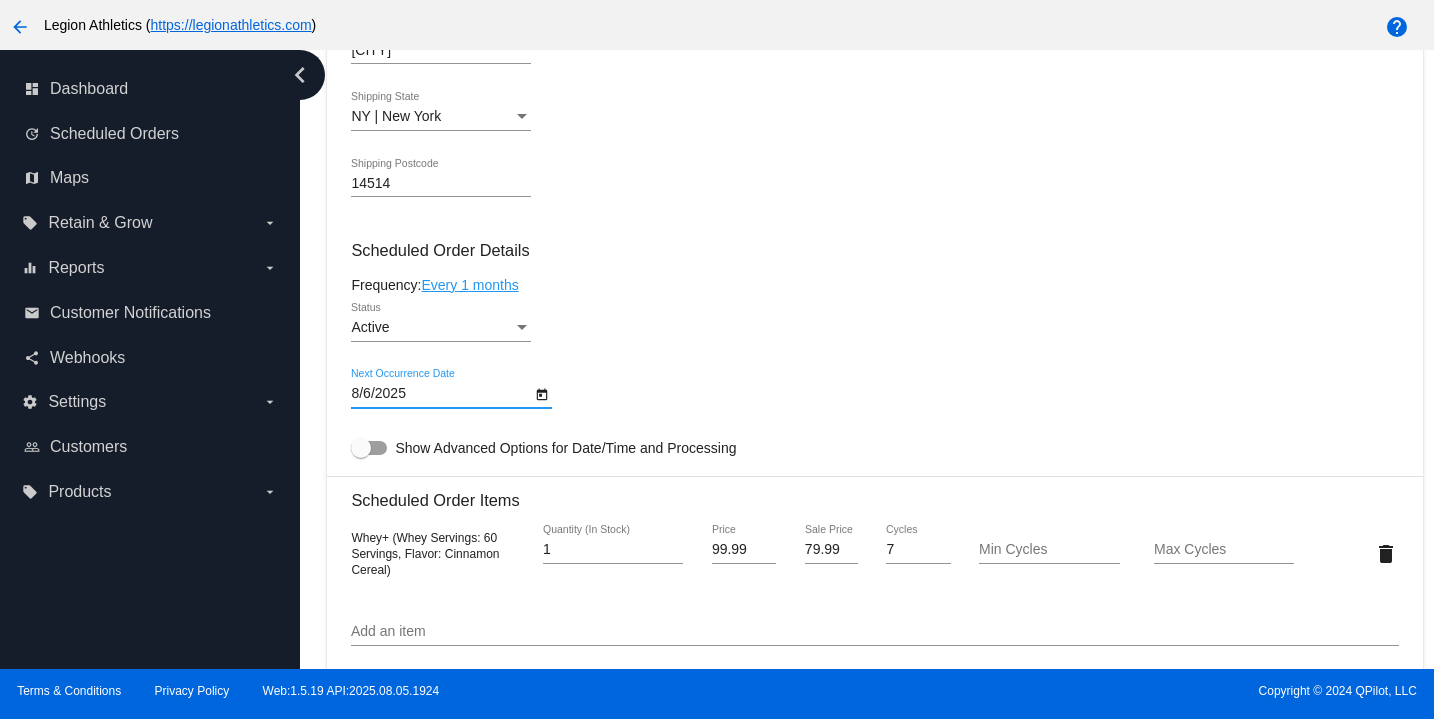 click on "8/6/2025
Next Occurrence Date" 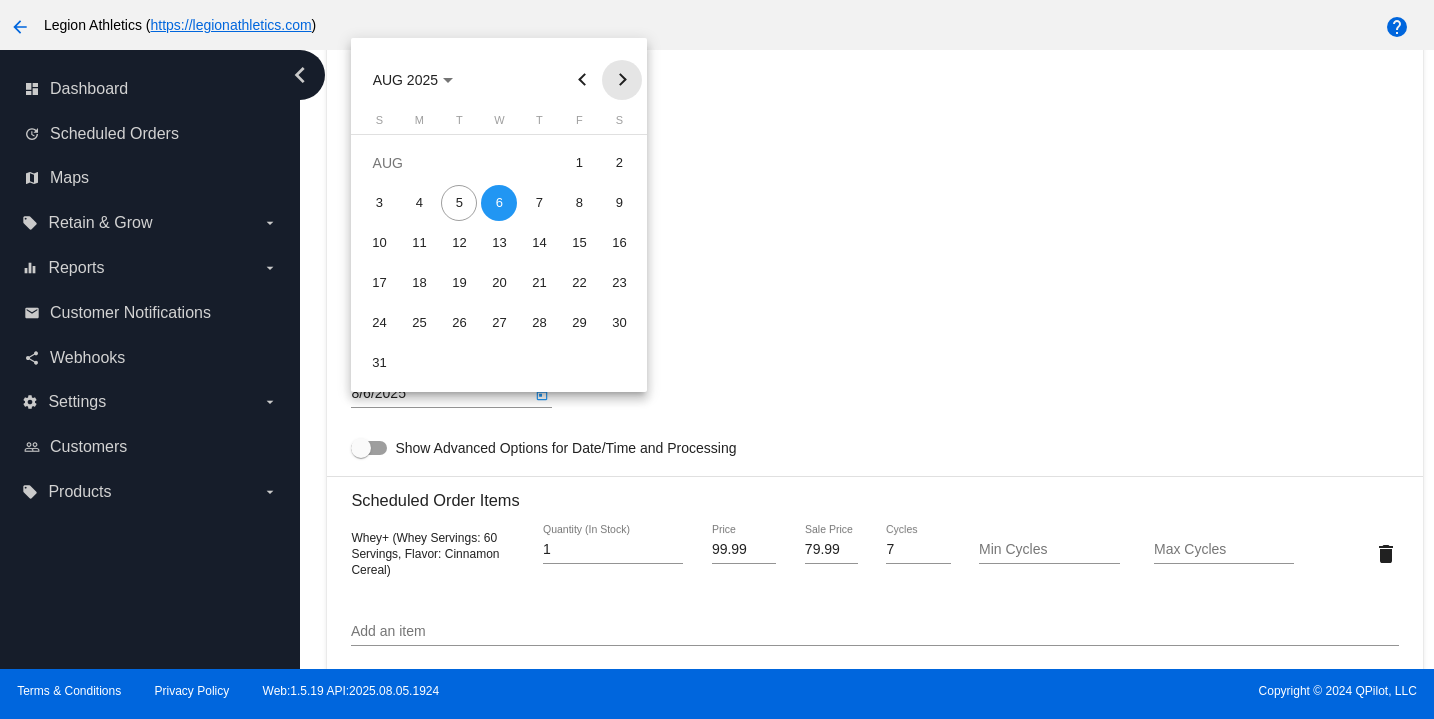 click at bounding box center [622, 80] 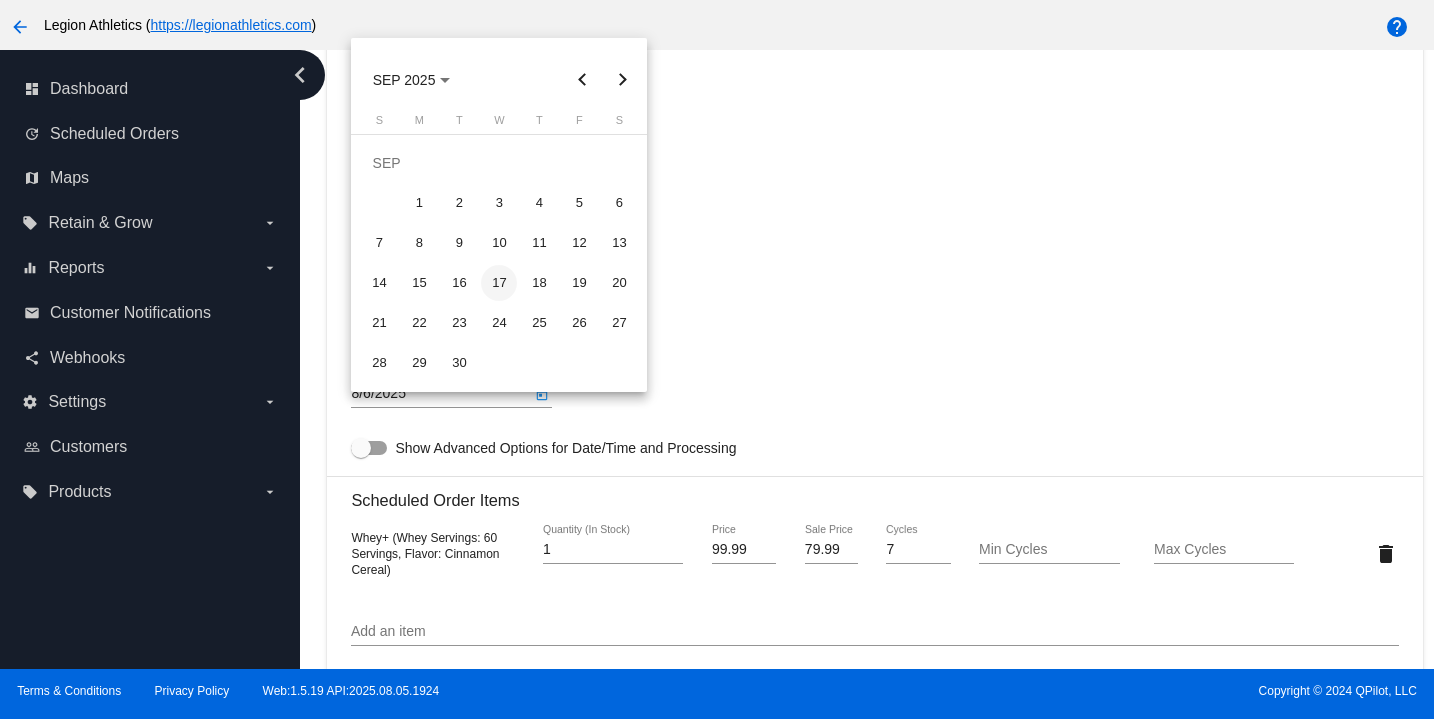 click on "17" at bounding box center (499, 283) 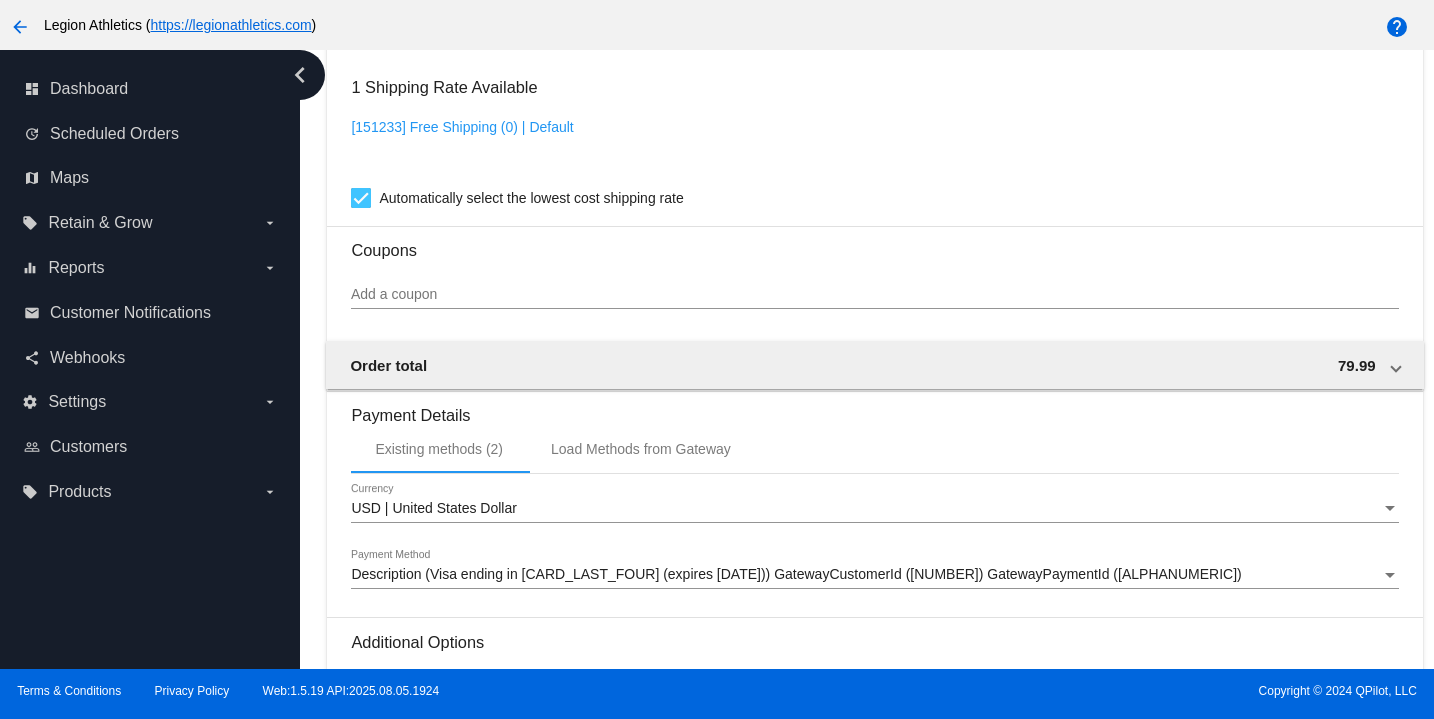 scroll, scrollTop: 1874, scrollLeft: 0, axis: vertical 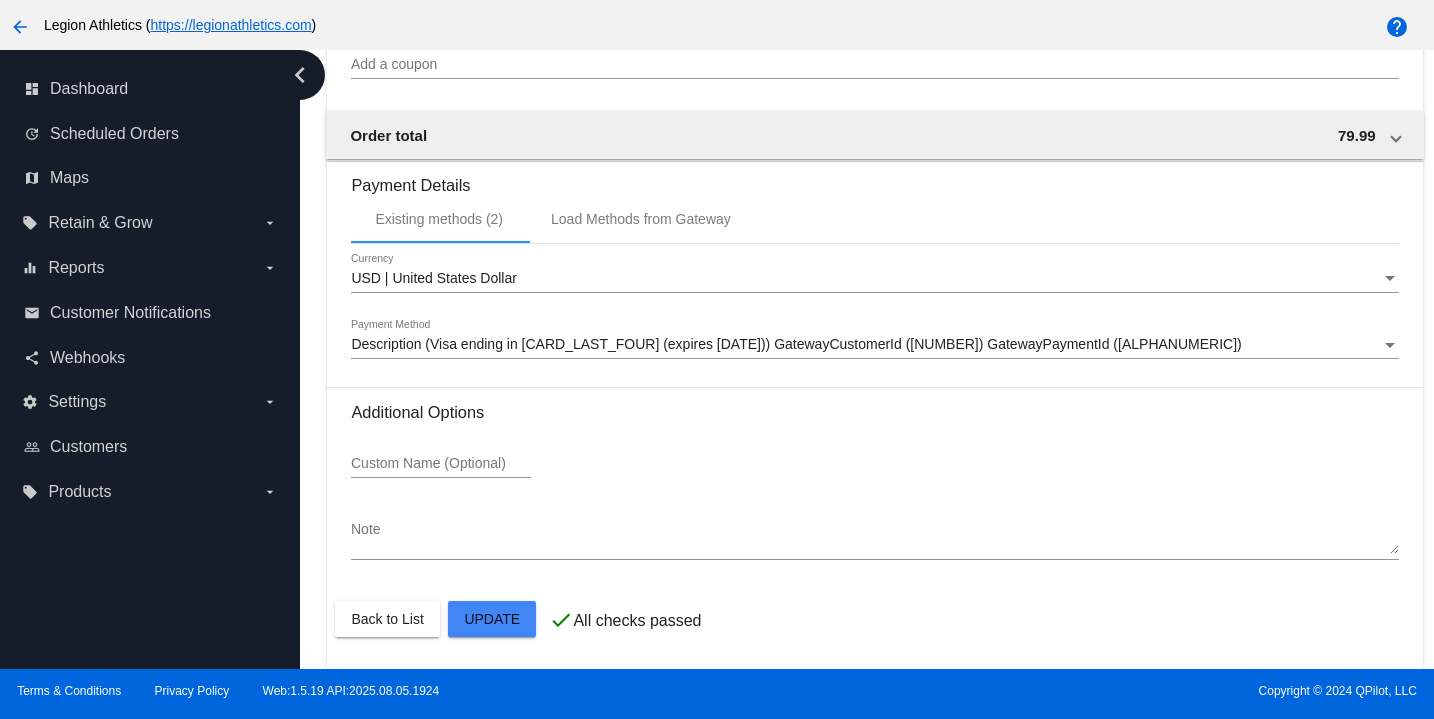 click on "Customer
1343495: Steve Hogan
stevehogan007@gmail.com
Customer Shipping
Enter Shipping Address Select A Saved Address (0)
Steve
Shipping First Name
Hogan
Shipping Last Name
US | USA
Shipping Country
75 Parkway
Shipping Street 1
Shipping Street 2
North Chili
Shipping City
NY | New York
Shipping State
14514
Shipping Postcode
Scheduled Order Details
Frequency:
Every 1 months
Active
Status
1 7" 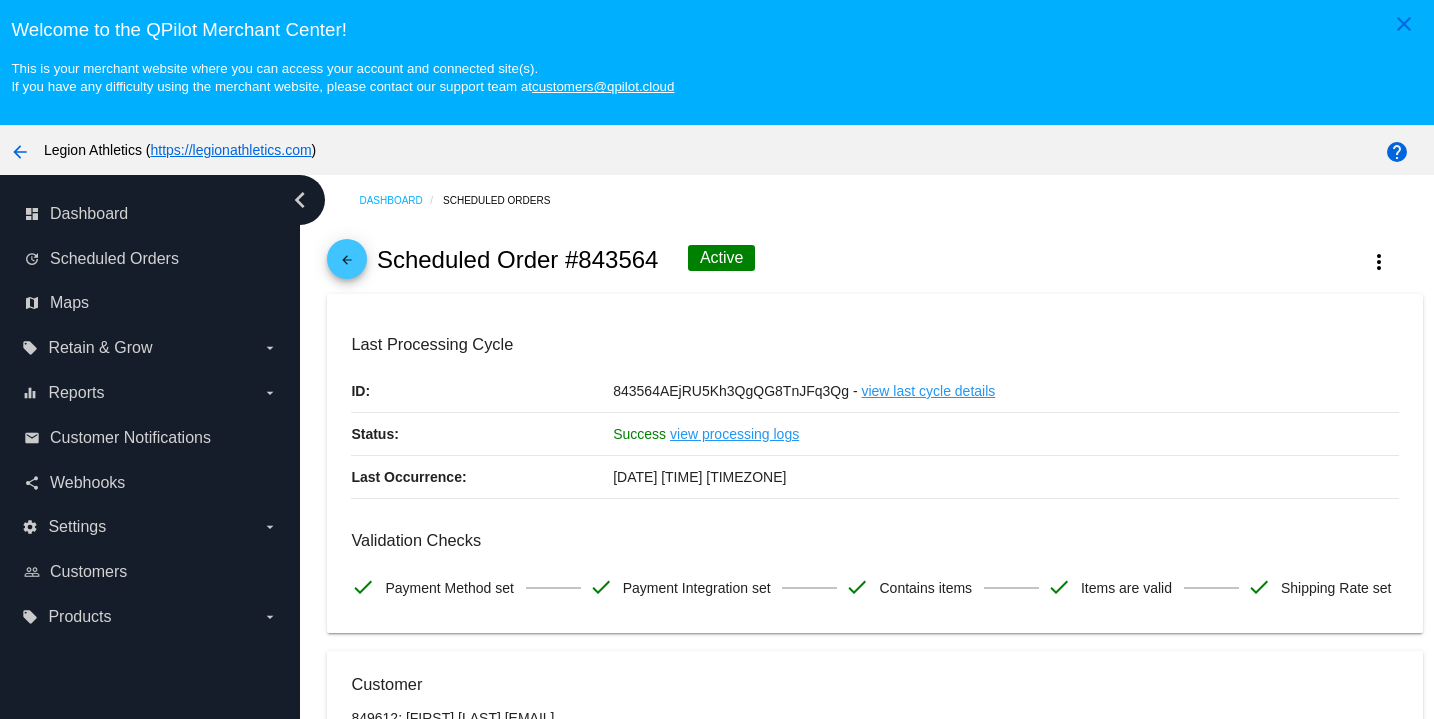 scroll, scrollTop: 0, scrollLeft: 0, axis: both 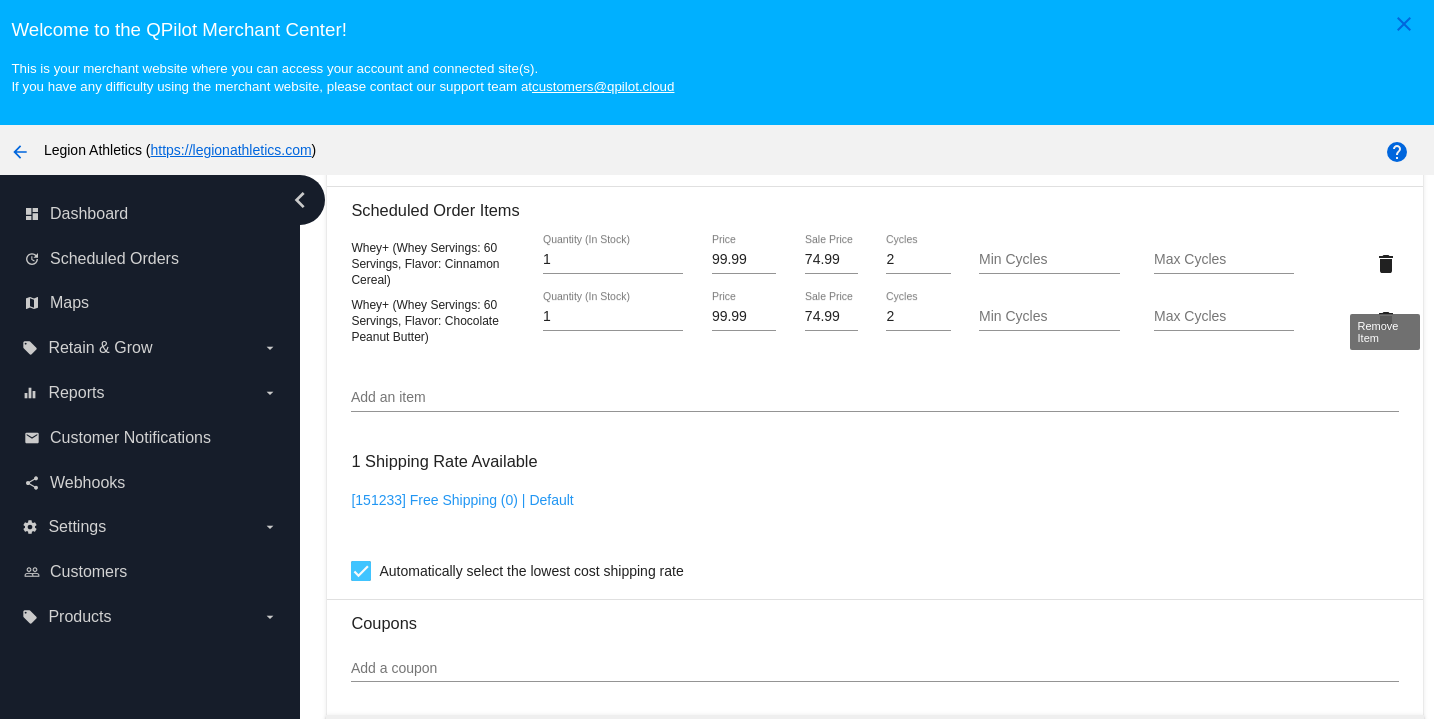 click on "delete" 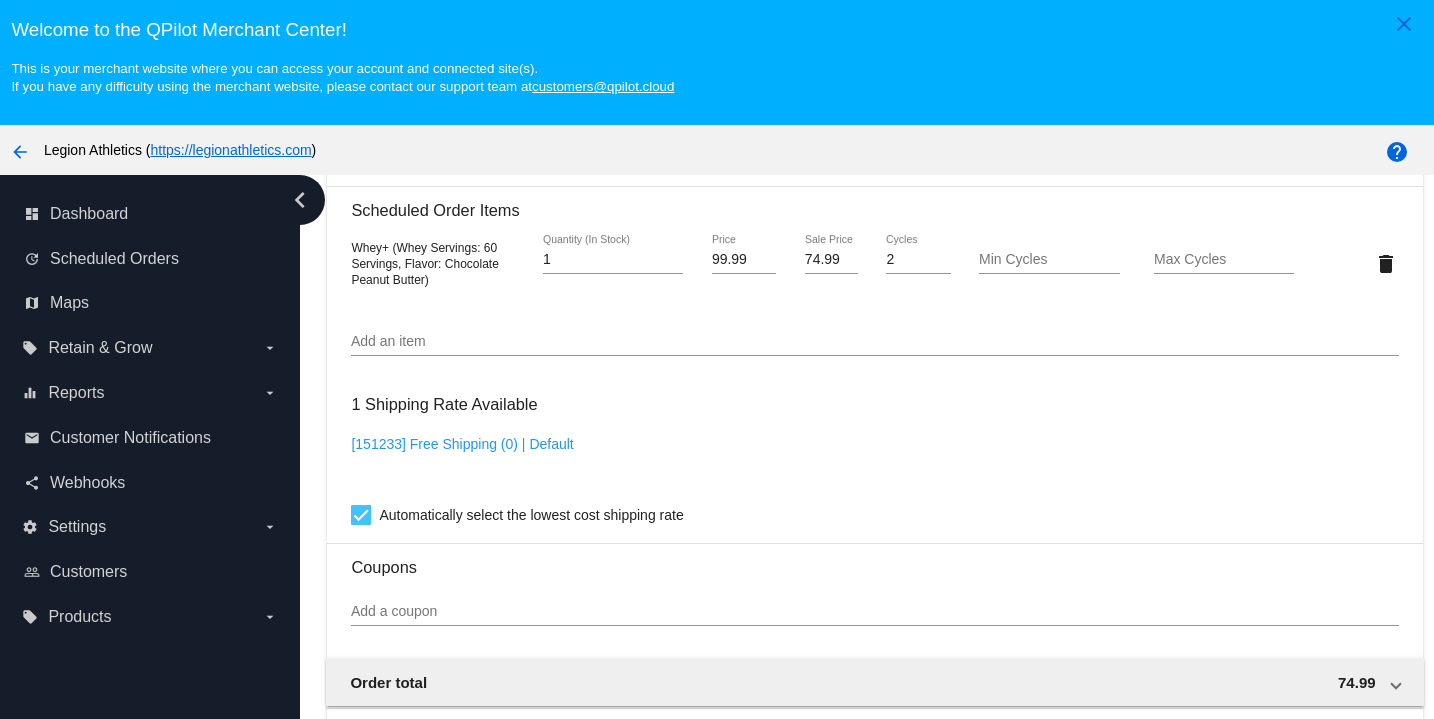 scroll, scrollTop: 1874, scrollLeft: 0, axis: vertical 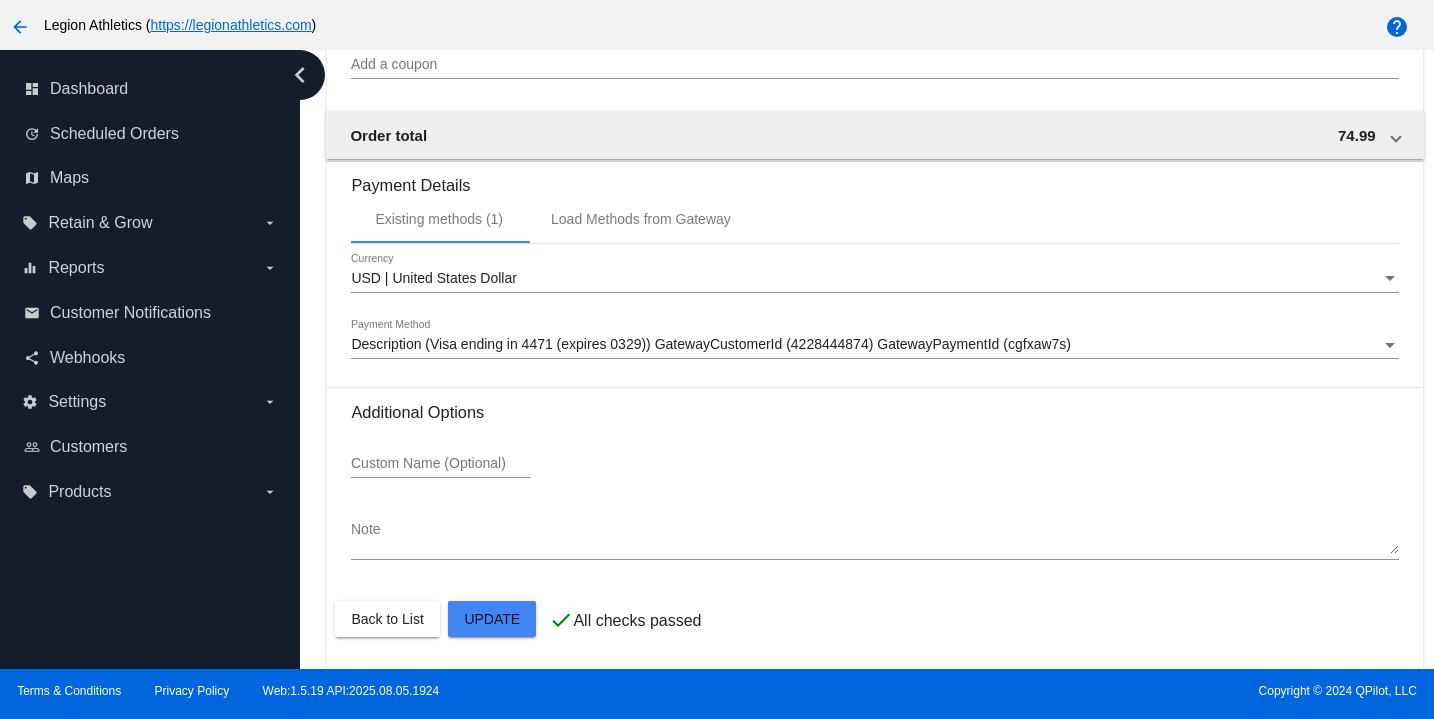 click on "Customer
849612: [FIRST] [LAST]
[EMAIL]
Customer Shipping
Enter Shipping Address Select A Saved Address (0)
[FIRST]
Shipping First Name
[LAST]
Shipping Last Name
US | USA
Shipping Country
5200 Finlandia Way
Shipping Street 1
Shipping Street 2
Carmichael
Shipping City
CA | California
Shipping State
95608
Shipping Postcode
Scheduled Order Details
Frequency:
Every 90 days
Active
Status
1" 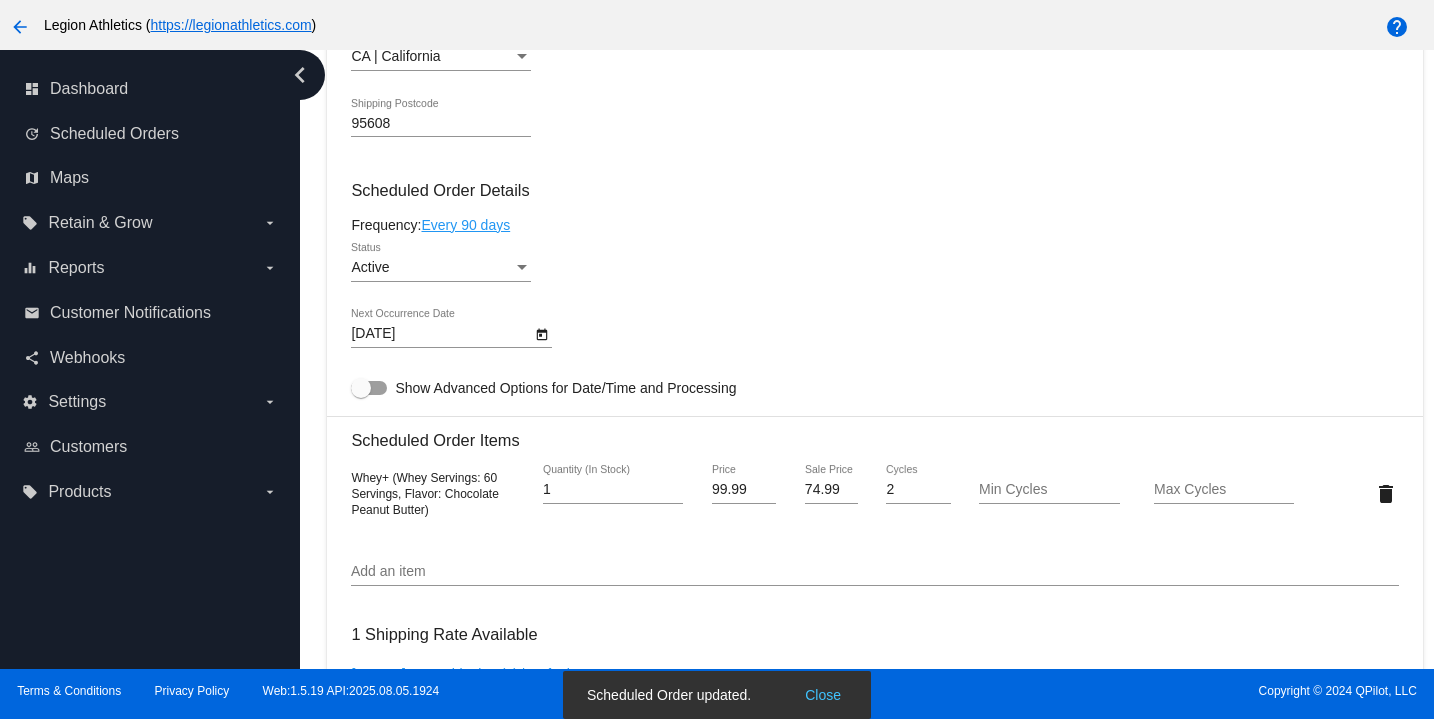 scroll, scrollTop: 992, scrollLeft: 0, axis: vertical 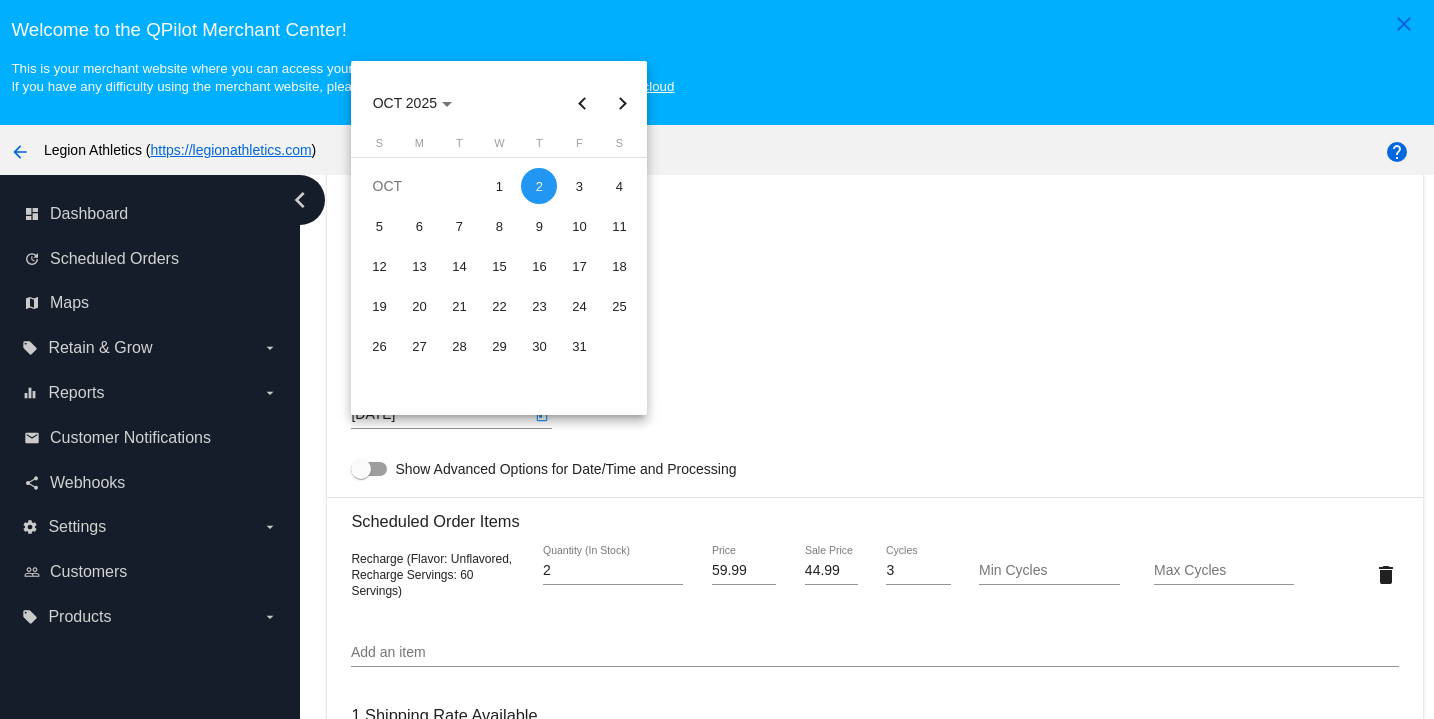 click on "close
Welcome to the QPilot Merchant Center!
This is your merchant website where you can access your account and connected site(s).
If you have any difficulty using the merchant website, please contact our support team at  customers@example.com
arrow_back
Legion Athletics ( https://legionathletics.com )
help
chevron_left
dashboard
Dashboard
update
Scheduled Orders
map
Maps
local_offer" at bounding box center (717, 359) 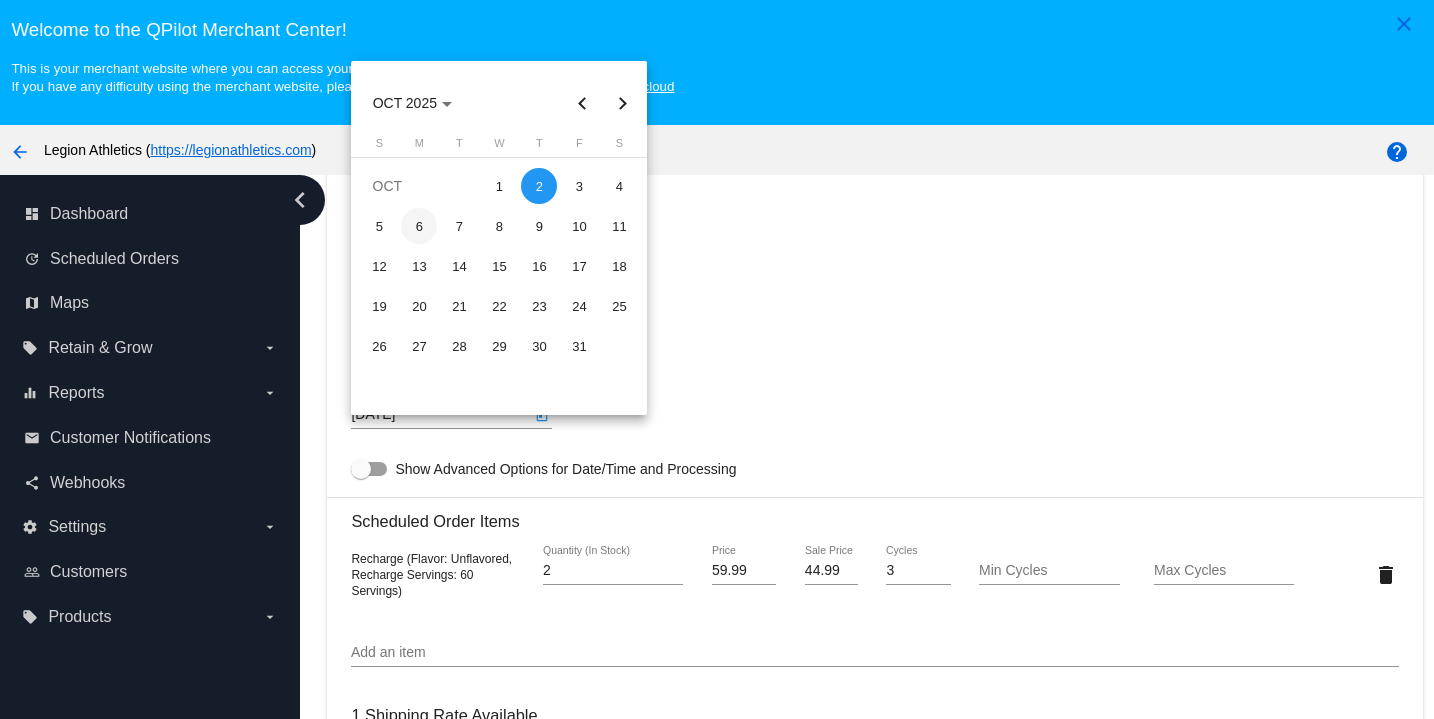 click on "6" at bounding box center (419, 226) 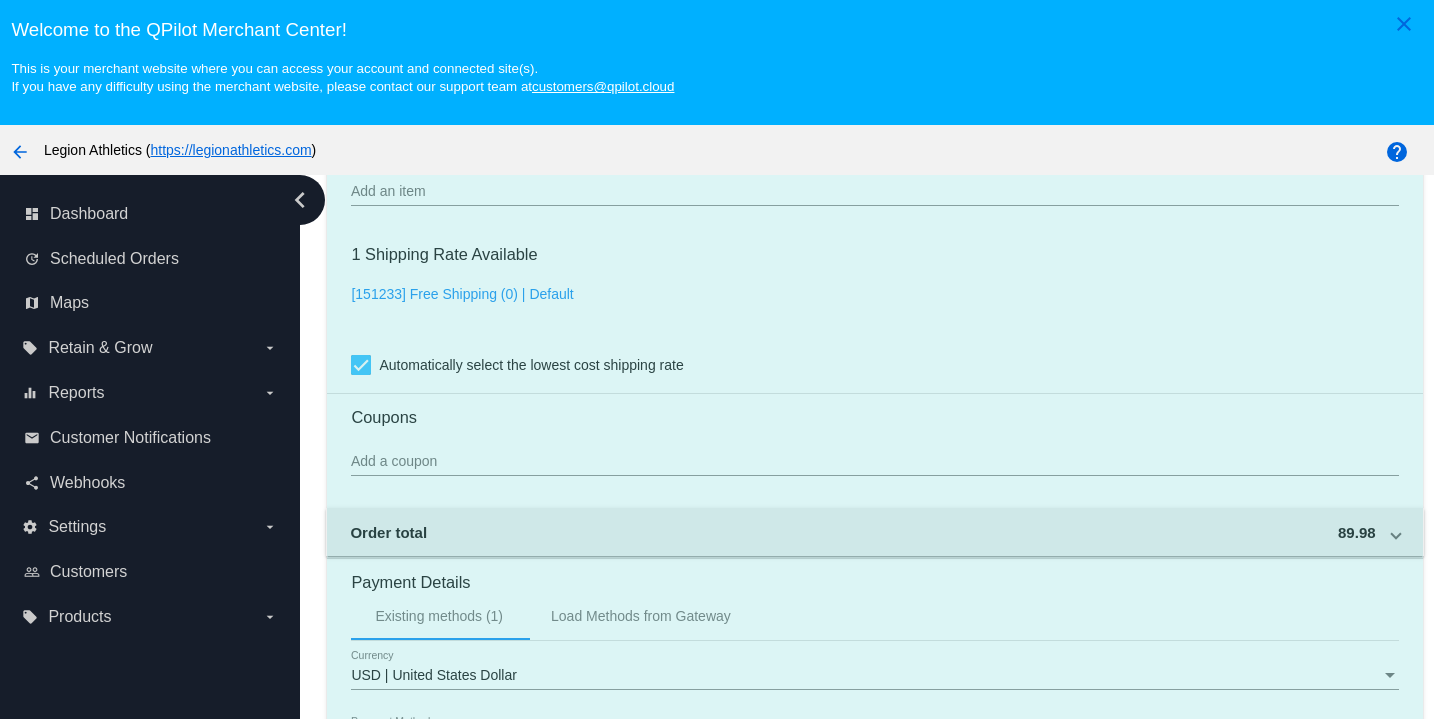 scroll, scrollTop: 1874, scrollLeft: 0, axis: vertical 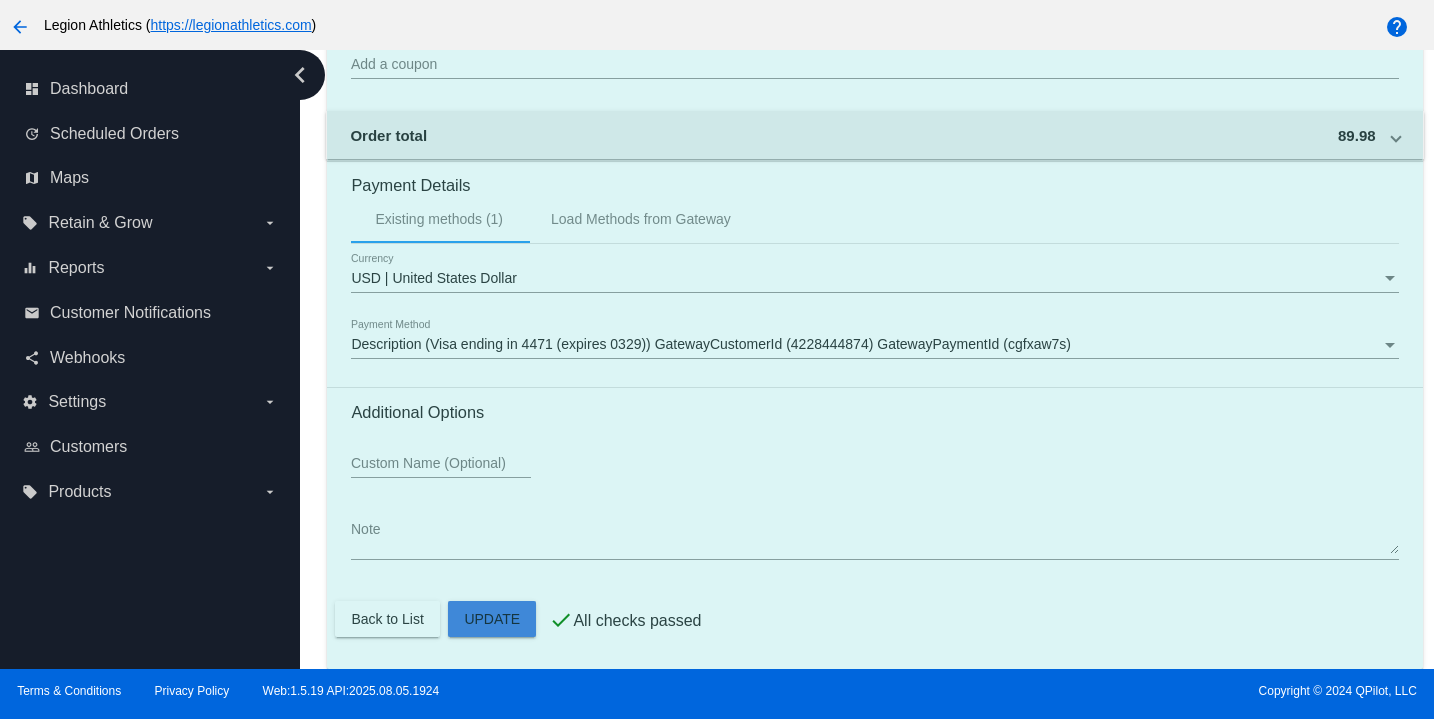 click on "Customer
849612: Arash razavi
arashrazavii@gmail.com
Customer Shipping
Enter Shipping Address Select A Saved Address (0)
Arash
Shipping First Name
Razavi
Shipping Last Name
US | USA
Shipping Country
5200 Finlandia Way
Shipping Street 1
Shipping Street 2
Carmichael
Shipping City
CA | California
Shipping State
95608
Shipping Postcode
Scheduled Order Details
Frequency:
Every 60 days
Active
Status
2" 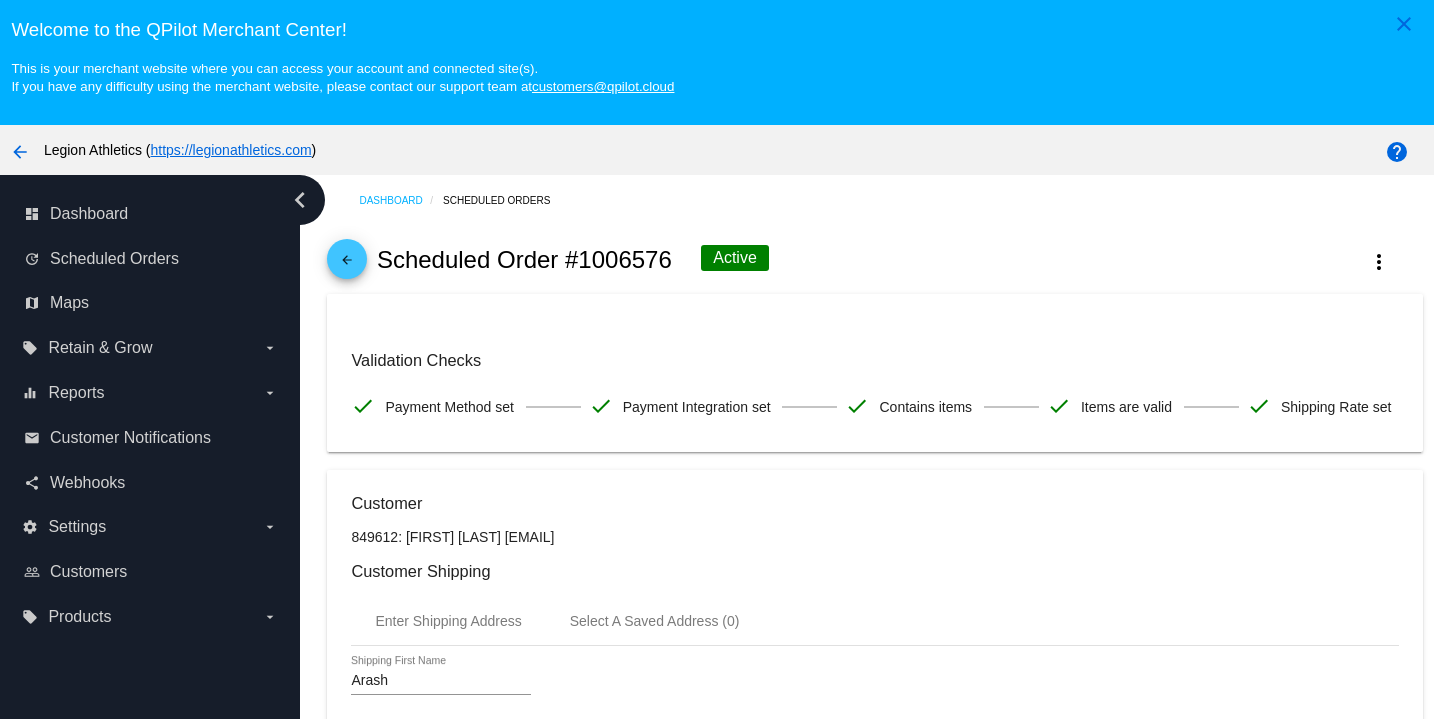 scroll, scrollTop: 0, scrollLeft: 0, axis: both 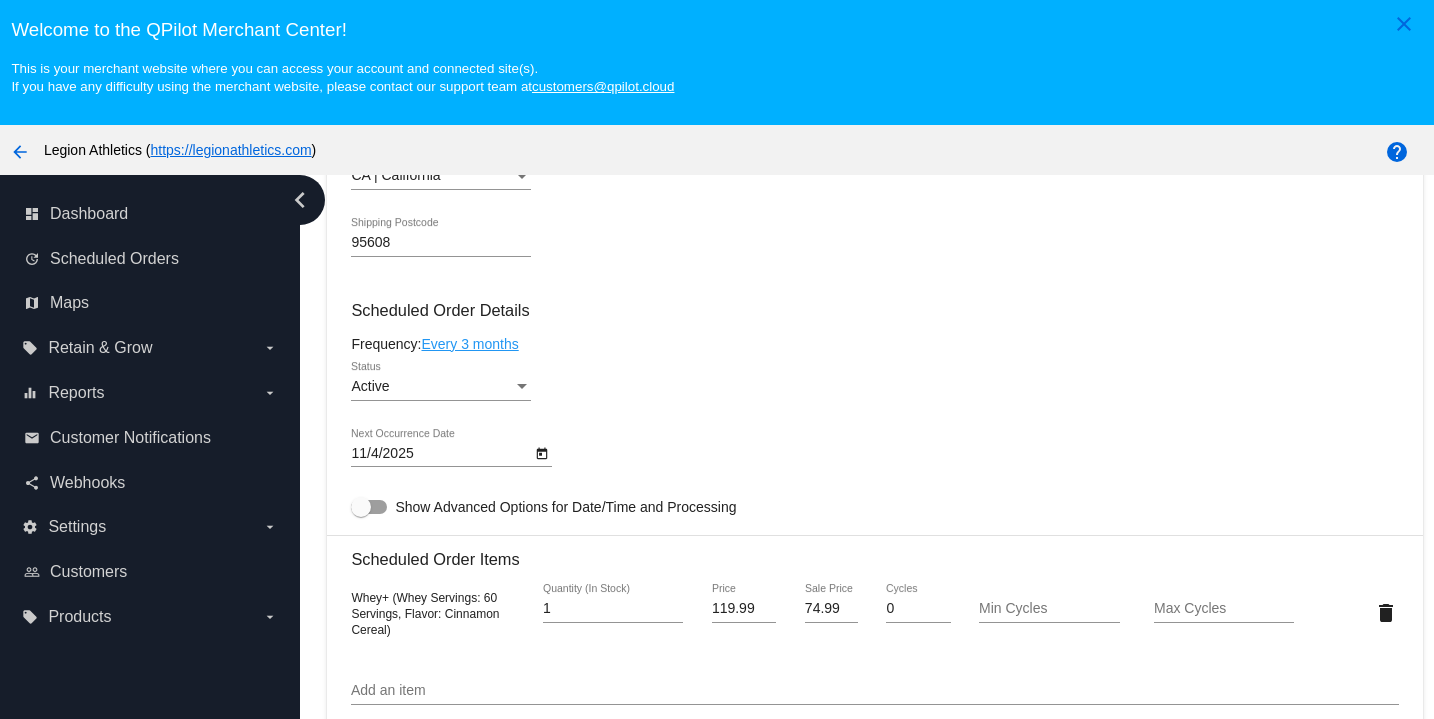 click on "close
Welcome to the QPilot Merchant Center!
This is your merchant website where you can access your account and connected site(s).
If you have any difficulty using the merchant website, please contact our support team at  [EMAIL]
arrow_back
Legion Athletics ( https://legionathletics.com )
help
chevron_left
dashboard
Dashboard
update
Scheduled Orders
map
Maps
local_offer" at bounding box center [717, 359] 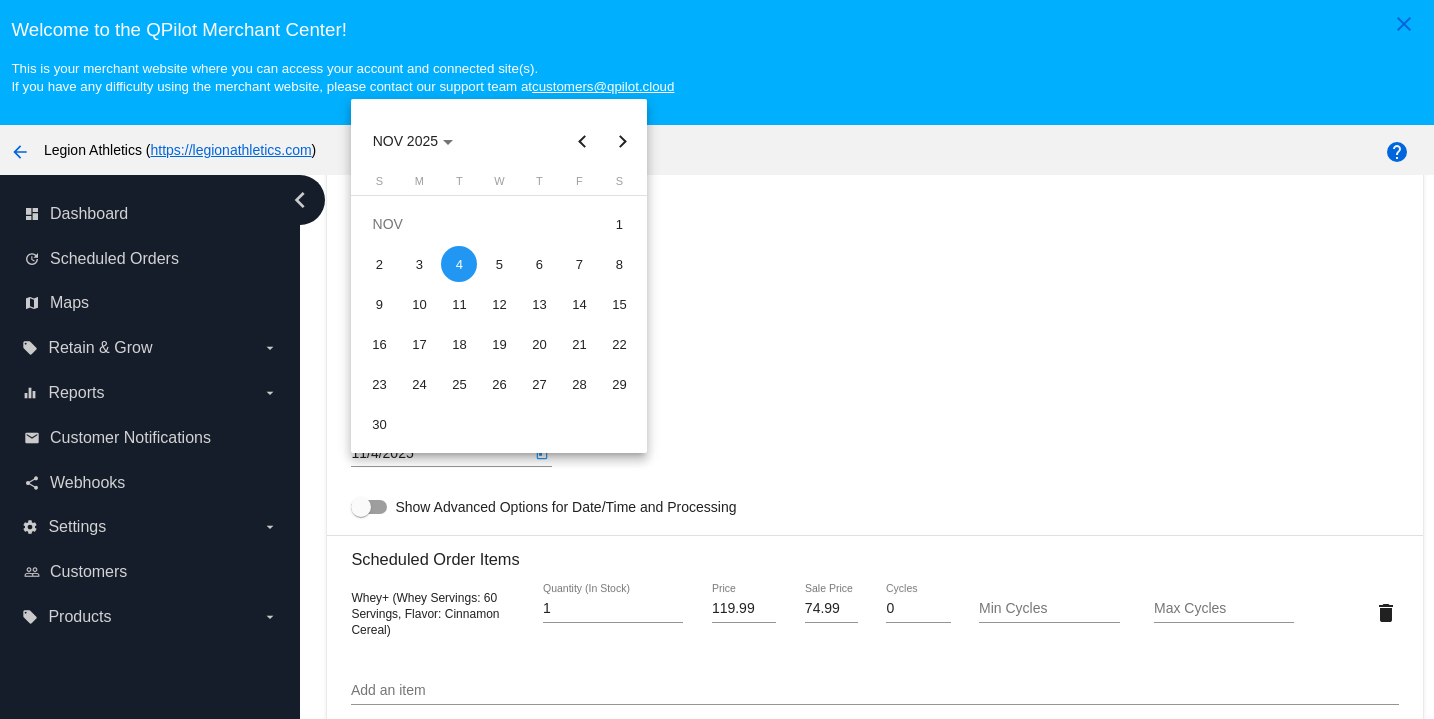 click at bounding box center [717, 359] 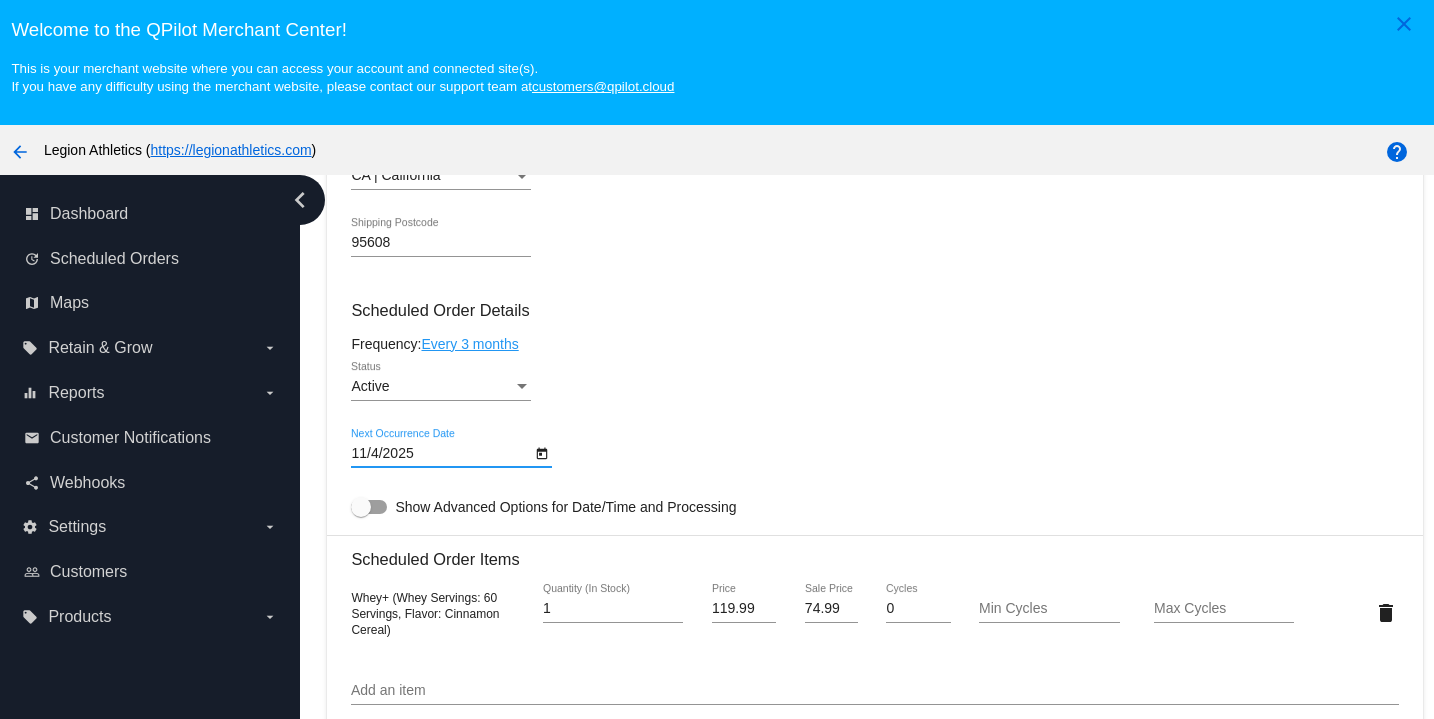 click on "11/4/2025" at bounding box center [441, 454] 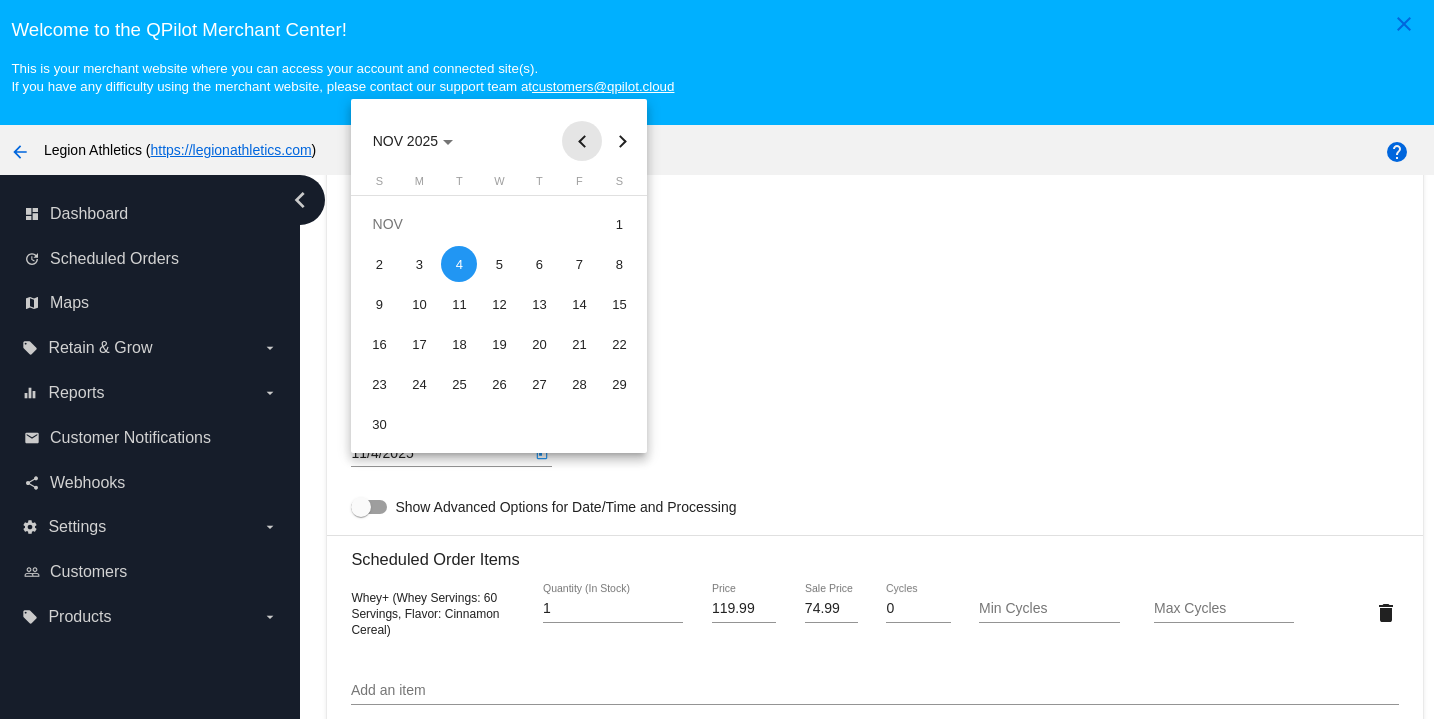 click at bounding box center (582, 141) 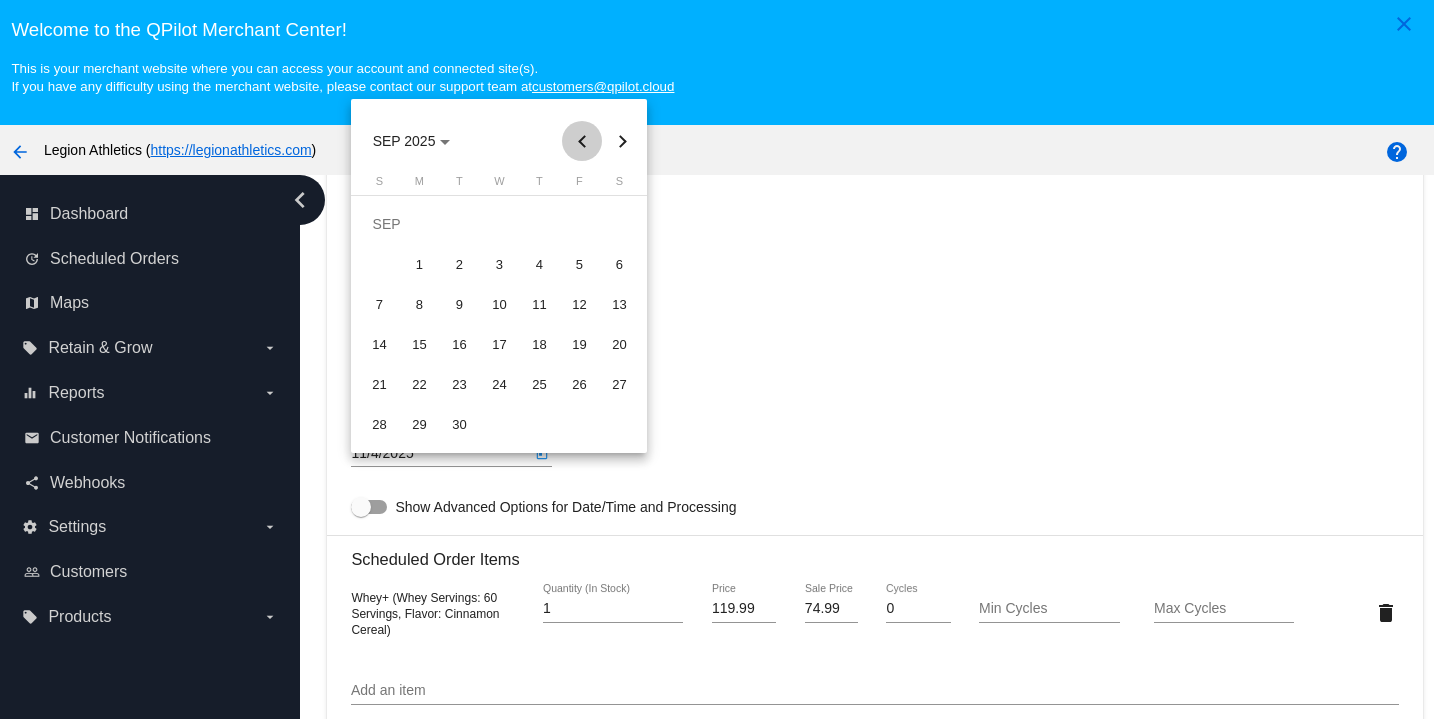 click at bounding box center (582, 141) 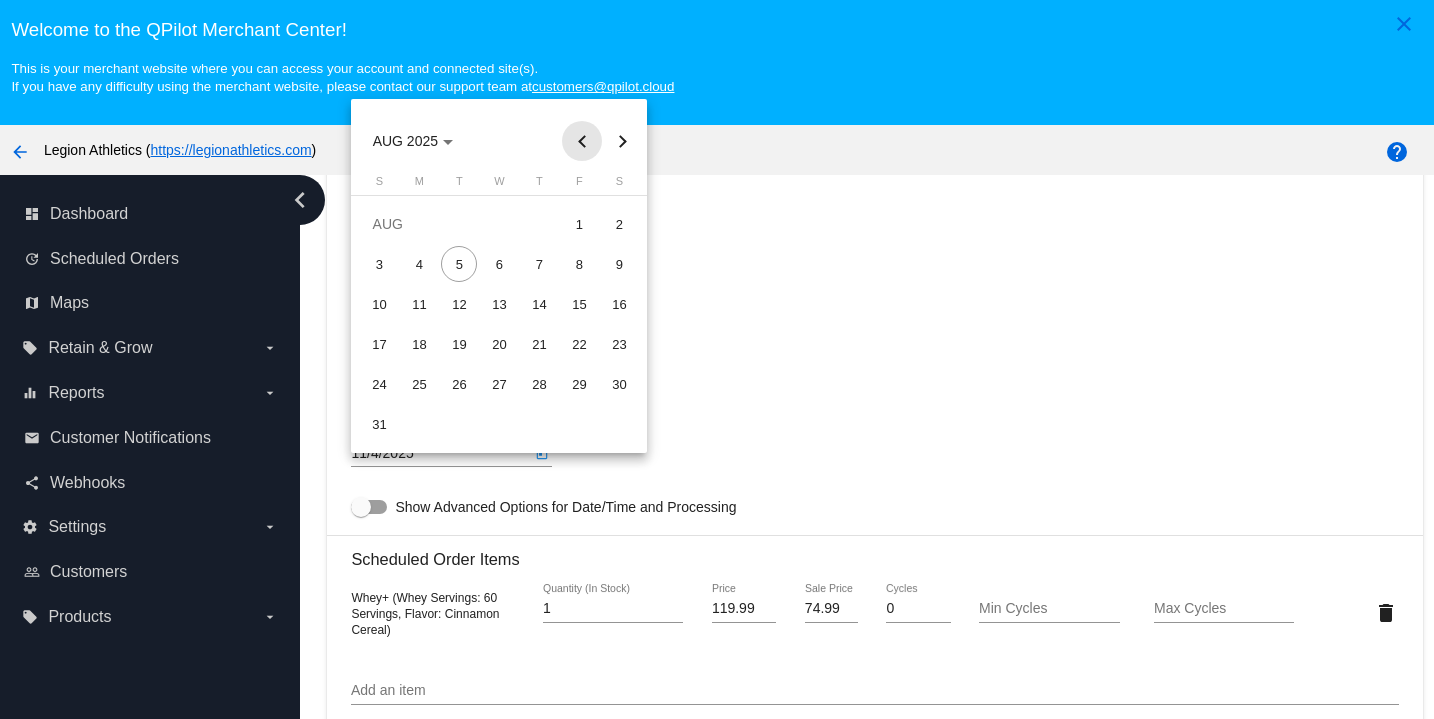 click at bounding box center (582, 141) 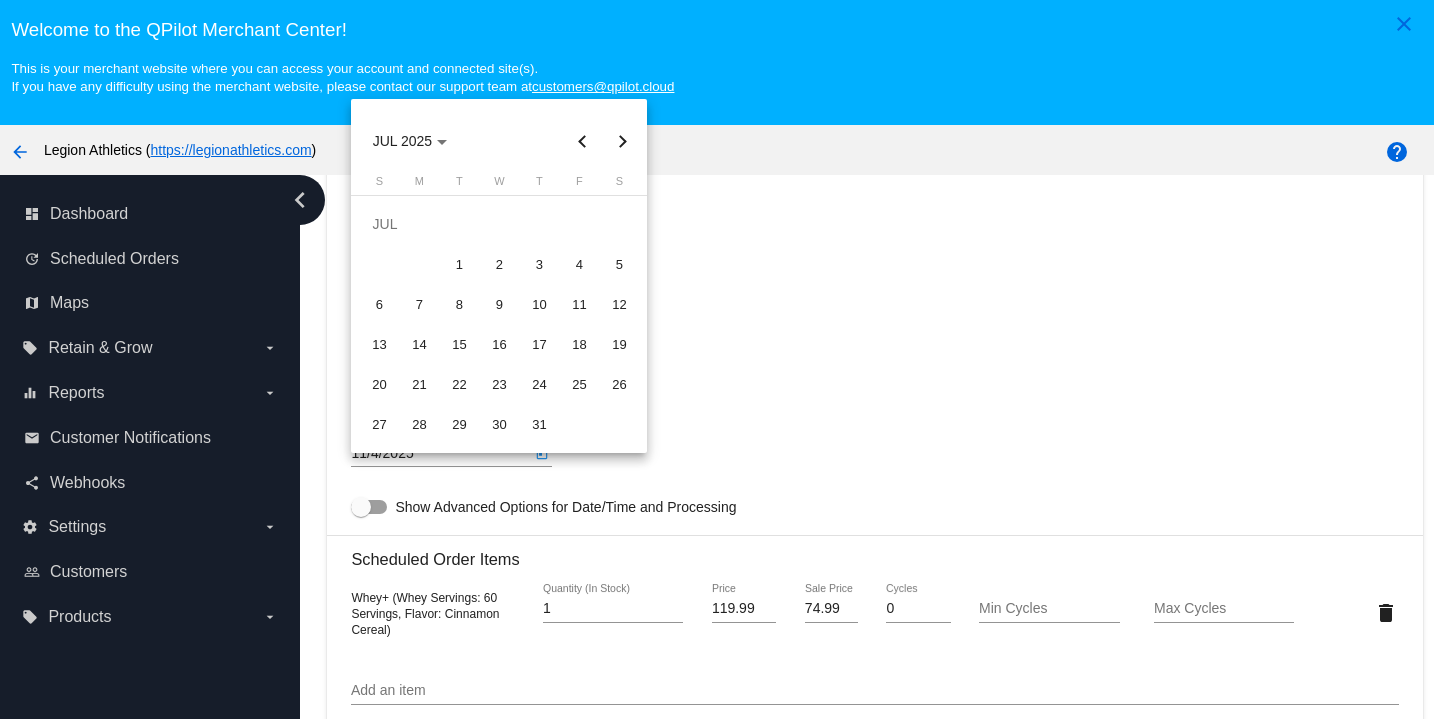 click at bounding box center [622, 141] 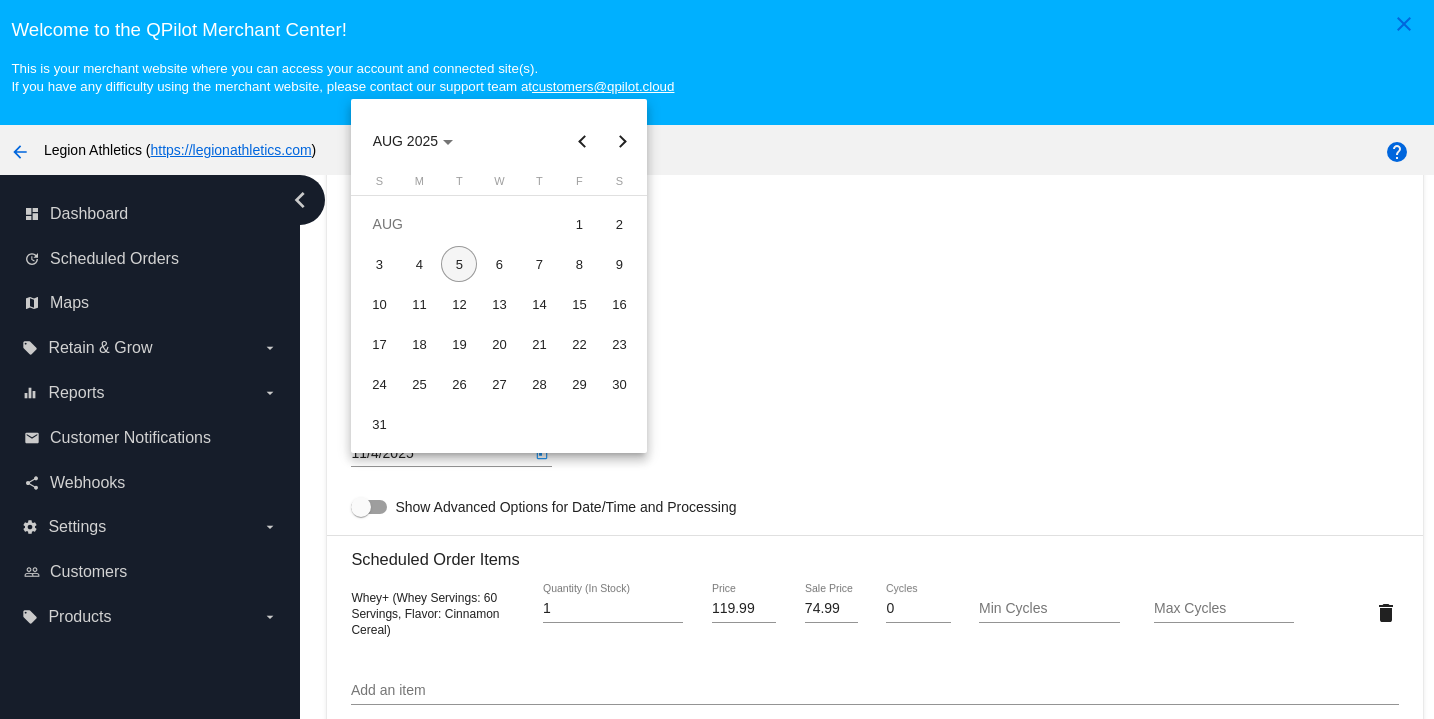 click on "5" at bounding box center (459, 264) 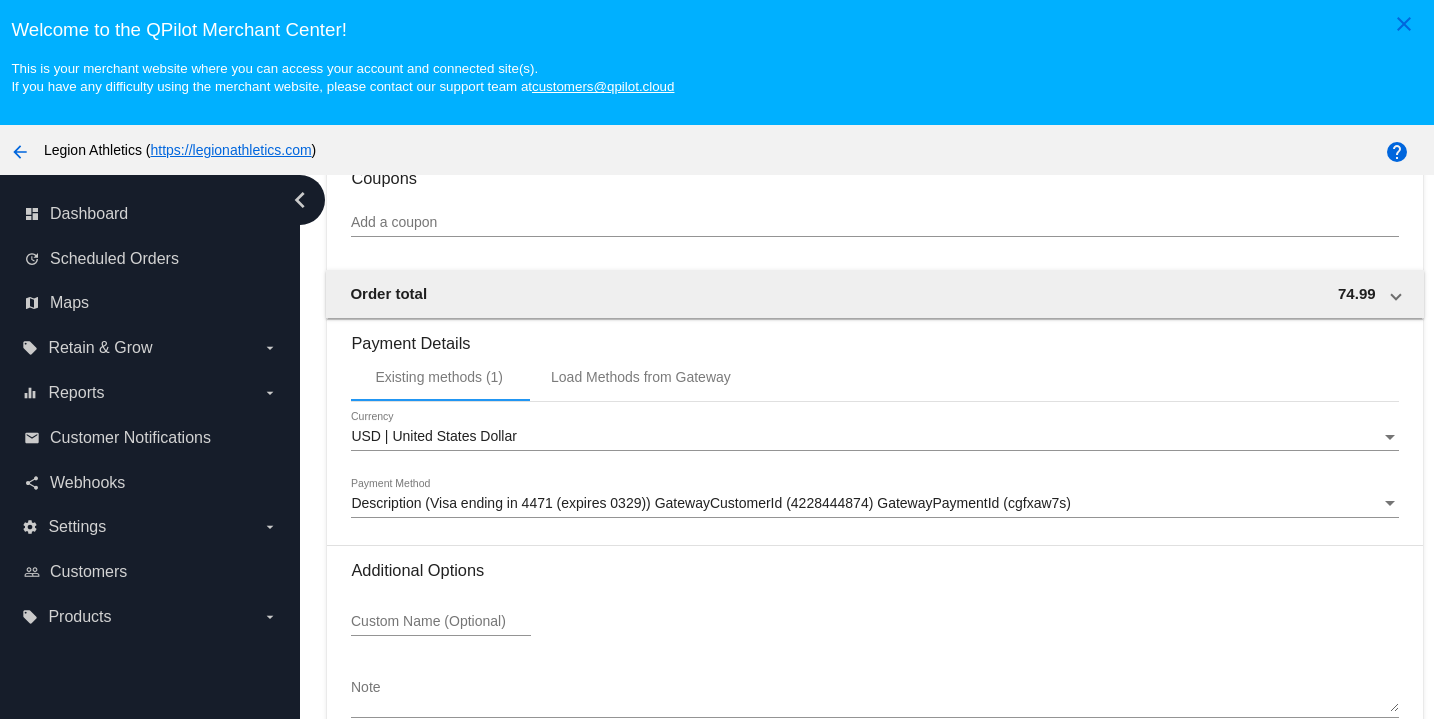 scroll, scrollTop: 1693, scrollLeft: 0, axis: vertical 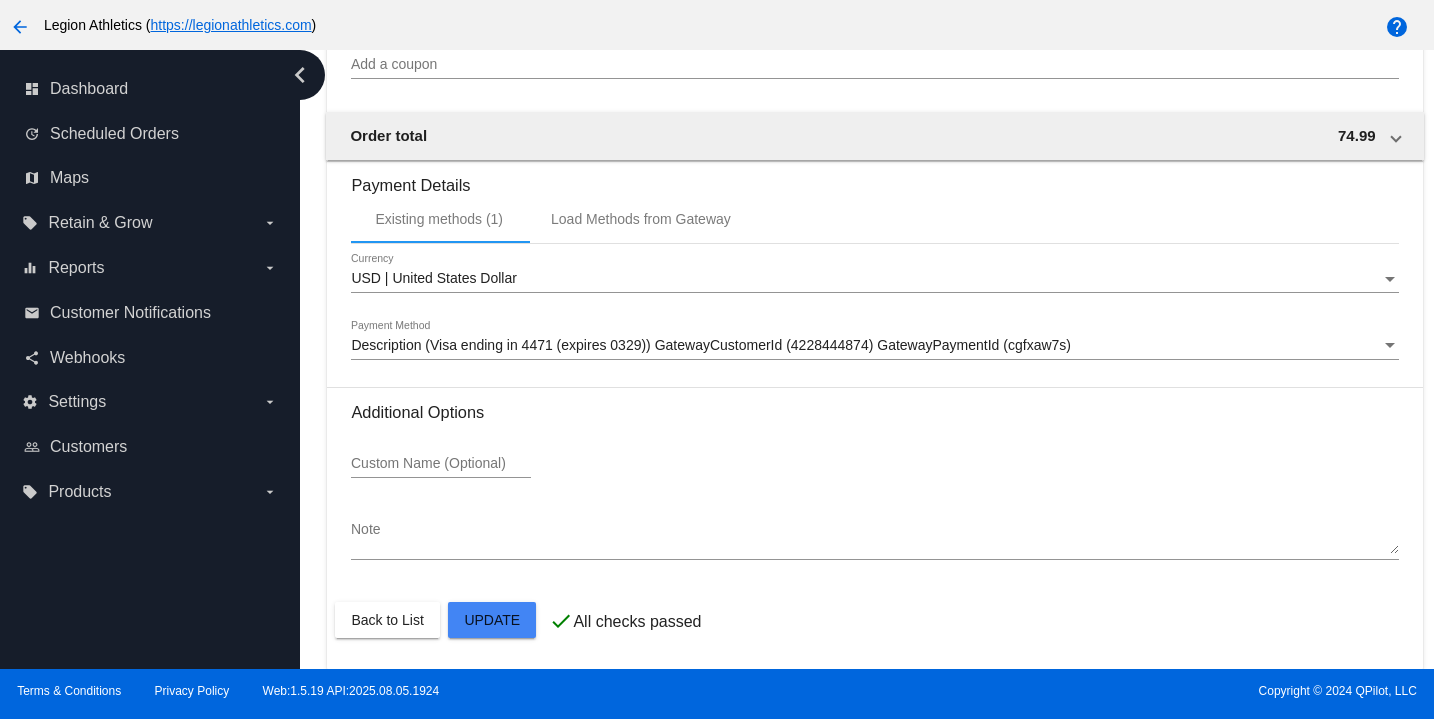 click at bounding box center (717, 359) 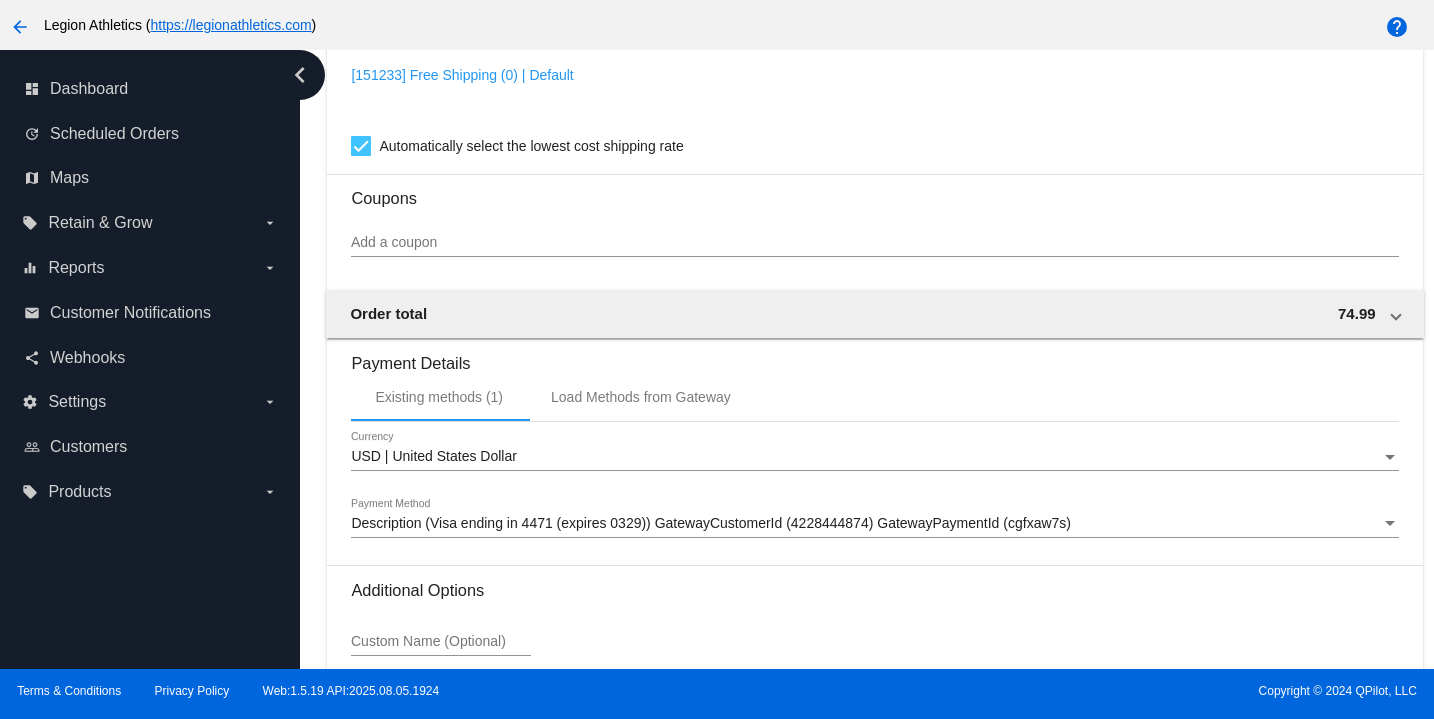 scroll, scrollTop: 1458, scrollLeft: 0, axis: vertical 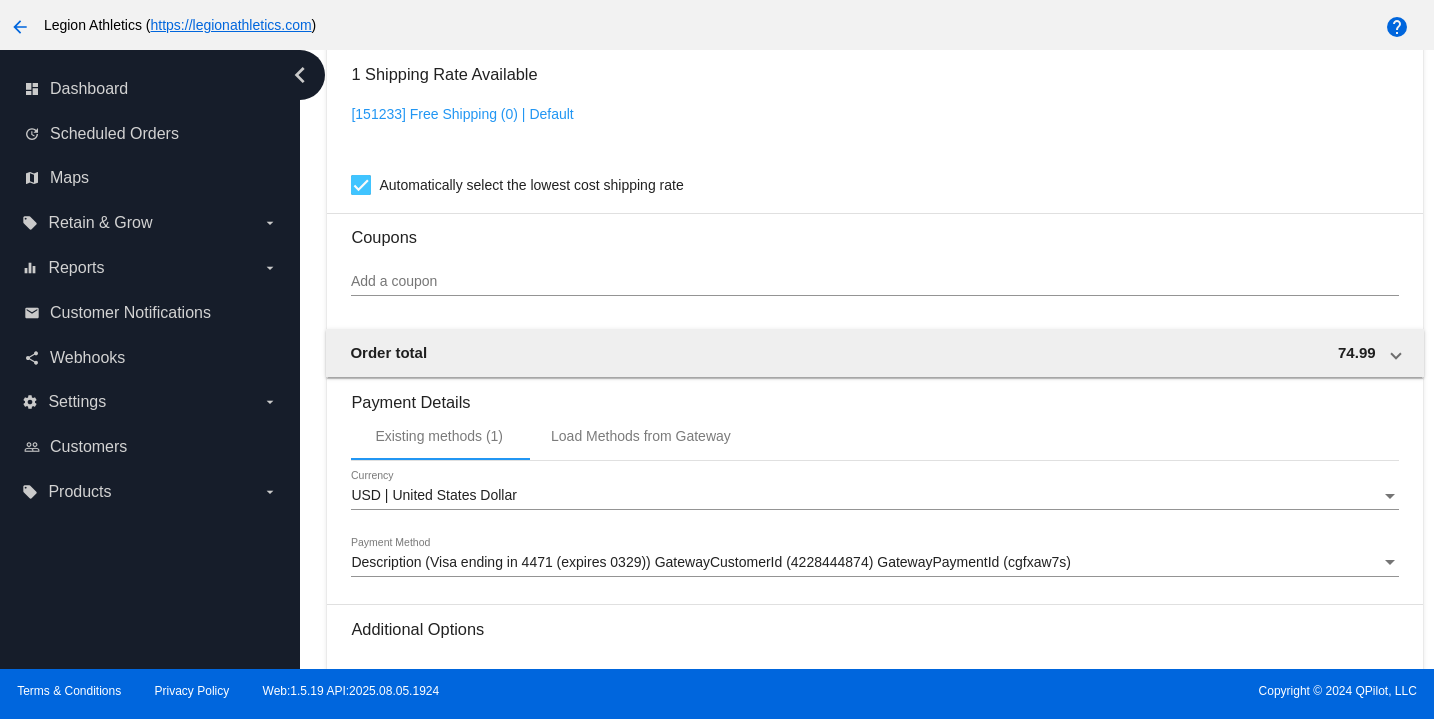click on "Add a coupon" at bounding box center [874, 282] 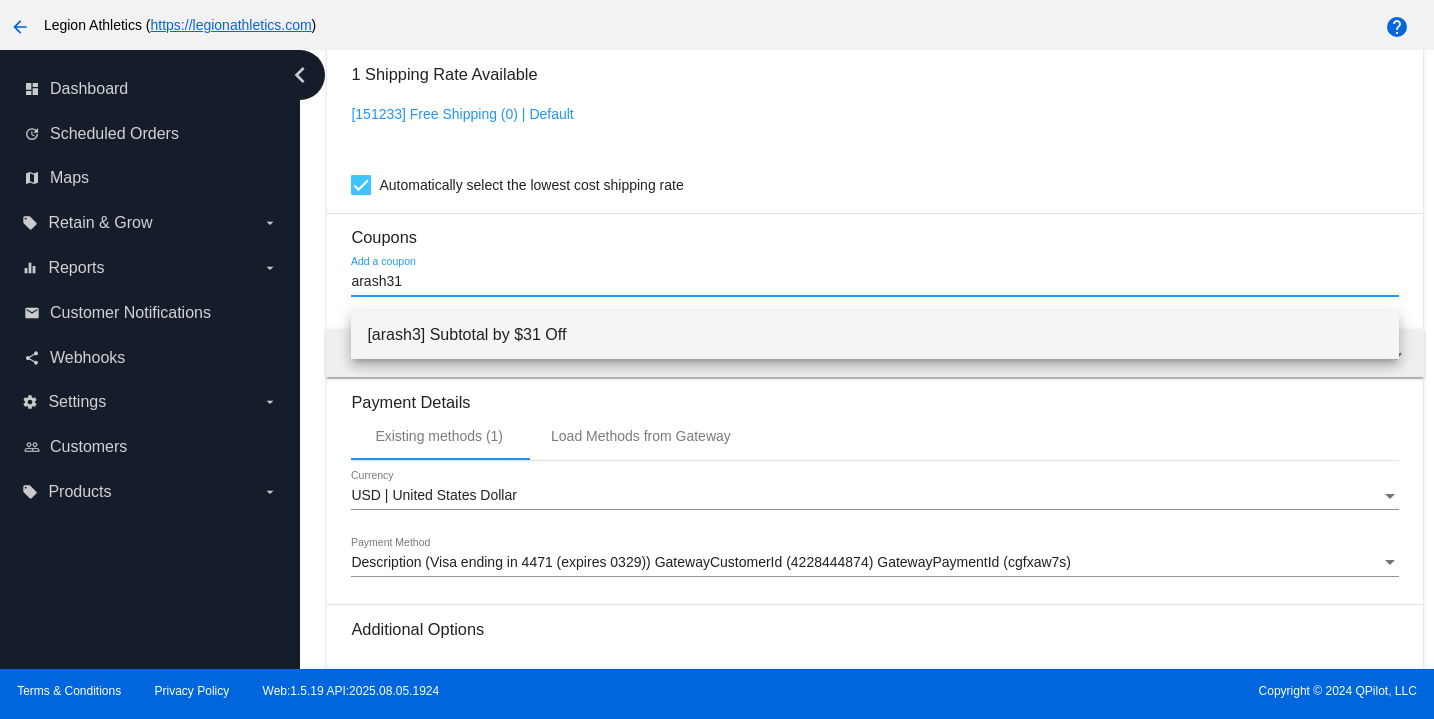 type on "arash31" 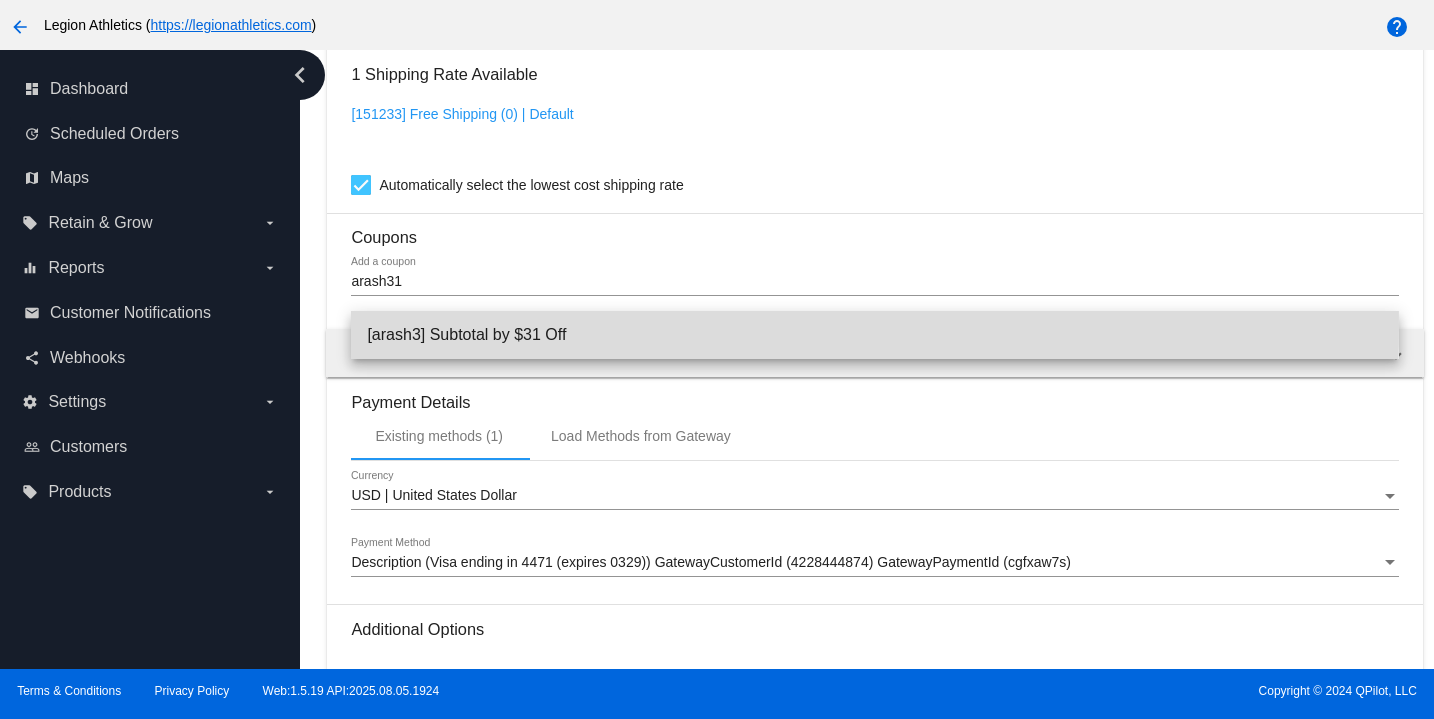 click on "[arash3] Subtotal by $31 Off" at bounding box center (874, 335) 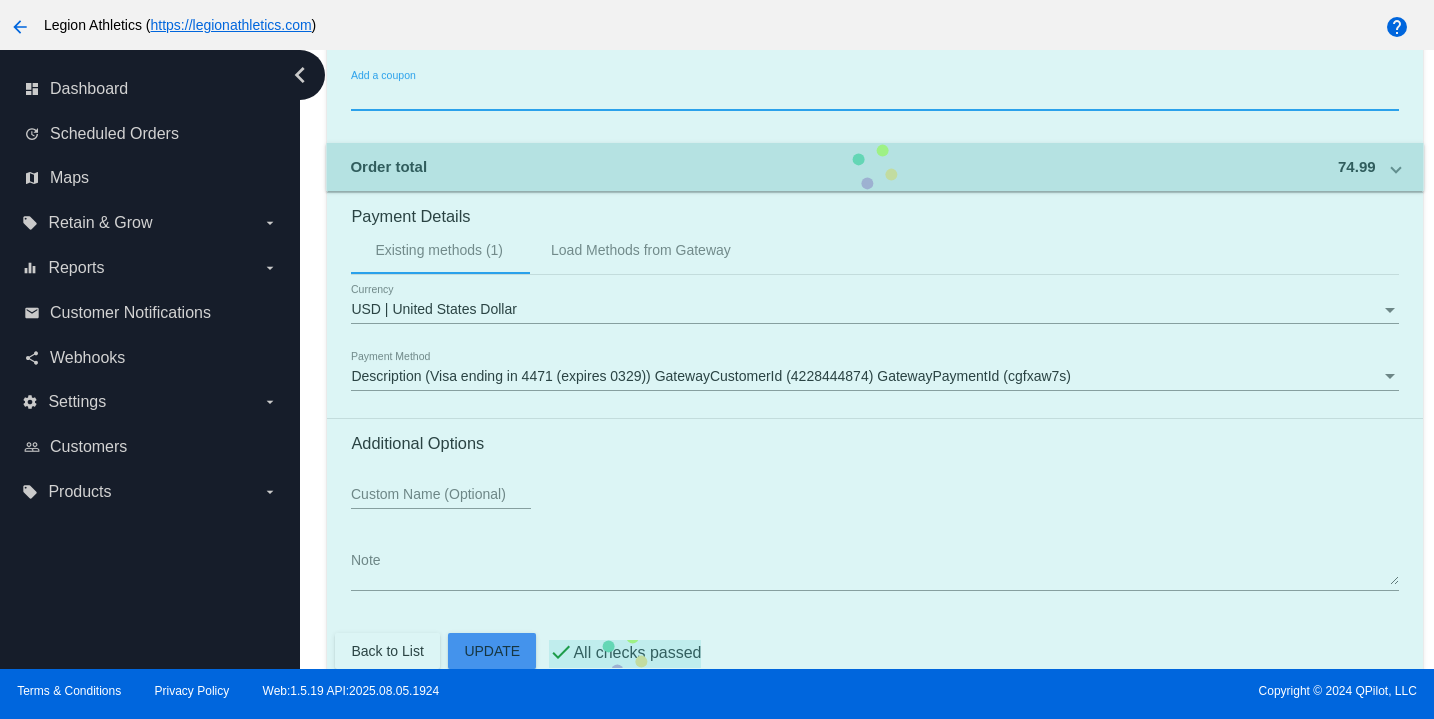 scroll, scrollTop: 1763, scrollLeft: 0, axis: vertical 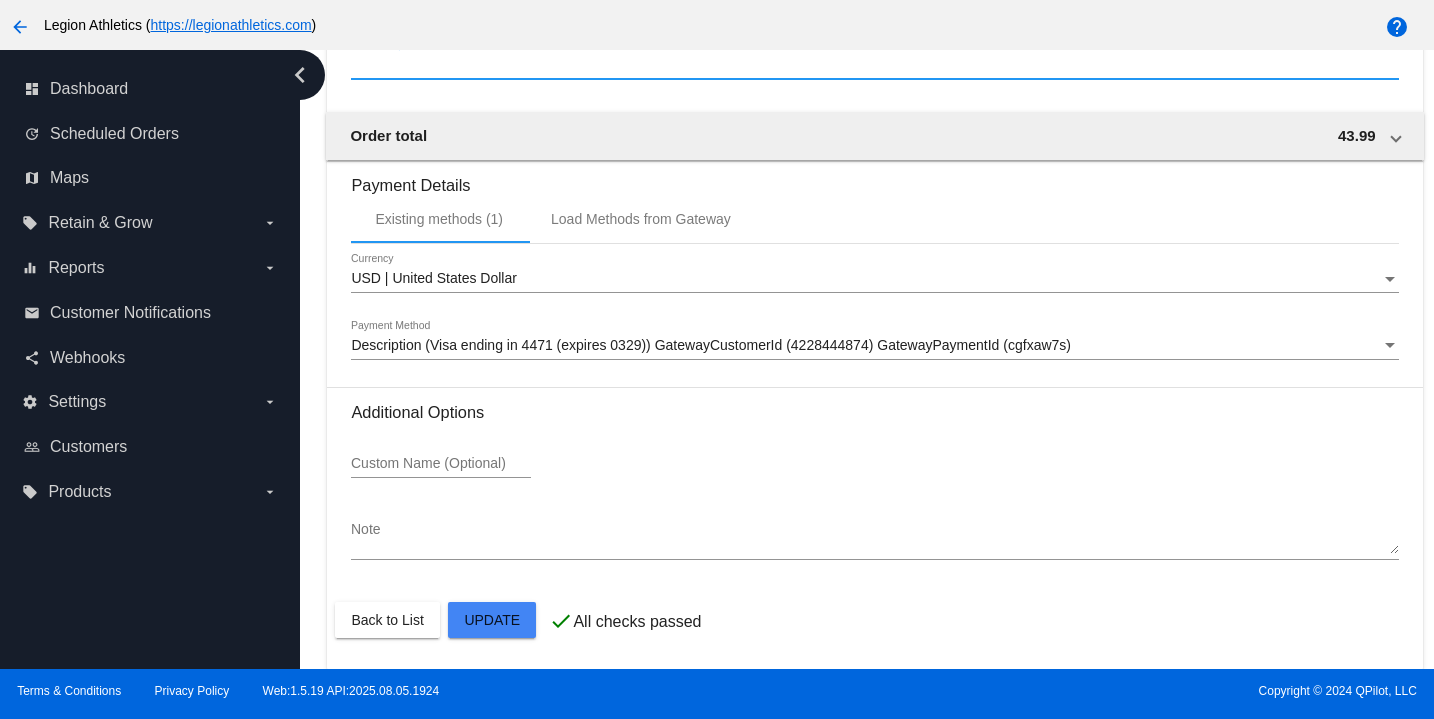 click on "Customer
849612: Arash razavi
arashrazavii@gmail.com
Customer Shipping
Enter Shipping Address Select A Saved Address (0)
Arash
Shipping First Name
Razavi
Shipping Last Name
US | USA
Shipping Country
5200 Finlandia Way
Shipping Street 1
Shipping Street 2
Carmichael
Shipping City
CA | California
Shipping State
95608
Shipping Postcode
Scheduled Order Details
Frequency:
Every 3 months
Active
Status" 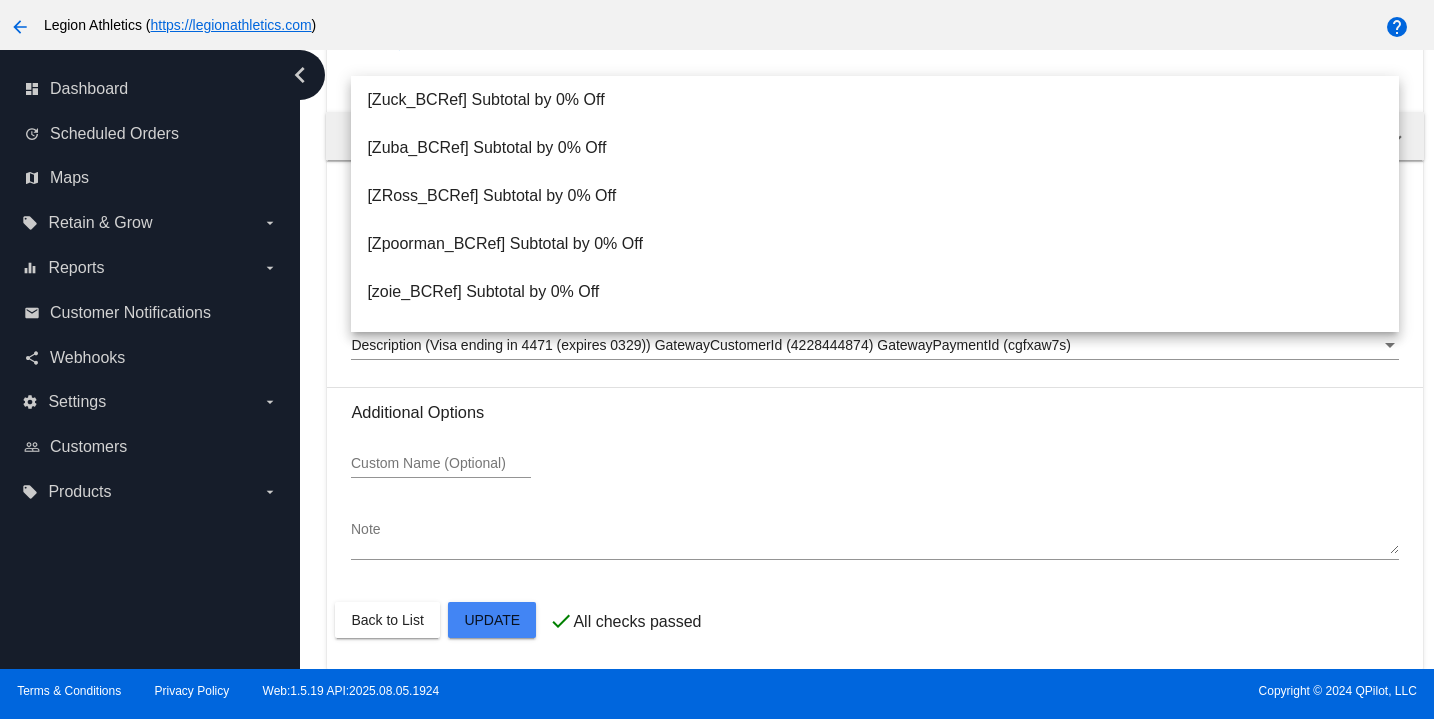 click on "Additional Options
Custom Name (Optional)
Note" 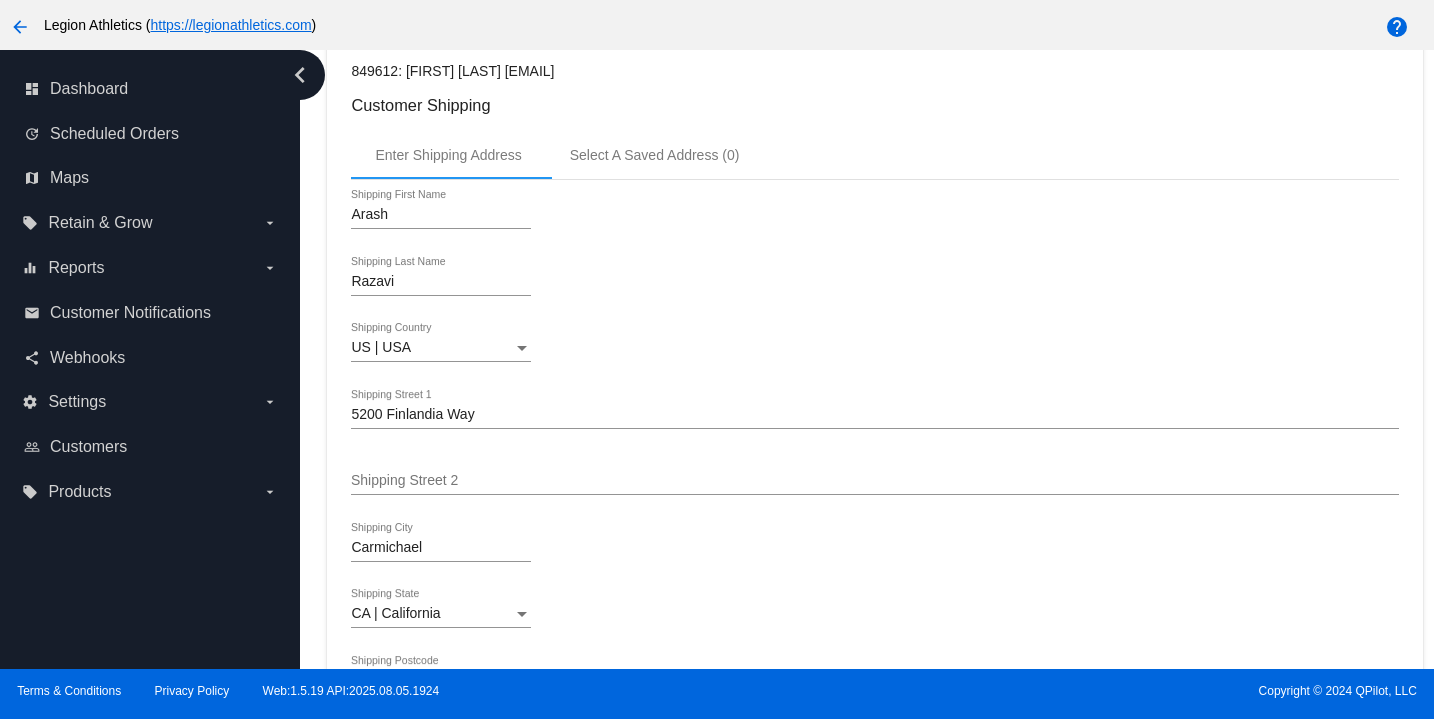 scroll, scrollTop: 0, scrollLeft: 0, axis: both 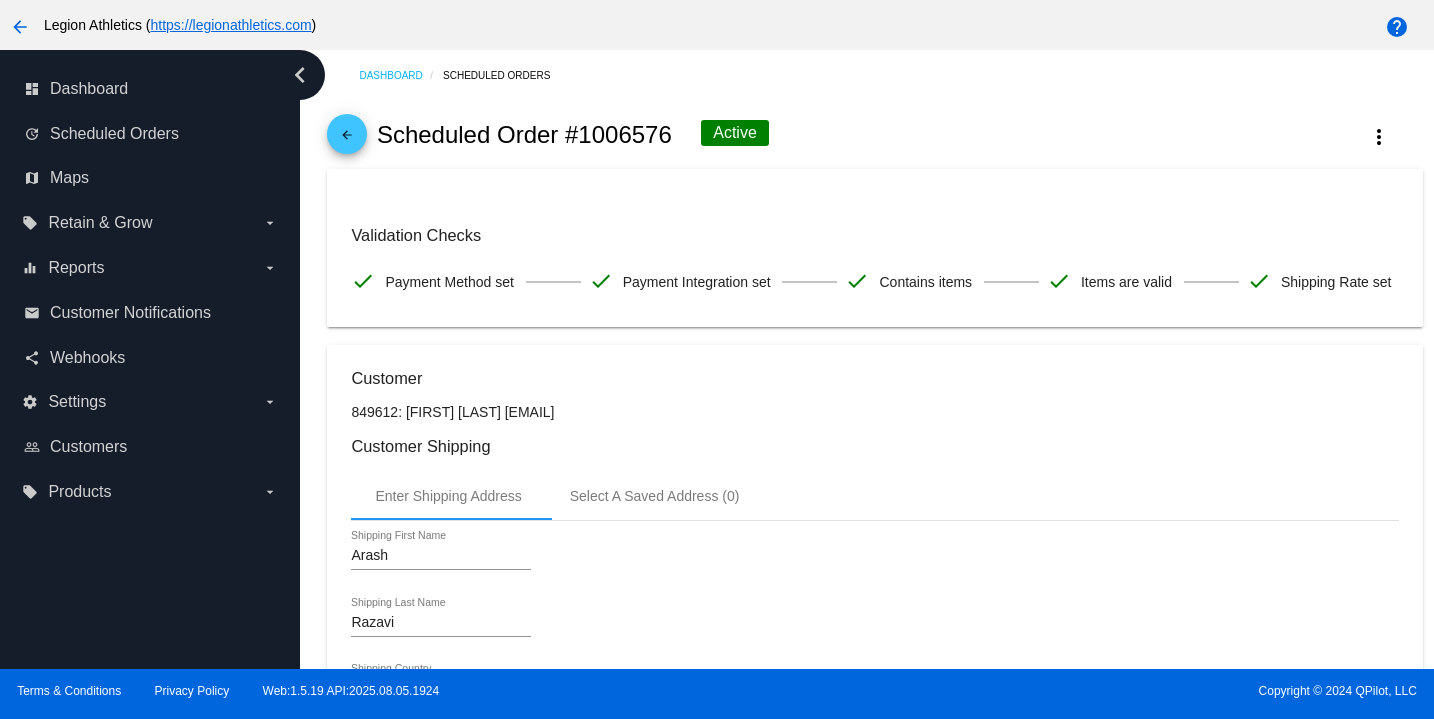 click on "arrow_back" 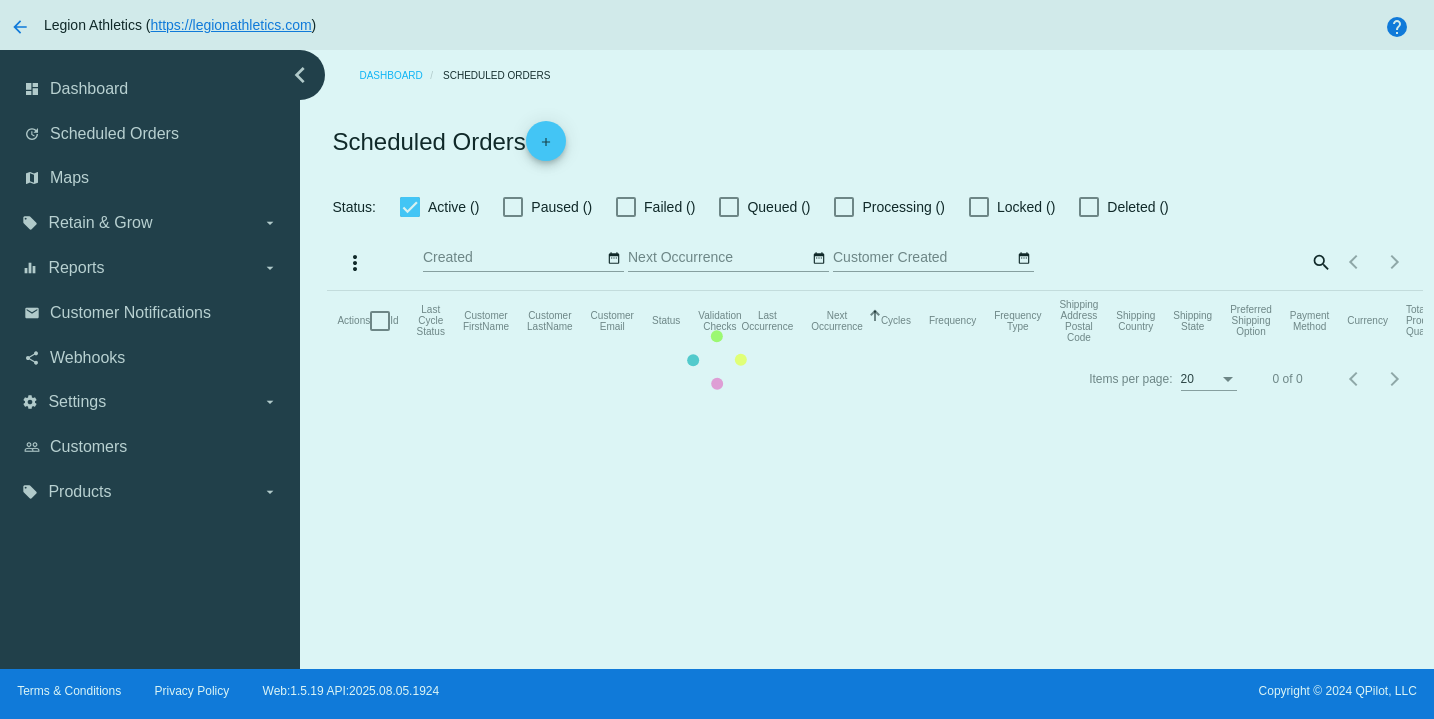 checkbox on "true" 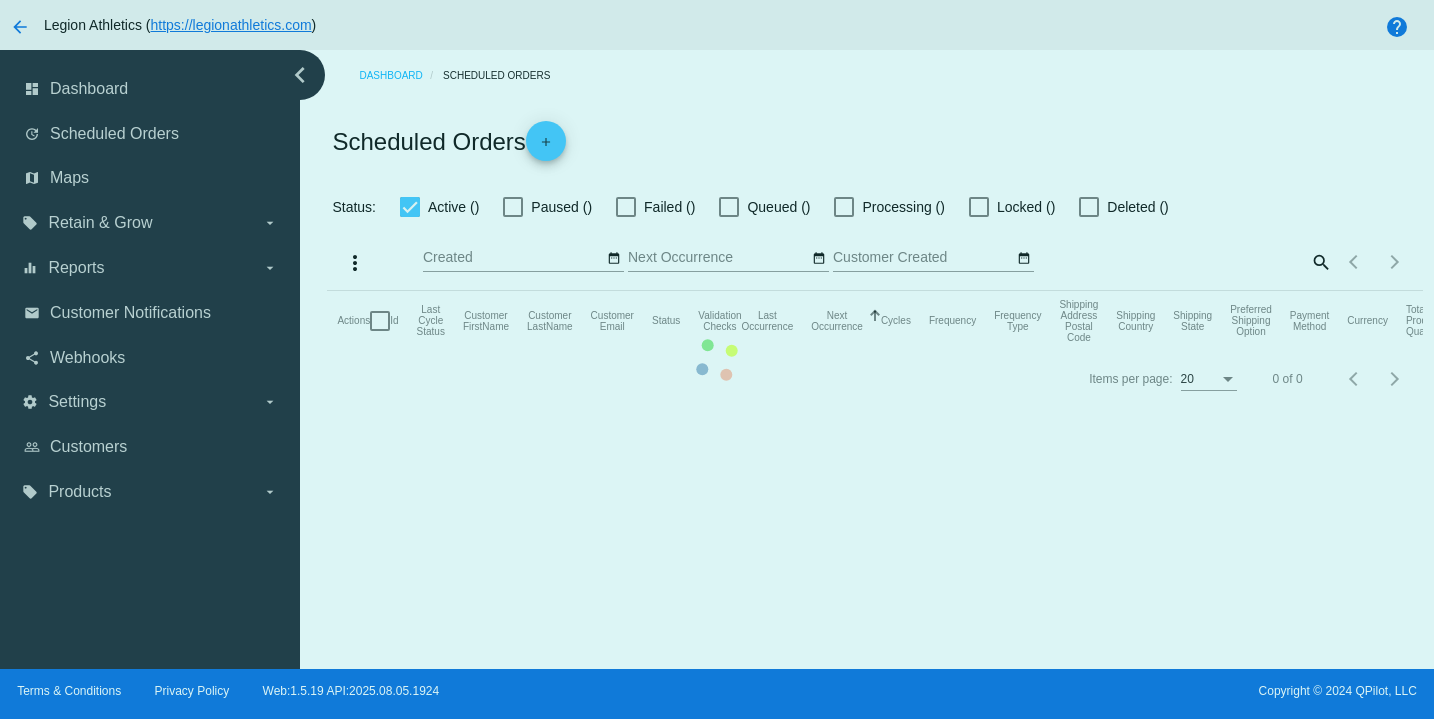 checkbox on "true" 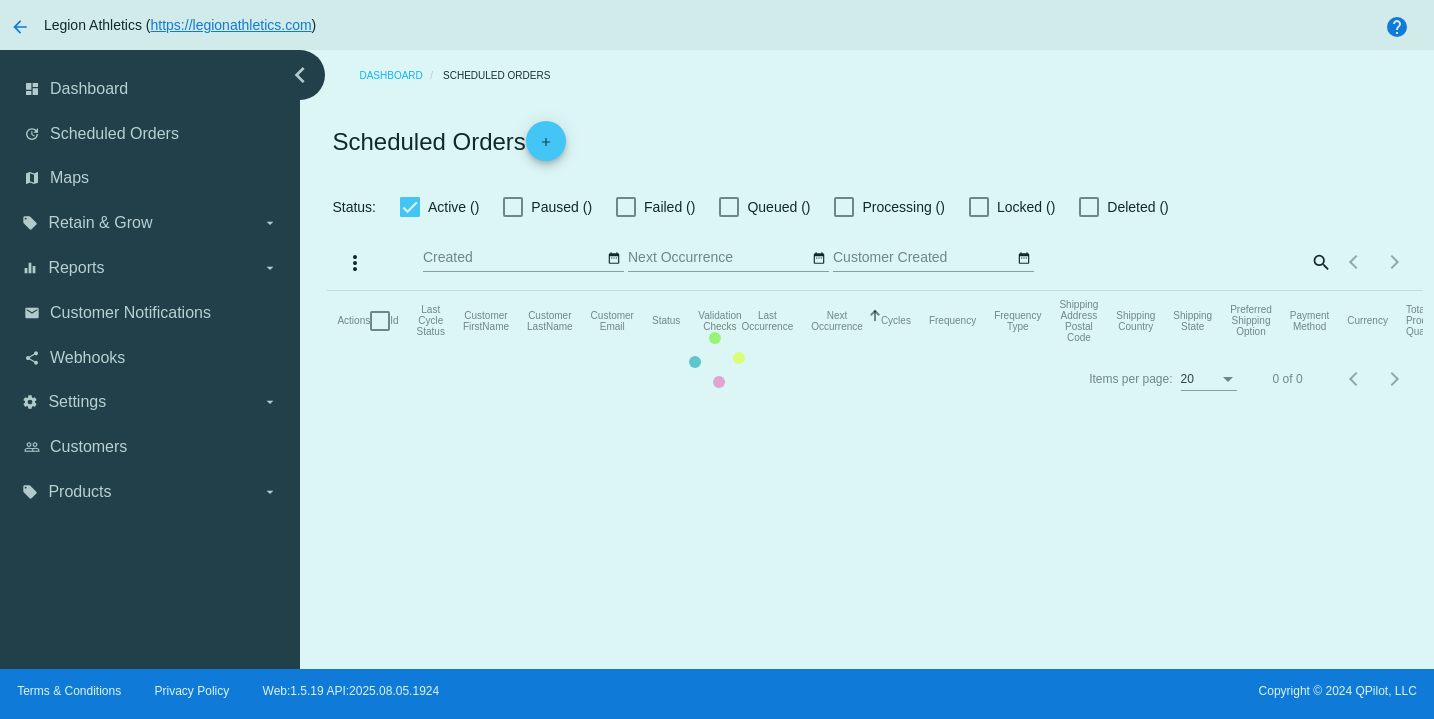 checkbox on "true" 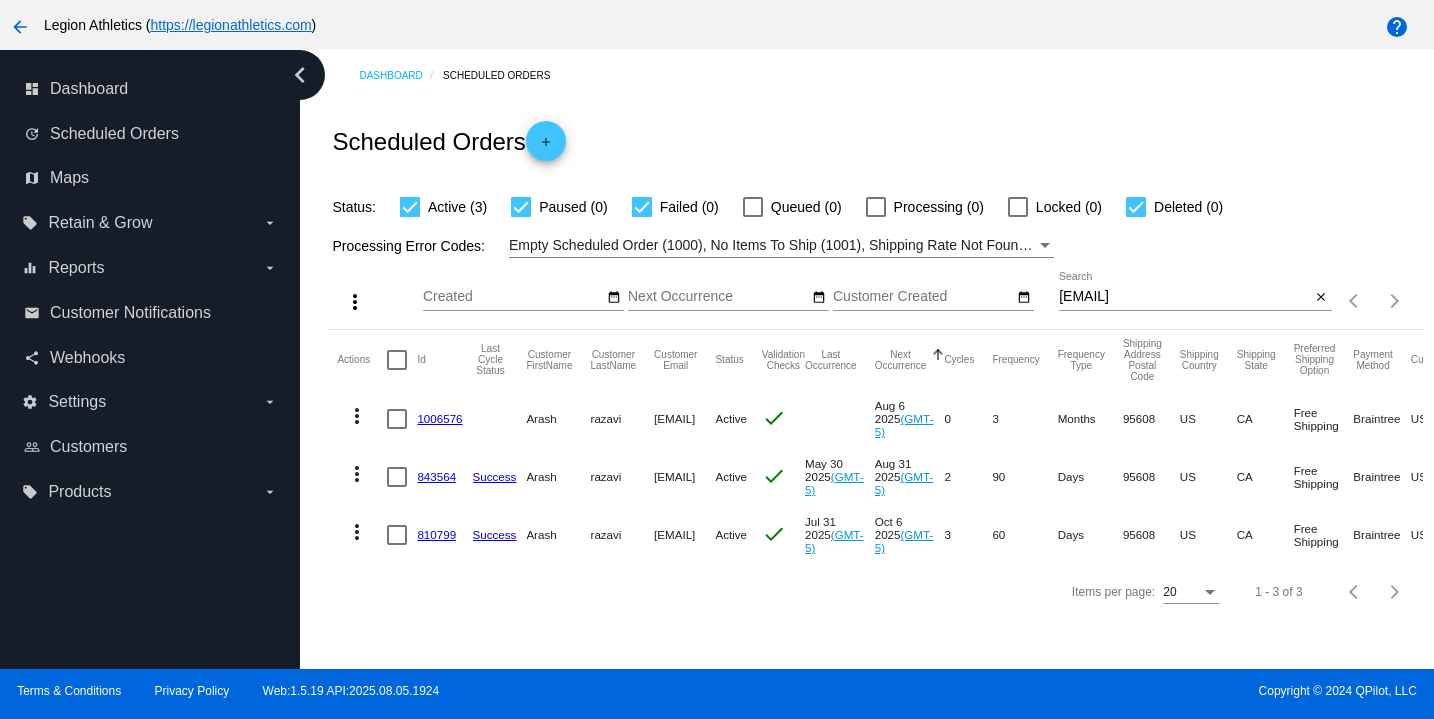 click on "1006576" 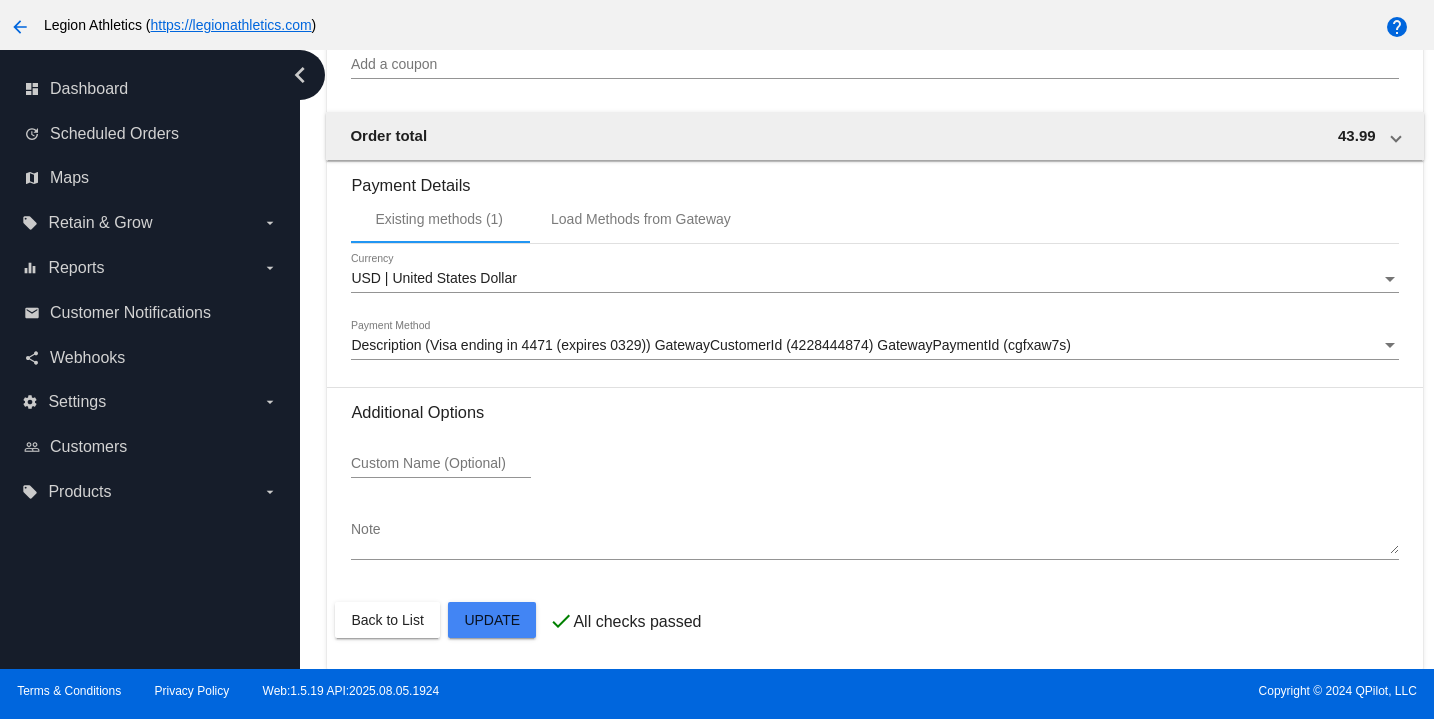 scroll, scrollTop: 1763, scrollLeft: 0, axis: vertical 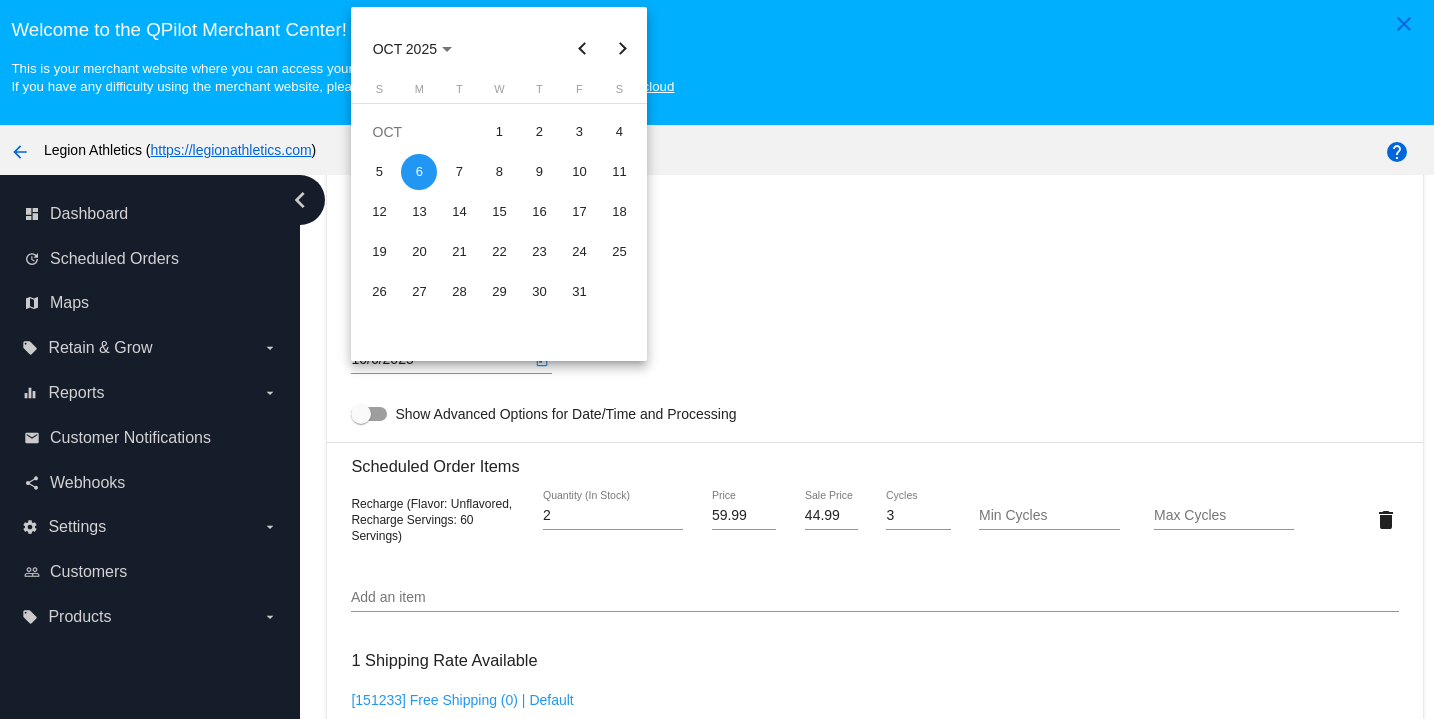 click on "close
Welcome to the QPilot Merchant Center!
This is your merchant website where you can access your account and connected site(s).
If you have any difficulty using the merchant website, please contact our support team at  customers@example.com
arrow_back
Legion Athletics ( https://legionathletics.com )
help
chevron_left
dashboard
Dashboard
update
Scheduled Orders
map
Maps
local_offer" at bounding box center [717, 359] 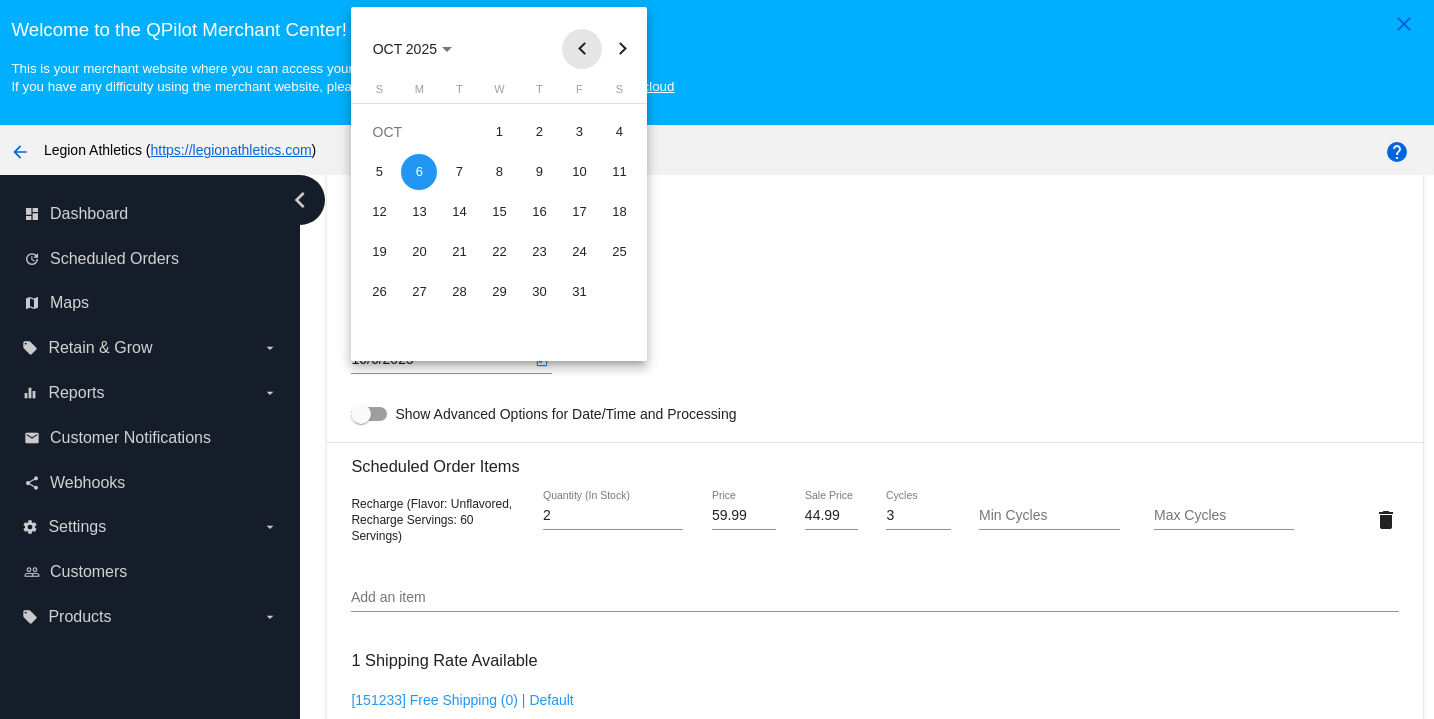 click at bounding box center [582, 49] 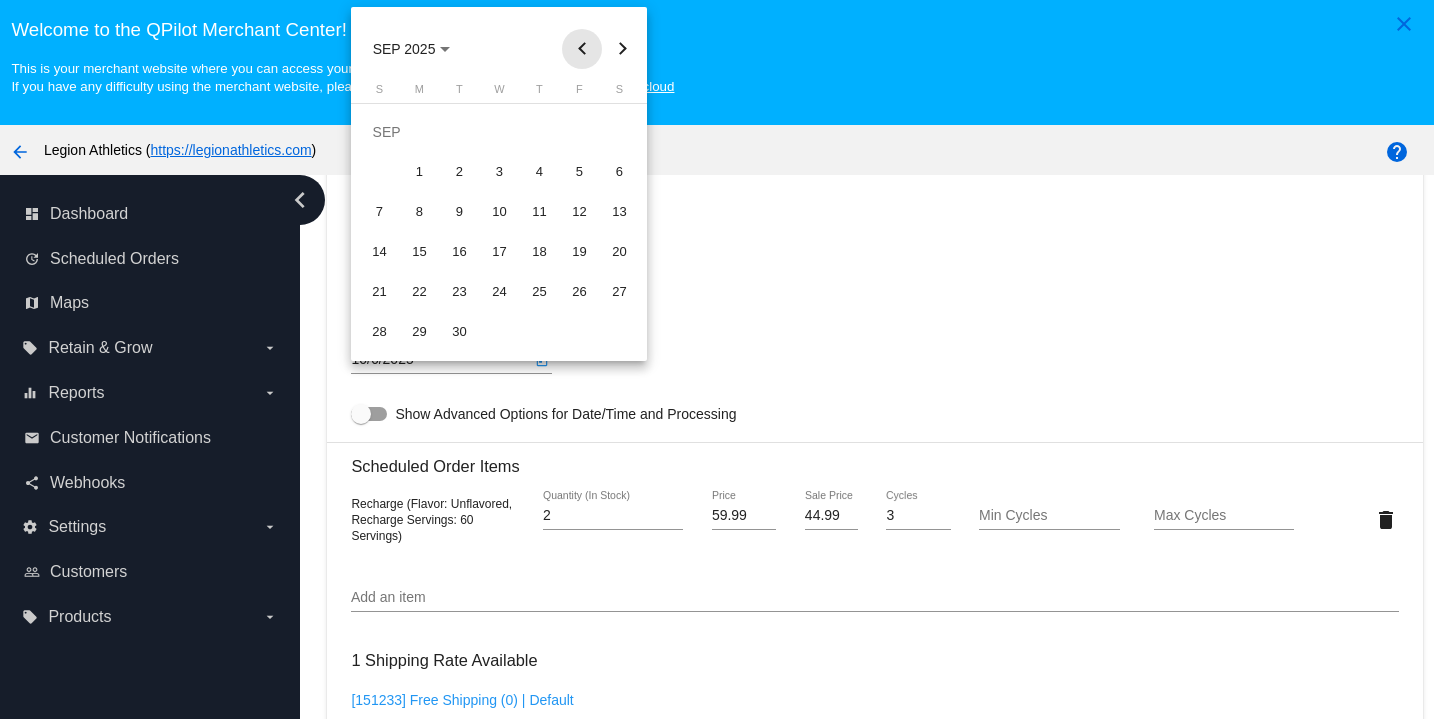 click at bounding box center (582, 49) 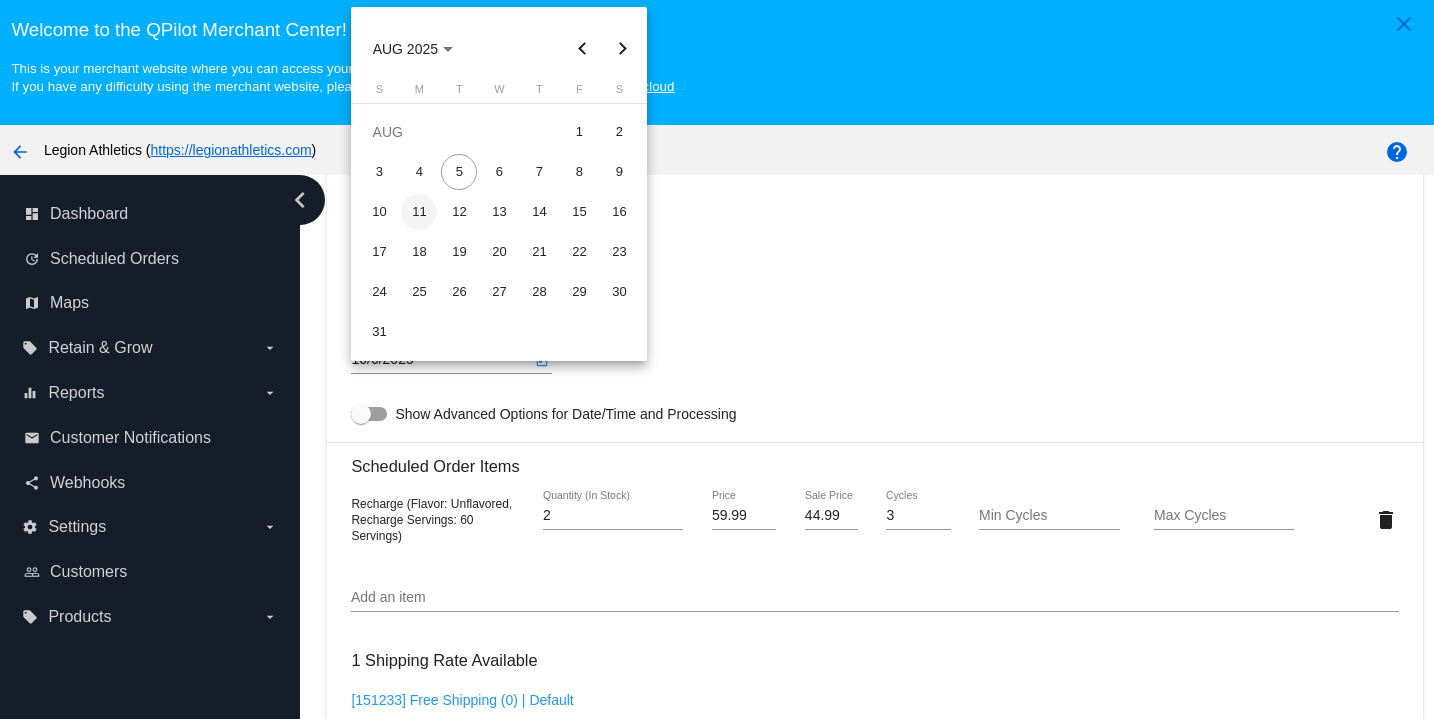 click on "11" at bounding box center (419, 212) 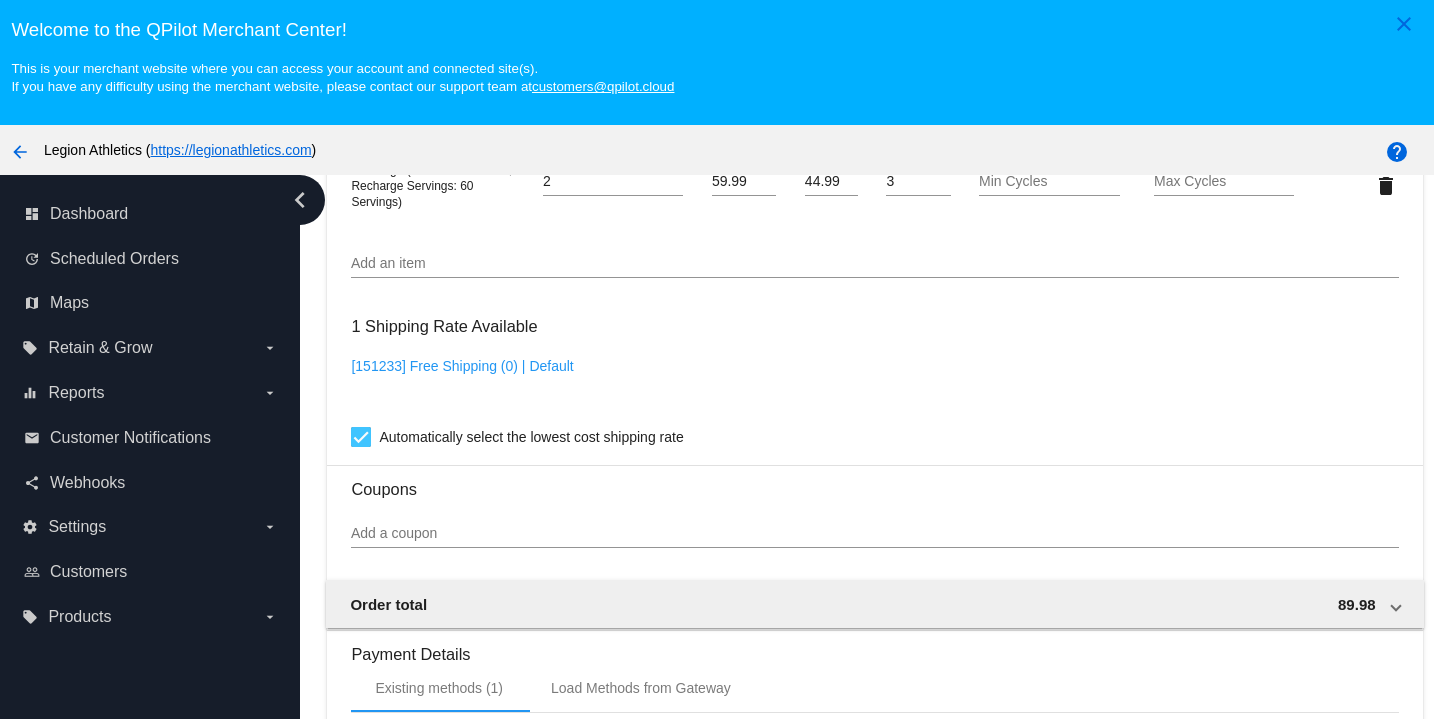scroll, scrollTop: 1874, scrollLeft: 0, axis: vertical 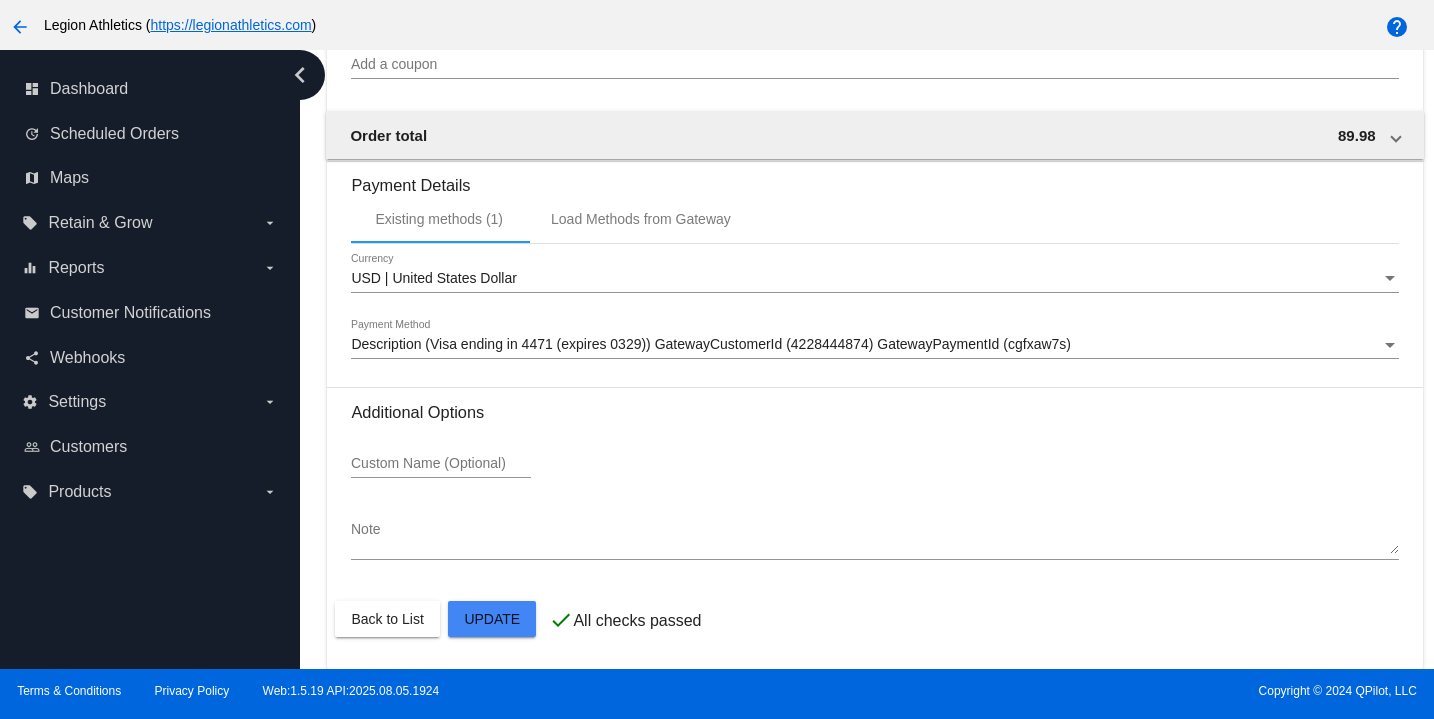 click on "Customer
[CUSTOMER_ID]: [FIRST] [LAST]
[EMAIL]
Customer Shipping
Enter Shipping Address Select A Saved Address (0)
[FIRST]
Shipping First Name
[LAST]
Shipping Last Name
US | USA
Shipping Country
[STREET_ADDRESS]
Shipping Street 1
Shipping Street 2
[CITY]
Shipping City
CA | California
Shipping State
[POSTAL_CODE]
Shipping Postcode
Scheduled Order Details
Frequency:
Every 60 days
Active
Status
2" 